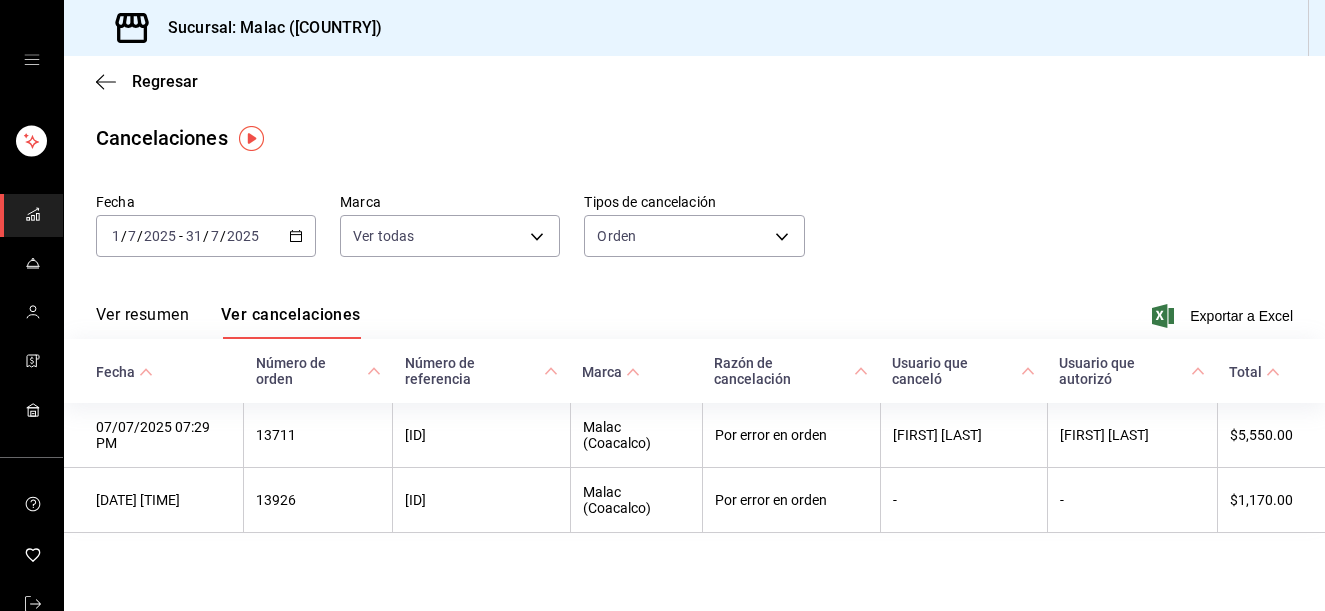 scroll, scrollTop: 0, scrollLeft: 0, axis: both 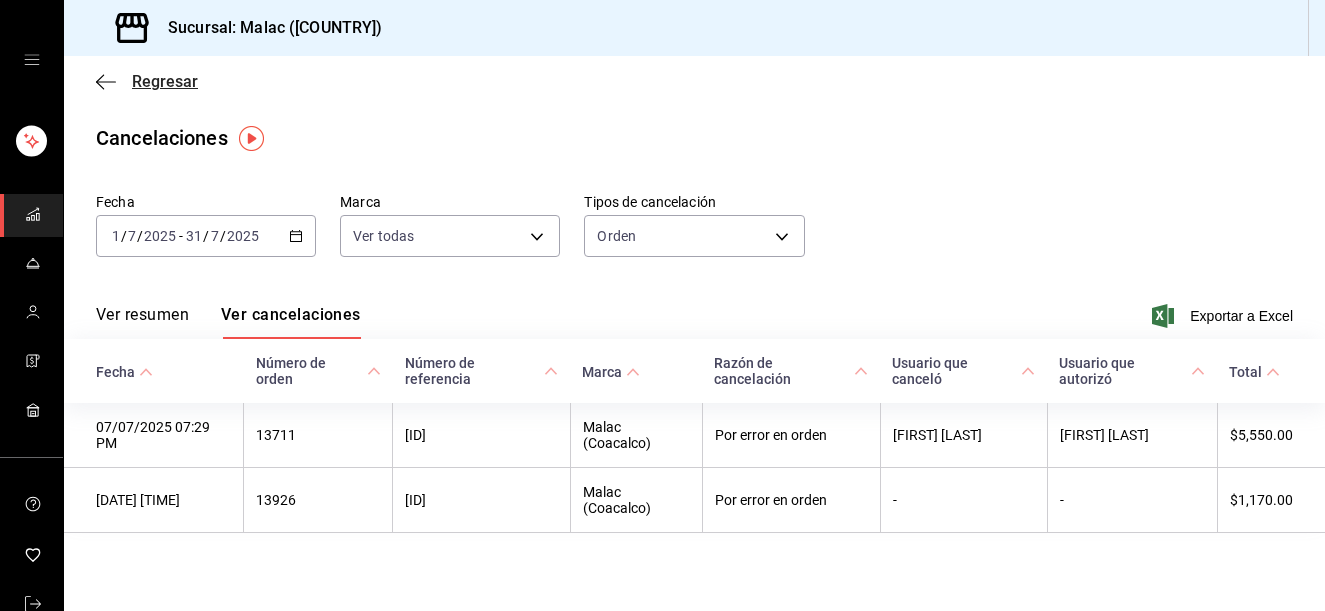 click on "Regresar" at bounding box center [165, 81] 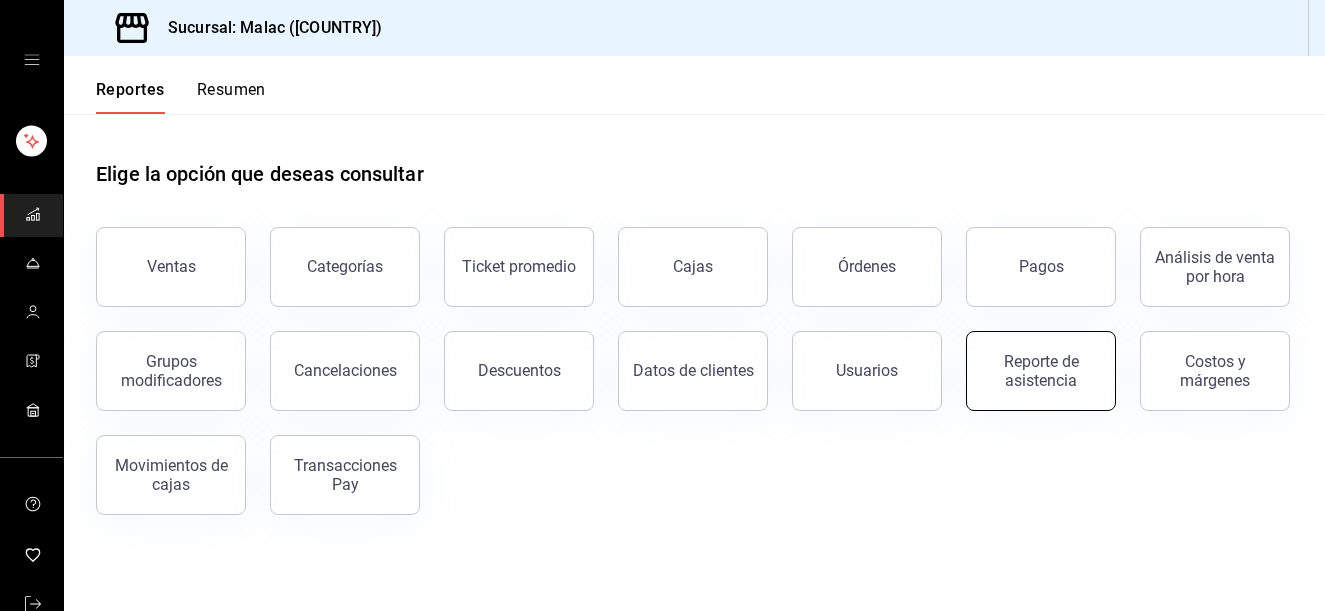 click on "Reporte de asistencia" at bounding box center (1041, 371) 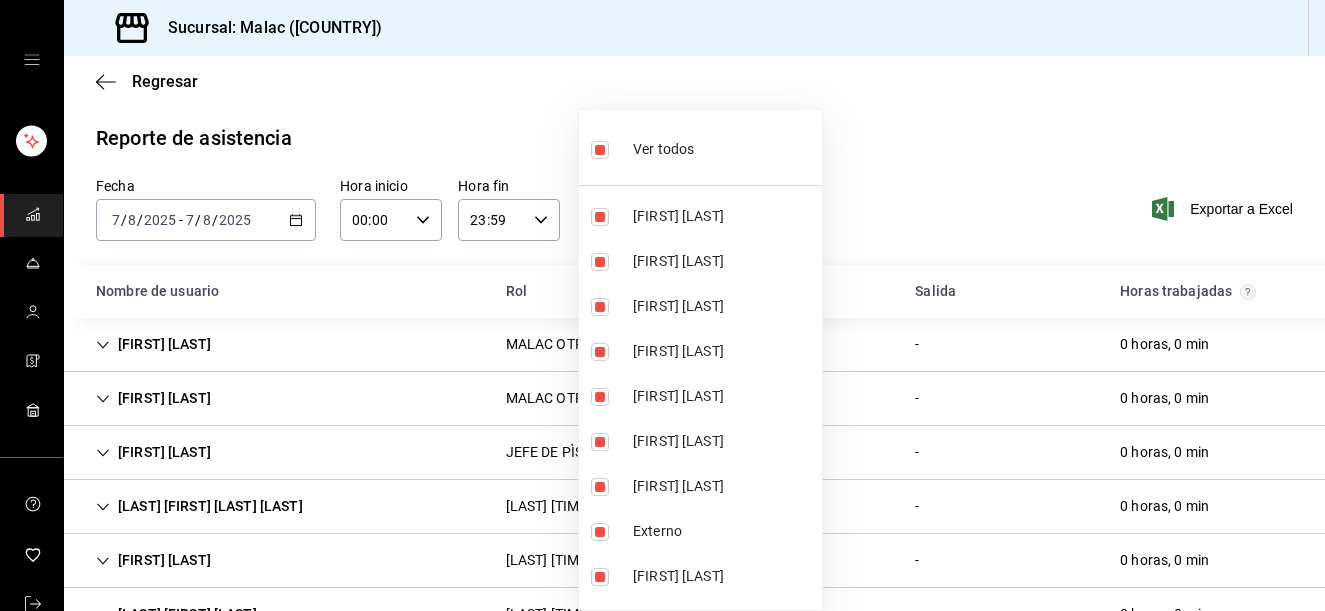 click on "Sucursal: Malac ([COUNTRY]) Regresar Reporte de asistencia Fecha [DATE] [DATE] [DATE] - [DATE] [DATE] [DATE] Hora inicio [TIME] Hora inicio Hora fin [TIME] Hora fin Usuarios Ver todos Exportar a Excel Nombre de usuario Rol Entrada Salida Horas trabajadas   [FIRST] [LAST] [ROLE] [NUMBER] - [DURATION] [FIRST] [LAST] [ROLE] [NUMBER] - [DURATION] [FIRST] [LAST] [ROLE] [NUMBER] - [DURATION] [FIRST] [LAST] [ROLE] [NUMBER] - [DURATION] [FIRST] [LAST] [ROLE] [NUMBER] - [DURATION] [FIRST] [LAST] [ROLE] [NUMBER] - [DURATION] [FIRST] [LAST] [ROLE] [NUMBER] [DURATION] [FIRST] [LAST] [ROLE] [NUMBER] - [DURATION] [FIRST] [LAST] [ROLE] [NUMBER] - [DURATION] [FIRST] [LAST] [ROLE] [NUMBER] - [DURATION] [FIRST] [LAST] [ROLE] [NUMBER] - [DURATION] [FIRST] [LAST] [ROLE] [NUMBER] - [DURATION] [FIRST] [LAST] [ROLE] [NUMBER] - [DURATION] [FIRST] [LAST] [ROLE] [NUMBER] - [DURATION] [FIRST] [LAST]" at bounding box center [662, 305] 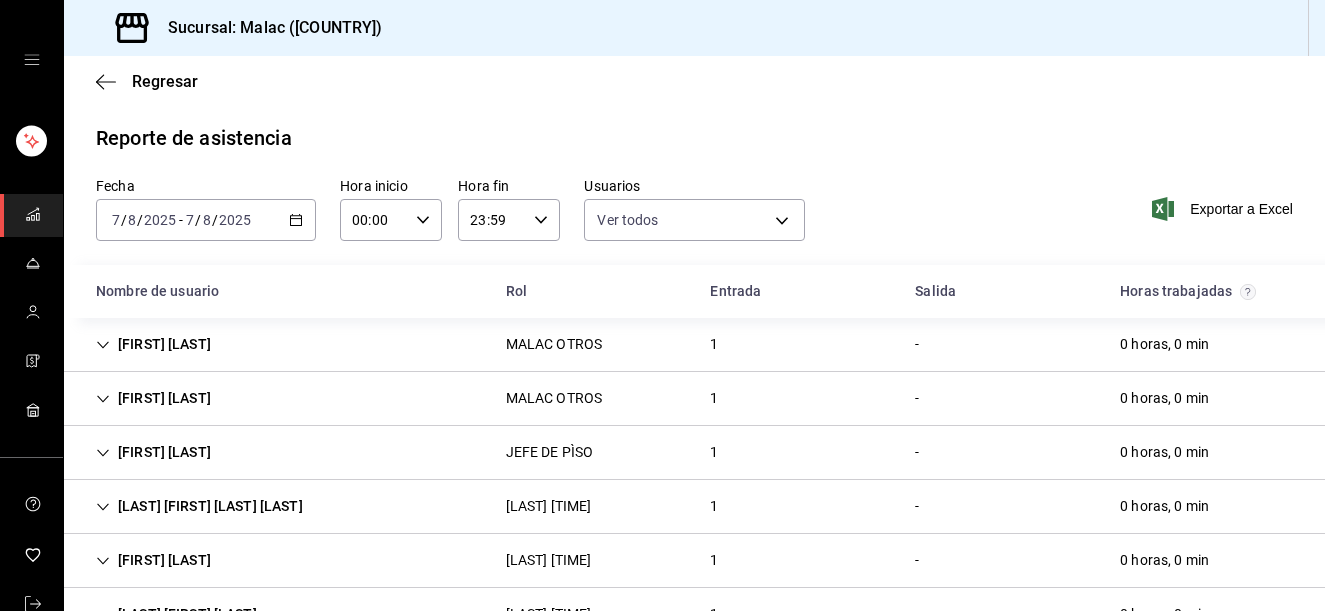 click on "2025-08-07 7 / 8 / 2025 - 2025-08-07 7 / 8 / 2025" at bounding box center (206, 220) 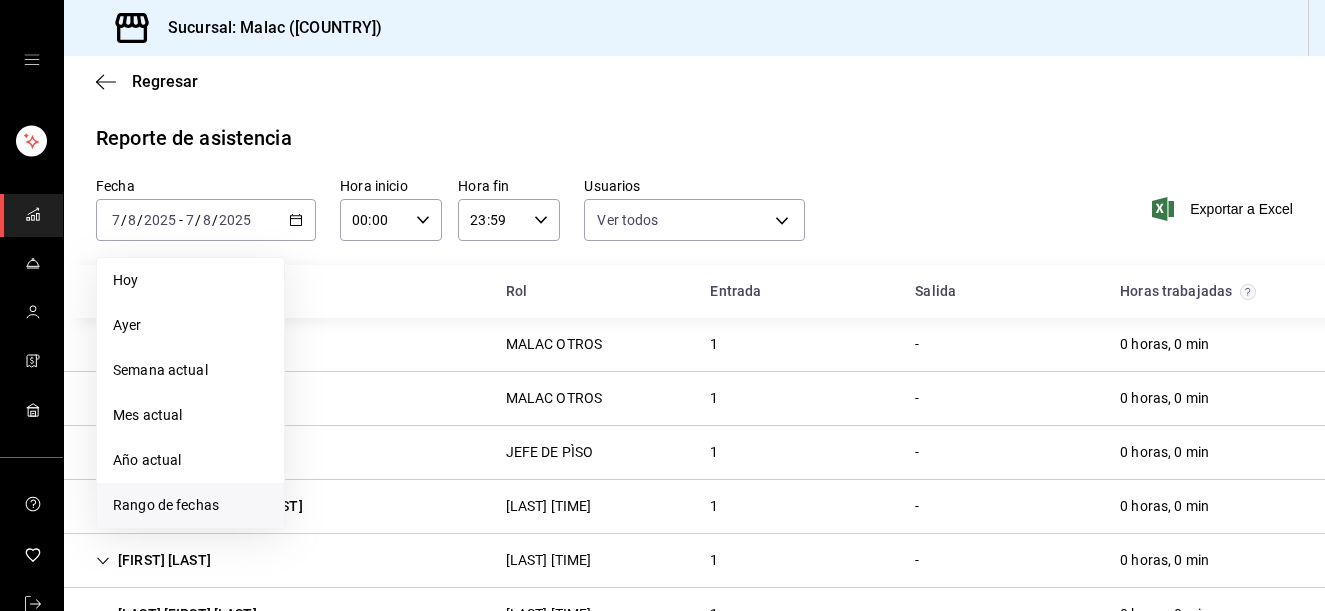 click on "Rango de fechas" at bounding box center [190, 505] 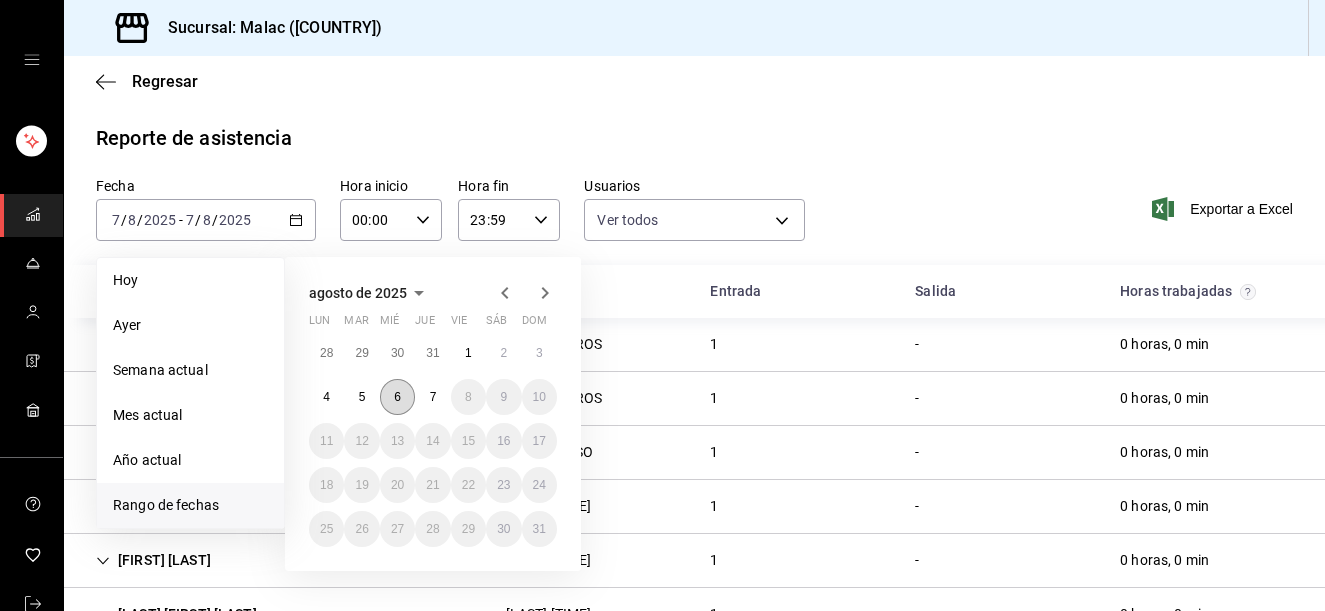 click on "6" at bounding box center (397, 397) 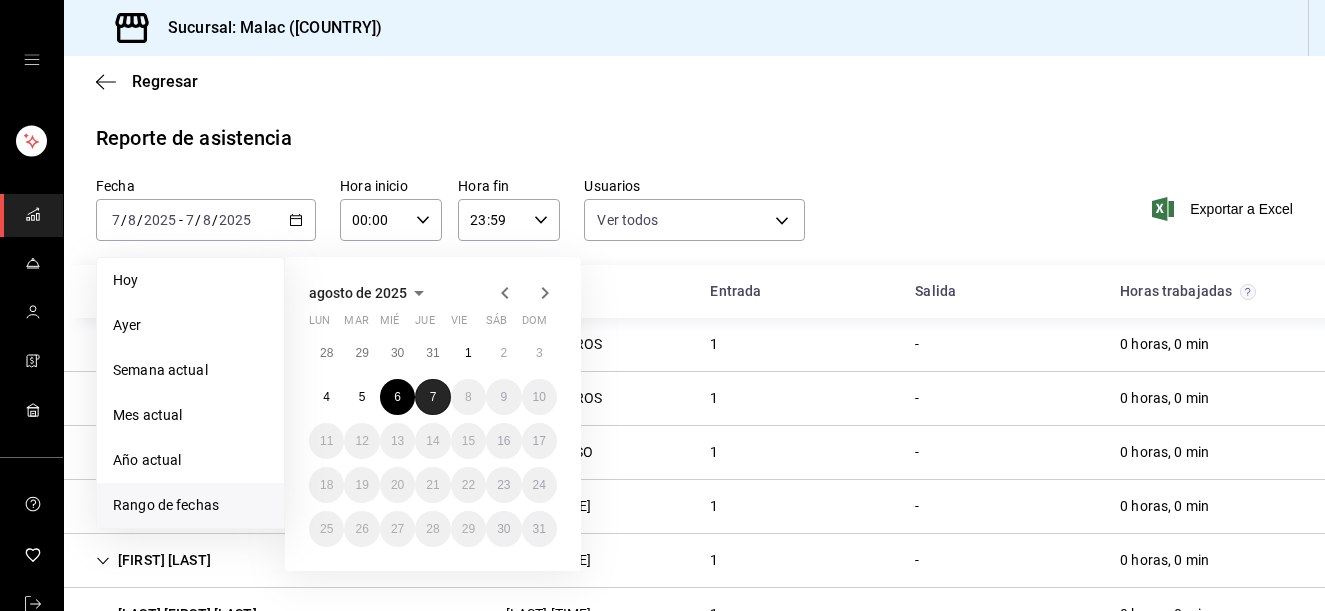click on "7" at bounding box center [432, 397] 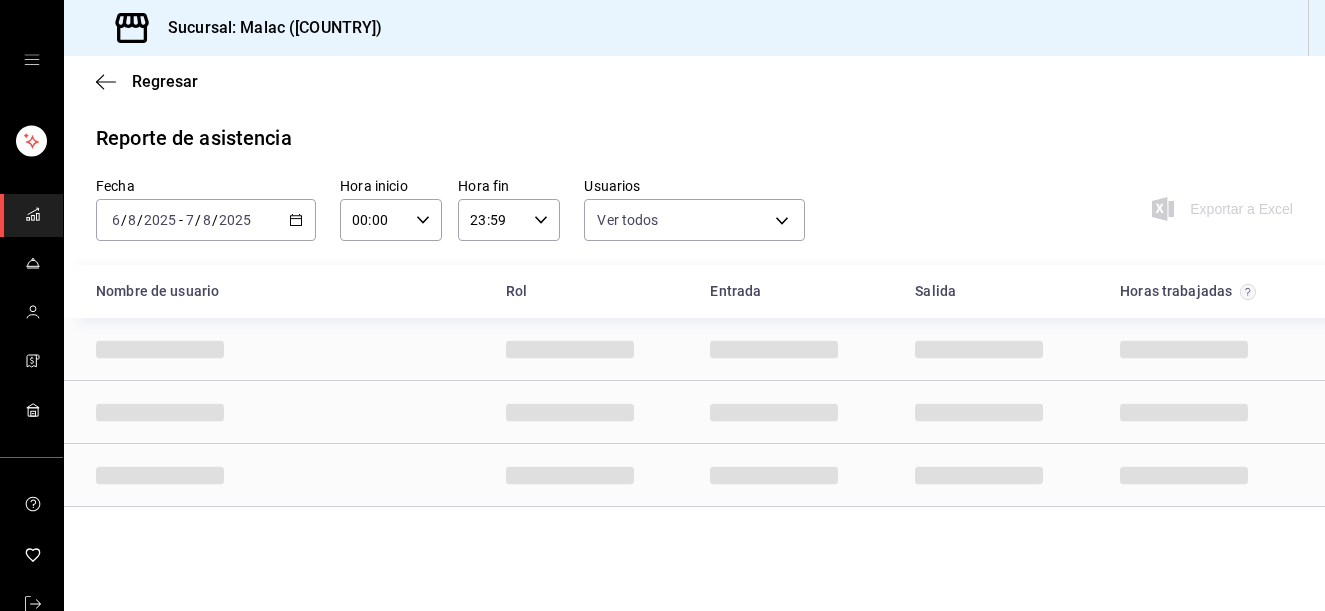 click on "Reporte de asistencia" at bounding box center [694, 138] 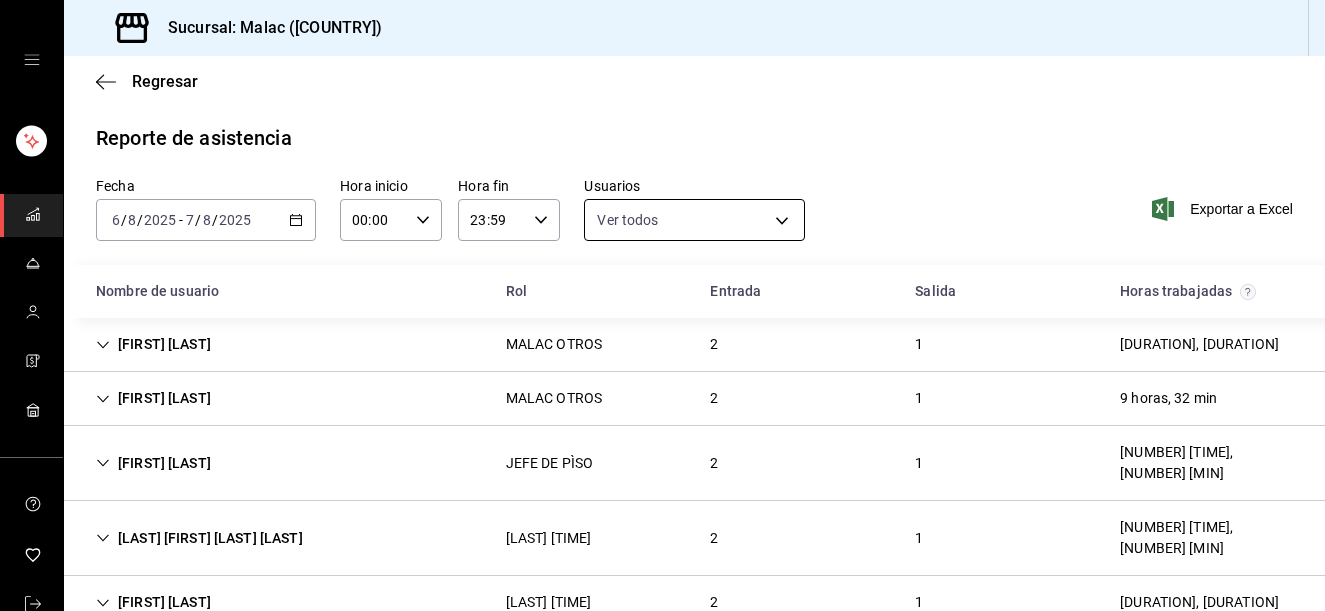 click on "Sucursal: Malac ([COUNTRY]) Regresar Reporte de asistencia Fecha [DATE] [DATE] [DATE] - [DATE] [DATE] [DATE] Hora inicio [TIME] Hora inicio Hora fin [TIME] Hora fin Usuarios Ver todos Exportar a Excel Nombre de usuario Rol Entrada Salida Horas trabajadas   [FIRST] [LAST] [ROLE] [NUMBER] [DURATION] [FIRST] [LAST] [ROLE] [NUMBER] [DURATION] [FIRST] [LAST] [ROLE] [NUMBER] [DURATION] [FIRST] [LAST] [ROLE] [NUMBER] [DURATION] [FIRST] [LAST] [ROLE] [NUMBER] [DURATION] [FIRST] [LAST] [ROLE] [NUMBER] [DURATION] [FIRST] [LAST] [ROLE] [NUMBER] [DURATION] [FIRST] [LAST] [ROLE] [NUMBER] [DURATION] [FIRST] [LAST] [ROLE] [NUMBER] [DURATION] [FIRST] [LAST] [ROLE] [NUMBER] [DURATION] [FIRST] [LAST] [ROLE] [NUMBER] [DURATION] [FIRST] [LAST] [ROLE] [NUMBER] - [DURATION] [FIRST] [LAST] [ROLE] [NUMBER] - [DURATION] [FIRST] [LAST] [ROLE] [NUMBER] [DURATION] [FIRST] [LAST]" at bounding box center [662, 305] 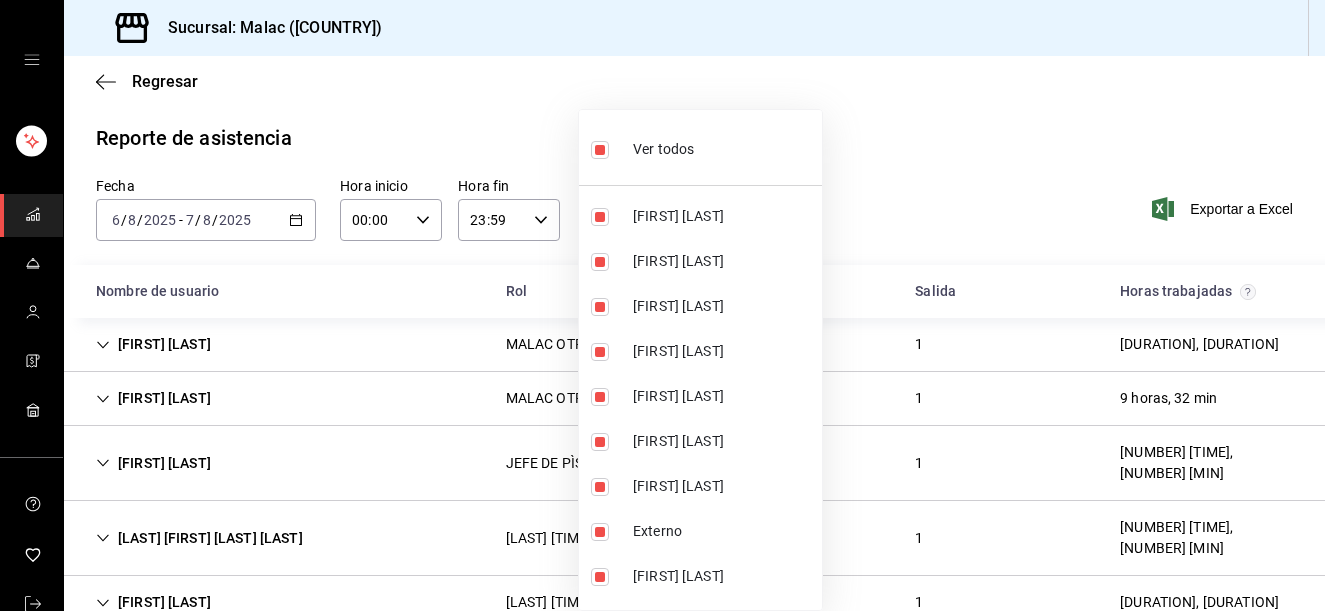 click on "Ver todos" at bounding box center (700, 147) 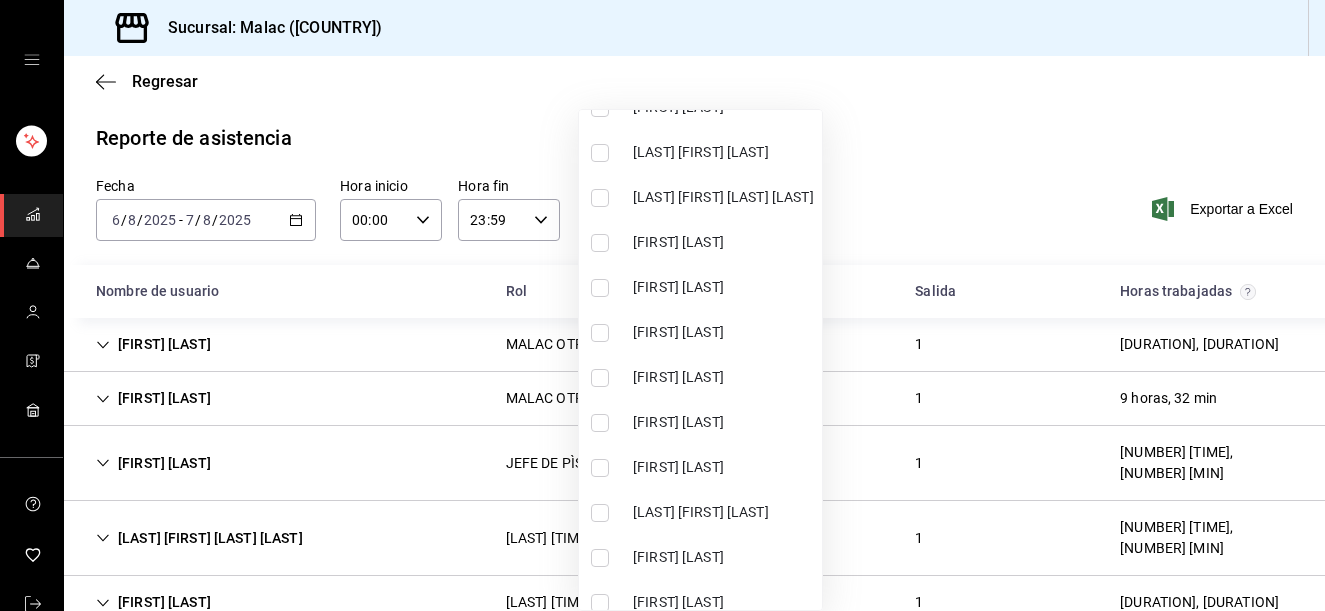 scroll, scrollTop: 795, scrollLeft: 0, axis: vertical 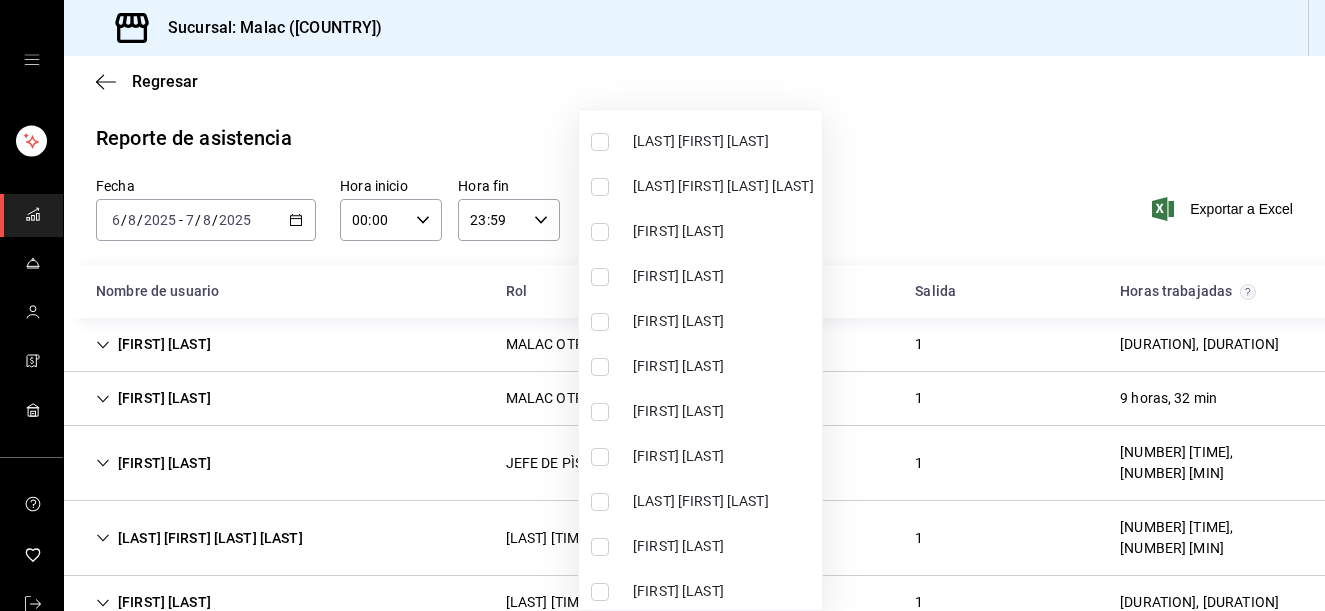 click on "[FIRST] [LAST]" at bounding box center [723, 411] 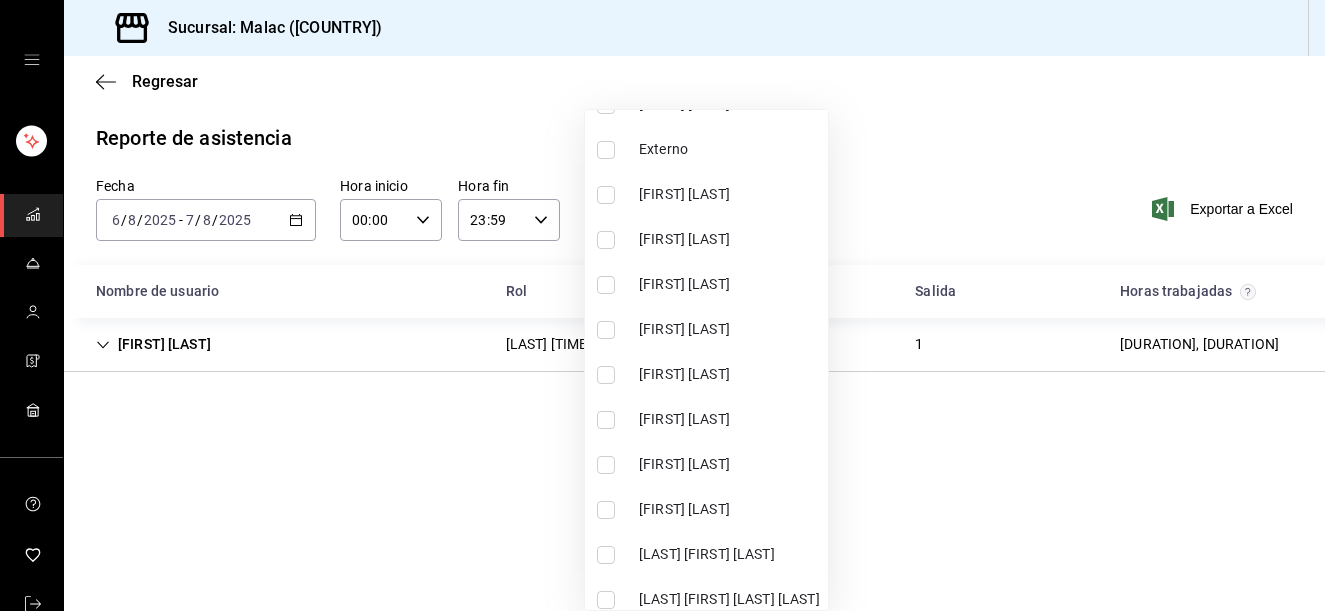 scroll, scrollTop: 385, scrollLeft: 0, axis: vertical 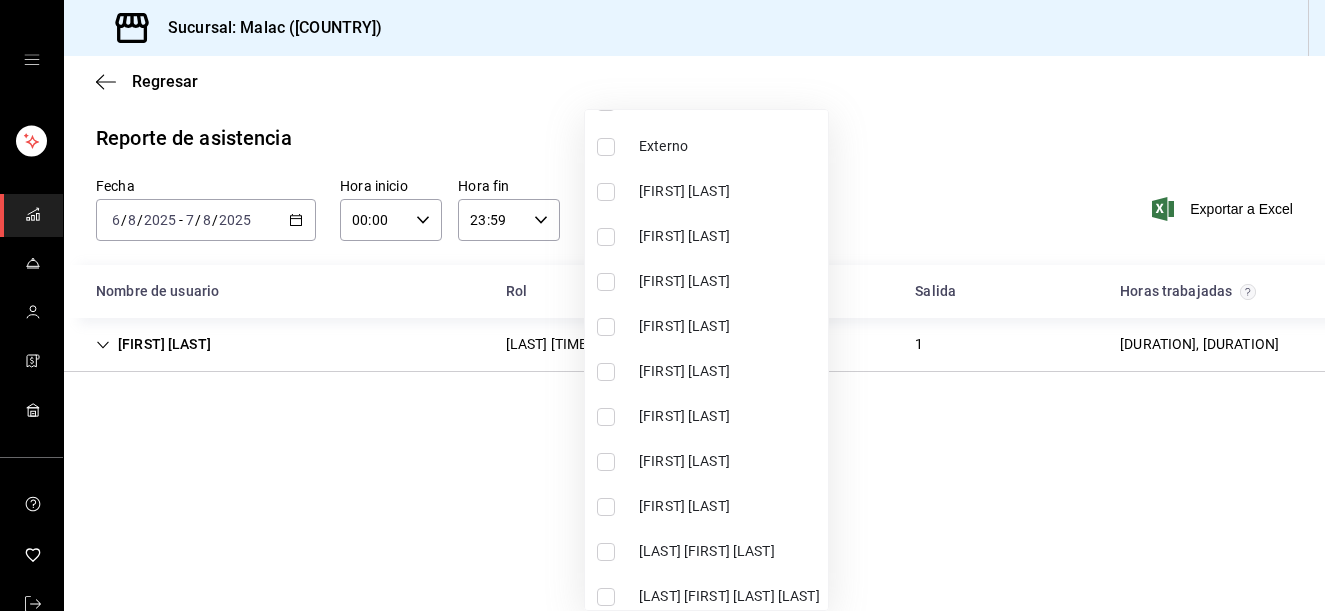 click on "[FIRST] [LAST]" at bounding box center [729, 371] 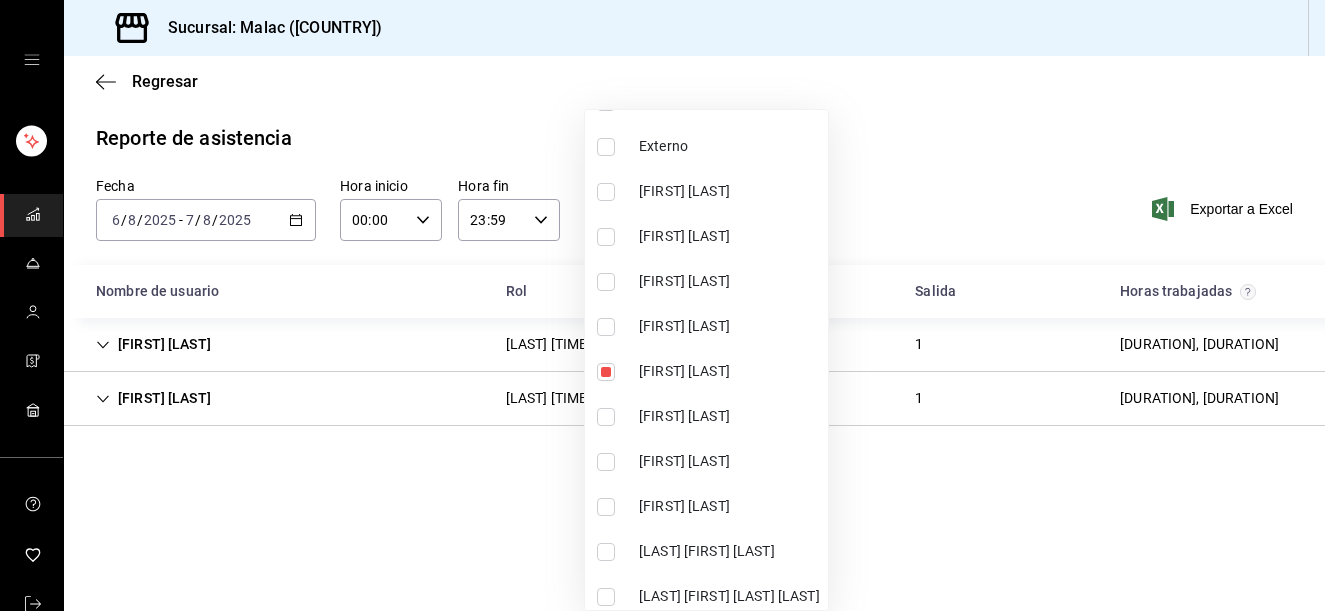 click at bounding box center [662, 305] 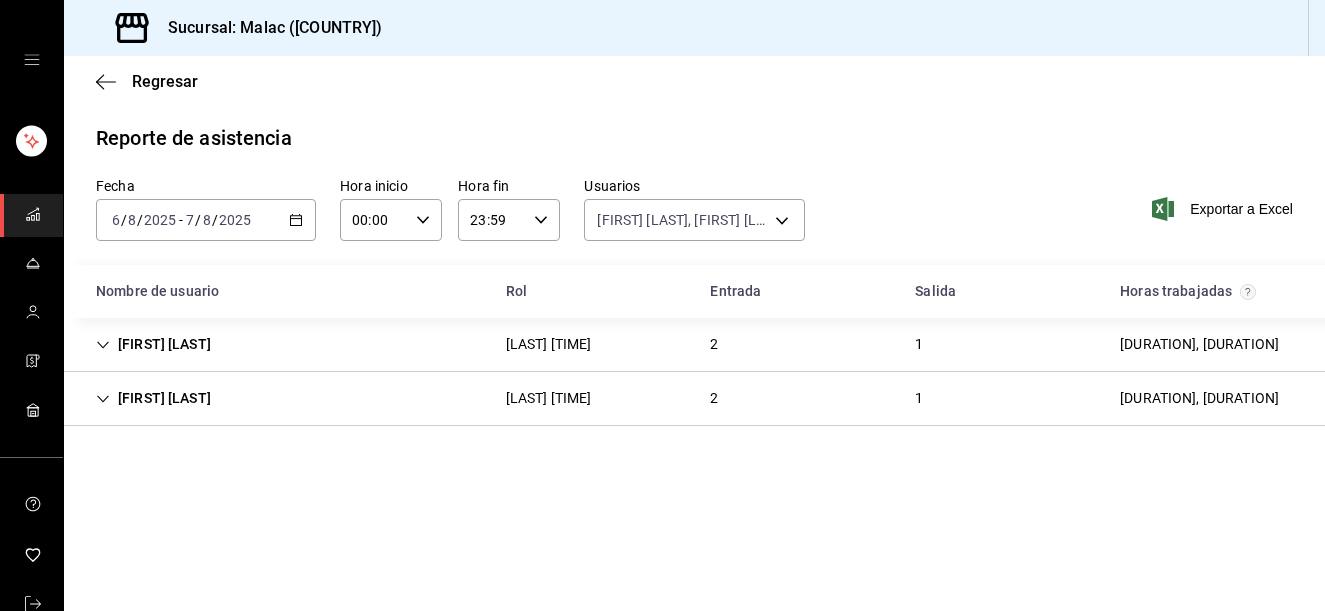 click on "2025" at bounding box center (235, 220) 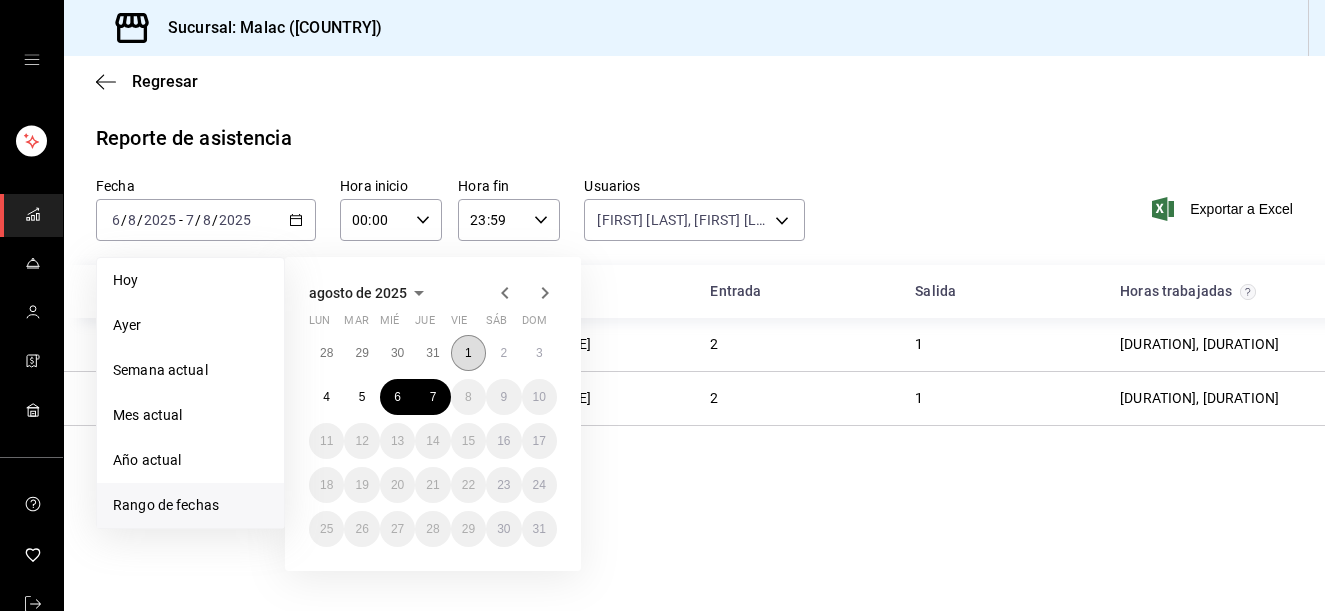 click on "1" at bounding box center (468, 353) 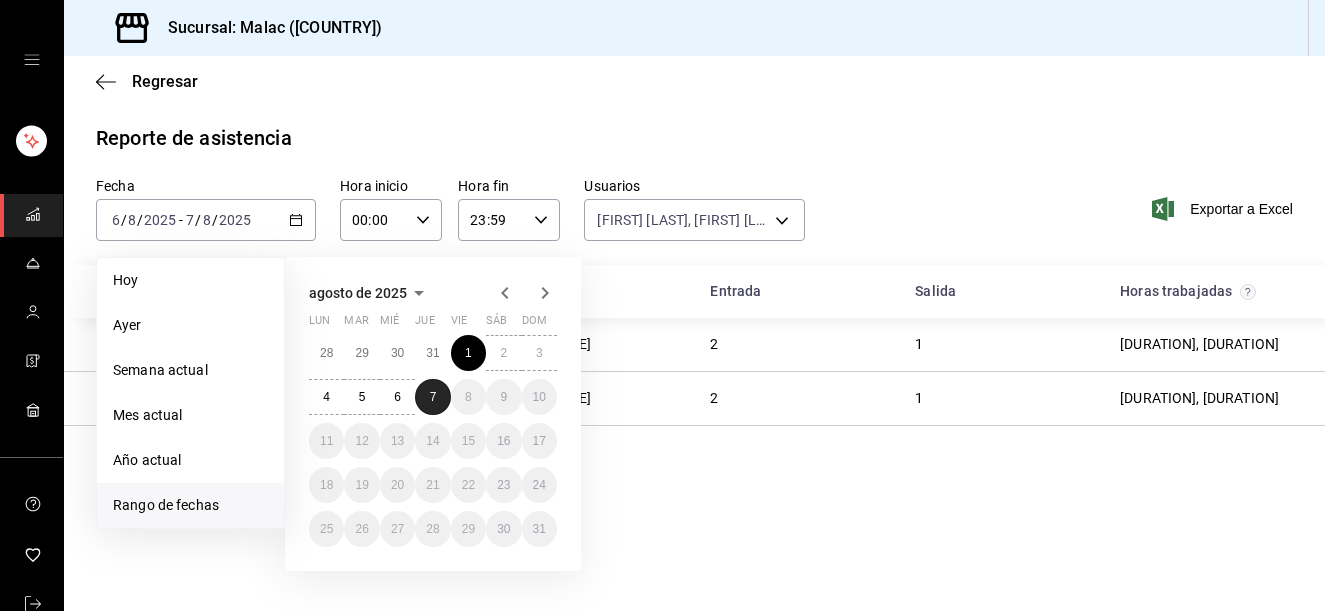 click on "7" at bounding box center [433, 397] 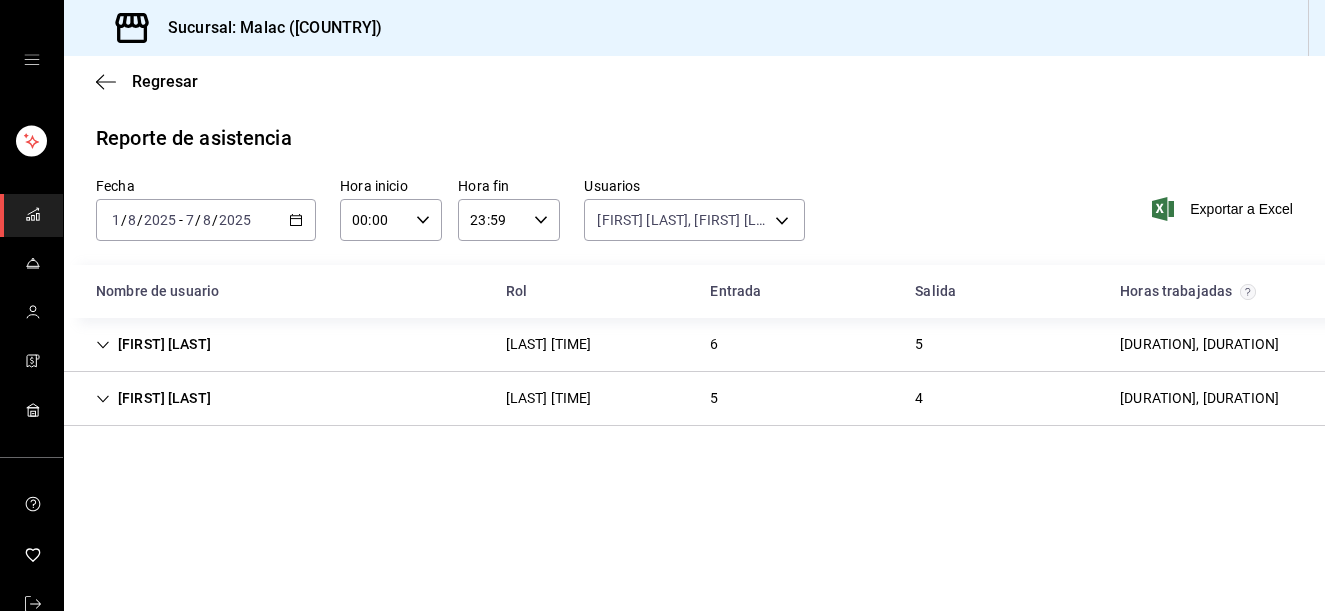 click on "[FIRST] [LAST] [ROLE] [NUMBER] [NUMBER] [DURATION]" at bounding box center (694, 345) 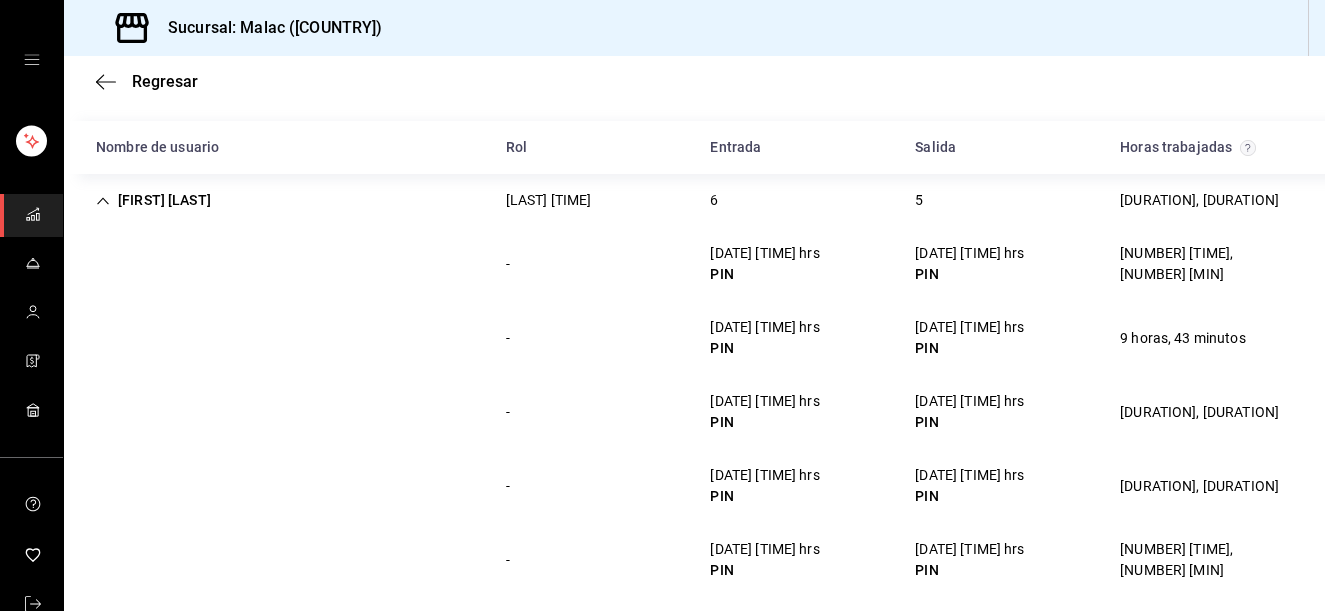 scroll, scrollTop: 137, scrollLeft: 0, axis: vertical 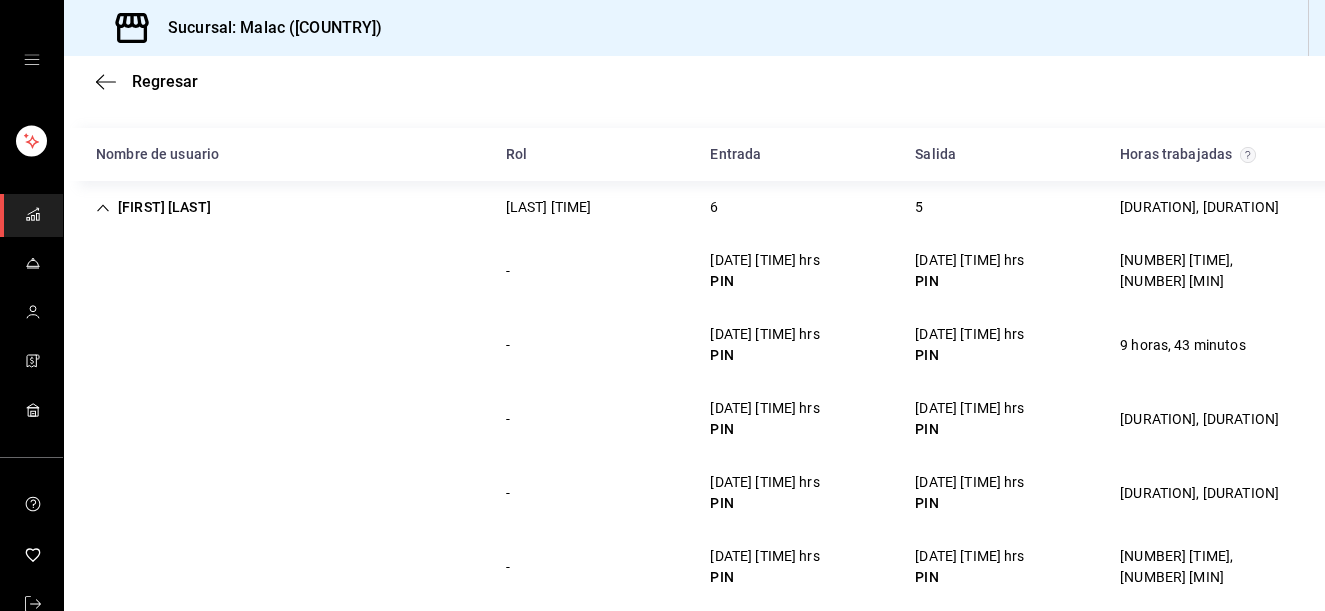 click on "- [DATE] [TIME]   hrs PIN [DATE] [TIME]   hrs PIN [DURATION]" at bounding box center (694, 419) 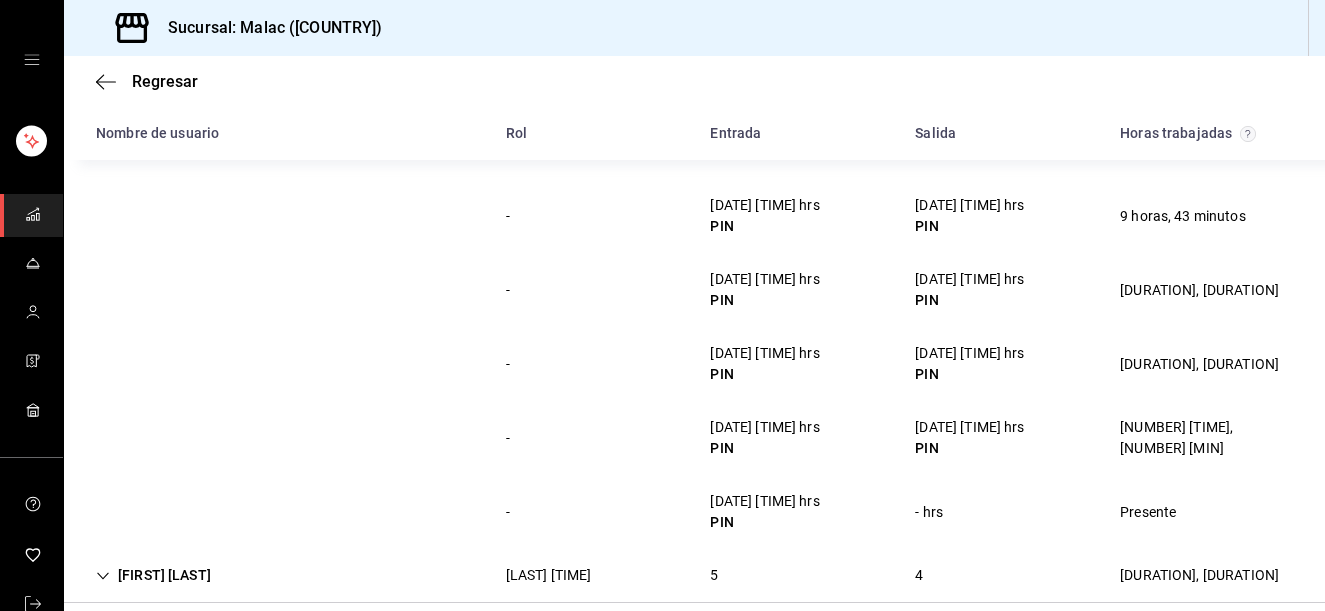 scroll, scrollTop: 290, scrollLeft: 0, axis: vertical 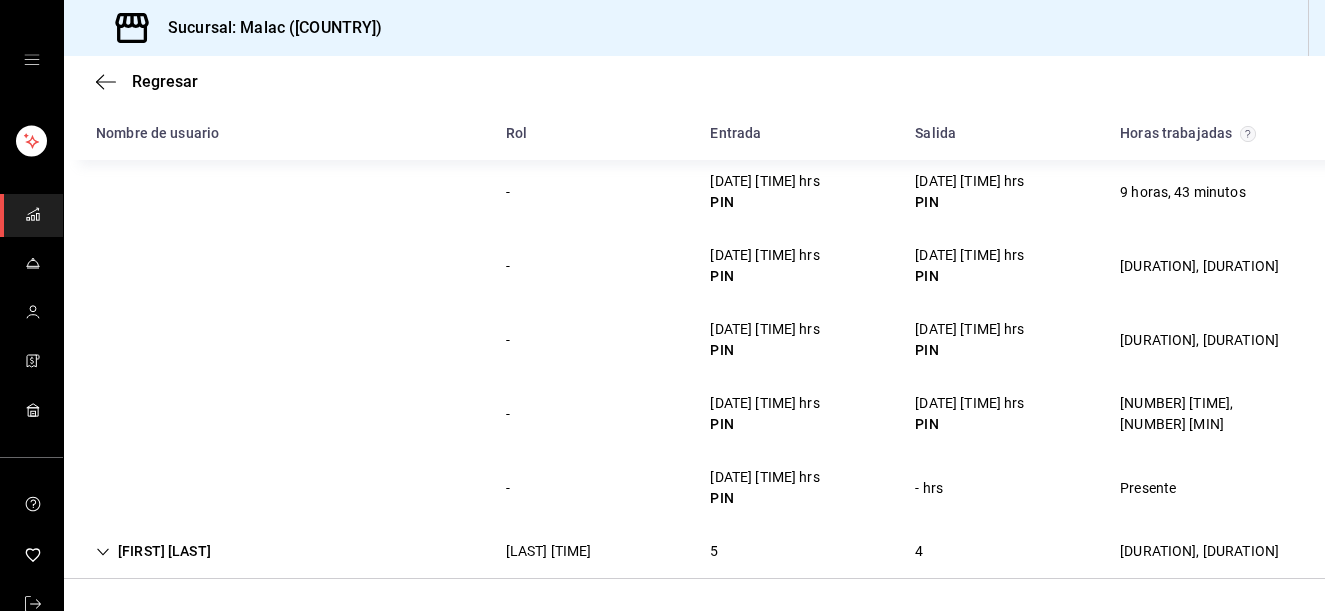 click on "4" at bounding box center (919, 551) 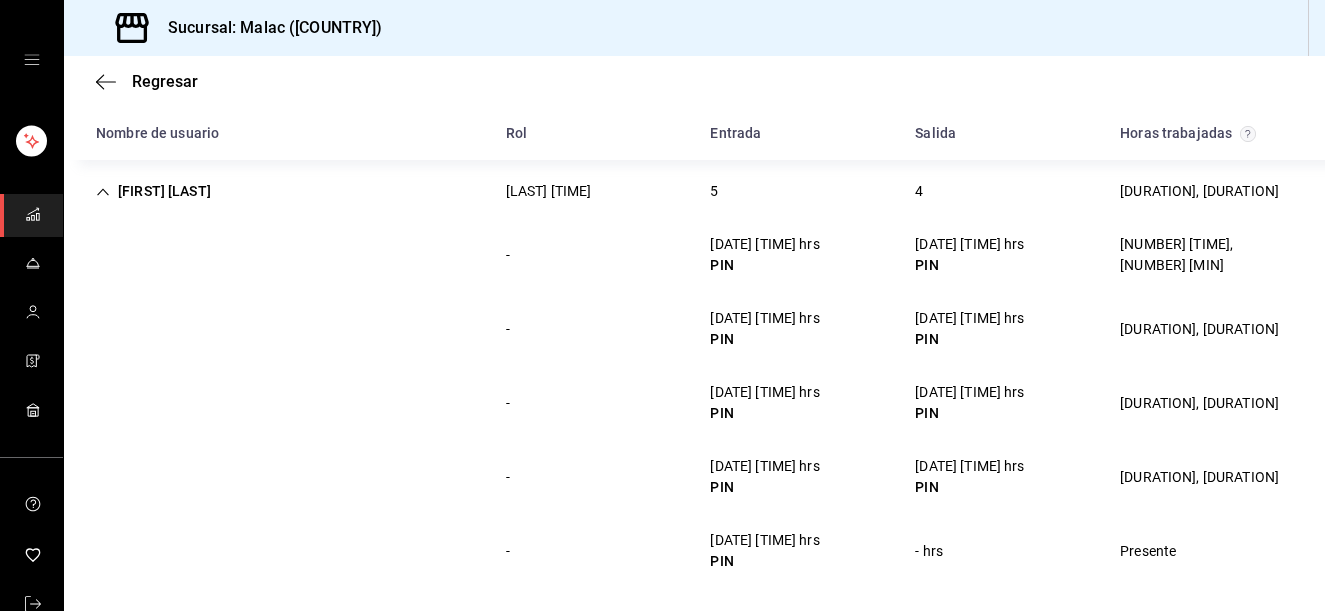 scroll, scrollTop: 659, scrollLeft: 0, axis: vertical 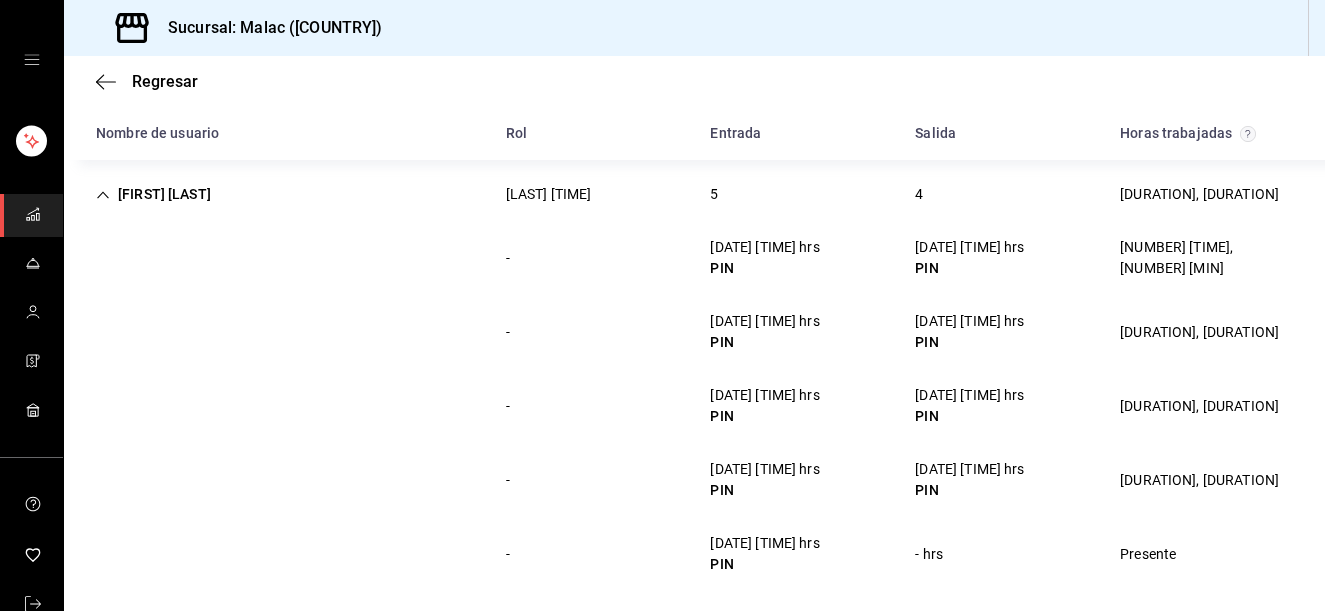 click on "[FIRST] [LAST] [LAST] [TIME] [NUMBER] [NUMBER] [TIME], [TIME] [MIN]" at bounding box center (694, 194) 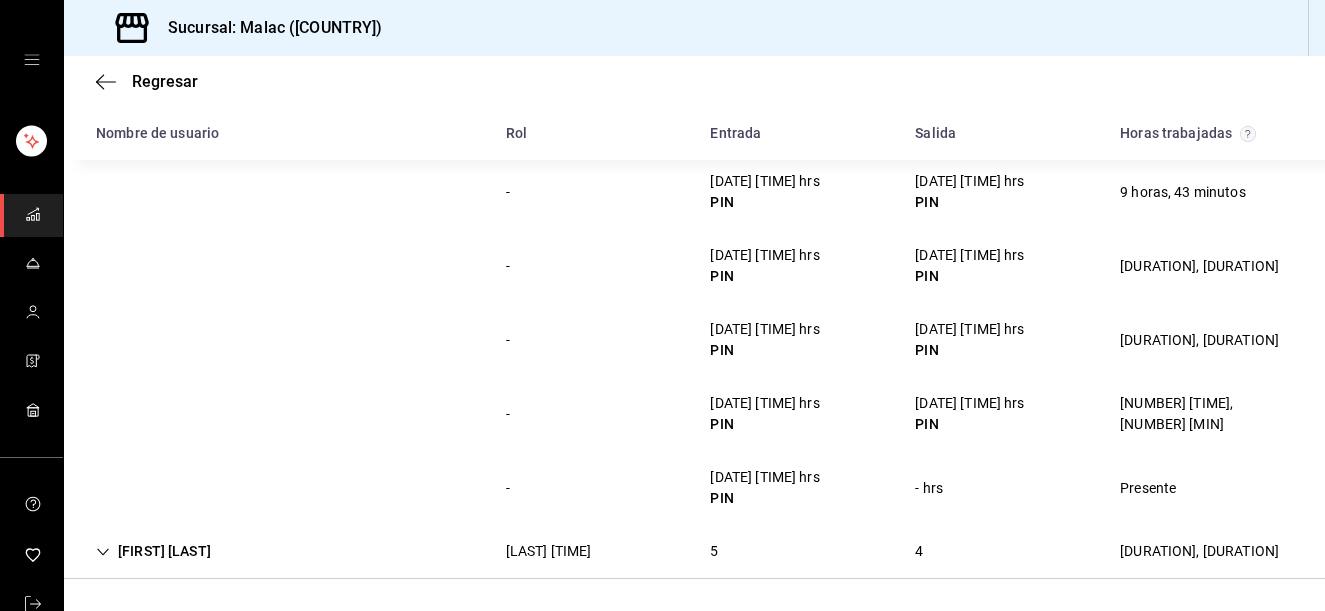 scroll, scrollTop: 290, scrollLeft: 0, axis: vertical 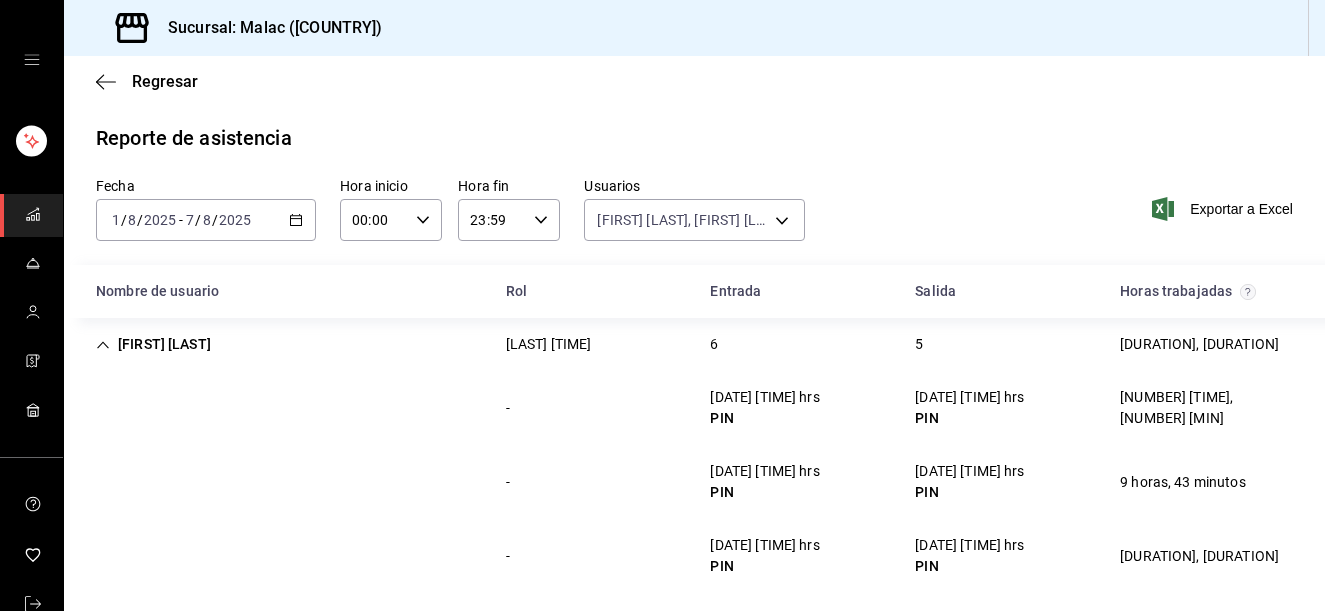 click on "2025" at bounding box center (235, 220) 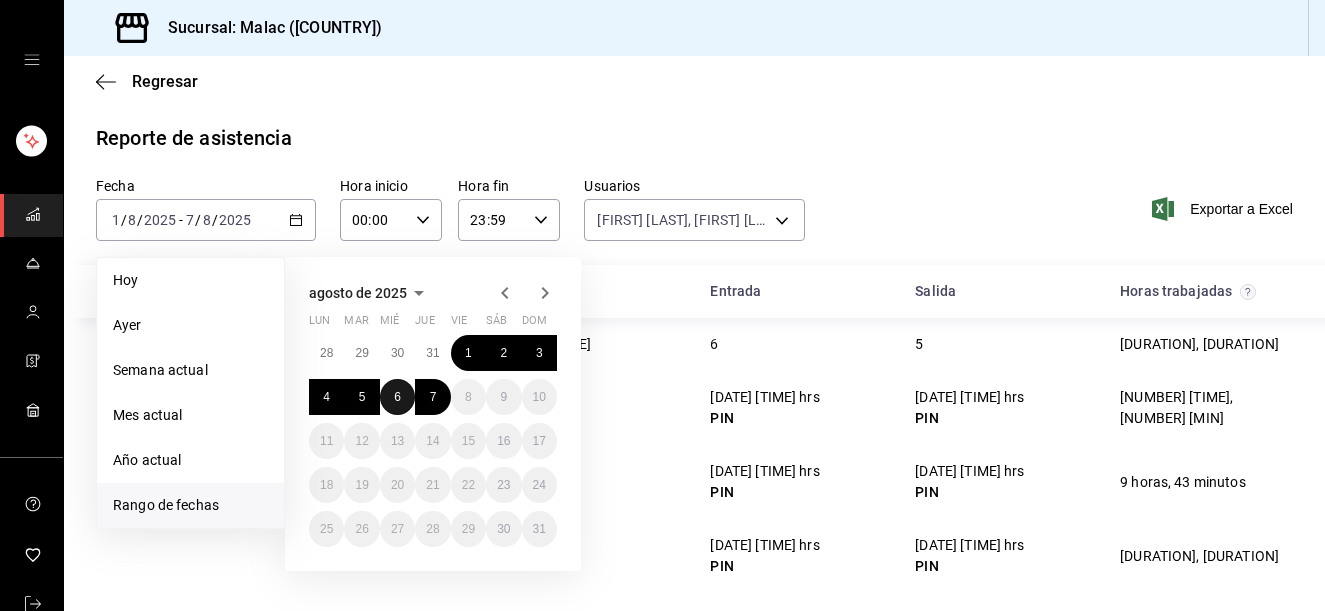 click on "6" at bounding box center (397, 397) 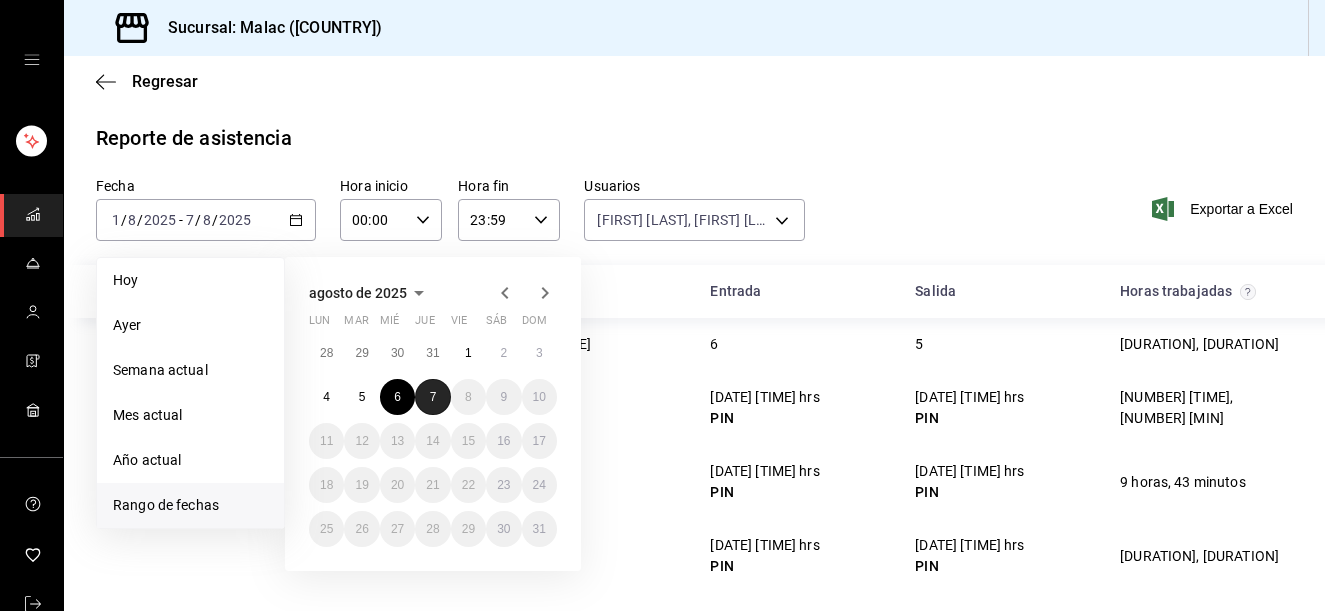 click on "7" at bounding box center (433, 397) 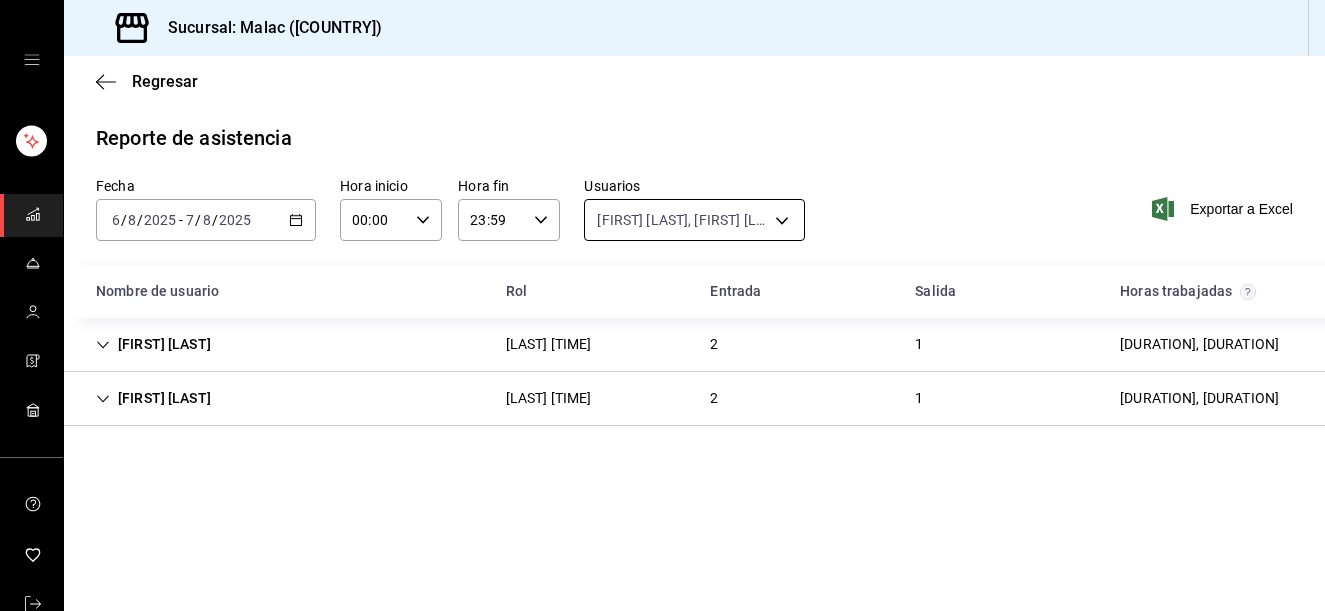 click on "Sucursal: Malac ([COUNTRY]) Regresar Reporte de asistencia Fecha [DATE] [DATE] [DATE] - [DATE] [DATE] [DATE] Hora inicio [TIME] Hora inicio Hora fin [TIME] Hora fin Usuarios [FIRST] [LAST], [FIRST] [LAST] [UUID],[UUID] Exportar a Excel Nombre de usuario Rol Entrada Salida Horas trabajadas   [FIRST] [LAST] [ROLE] [NUMBER] [DURATION] [FIRST] [LAST] [ROLE] [NUMBER] [DURATION] GANA 1 MES GRATIS EN TU SUSCRIPCIÓN AQUÍ ¿Recuerdas cómo empezó tu restaurante?
Hoy puedes ayudar a un colega a tener el mismo cambio que tú viviste.
Recomienda Parrot directamente desde tu Portal Administrador.
Es fácil y rápido.
🎁 Por cada restaurante que se una, ganas 1 mes gratis. Visitar centro de ayuda [PHONE] [EMAIL] Visitar centro de ayuda [PHONE] [EMAIL]" at bounding box center (662, 305) 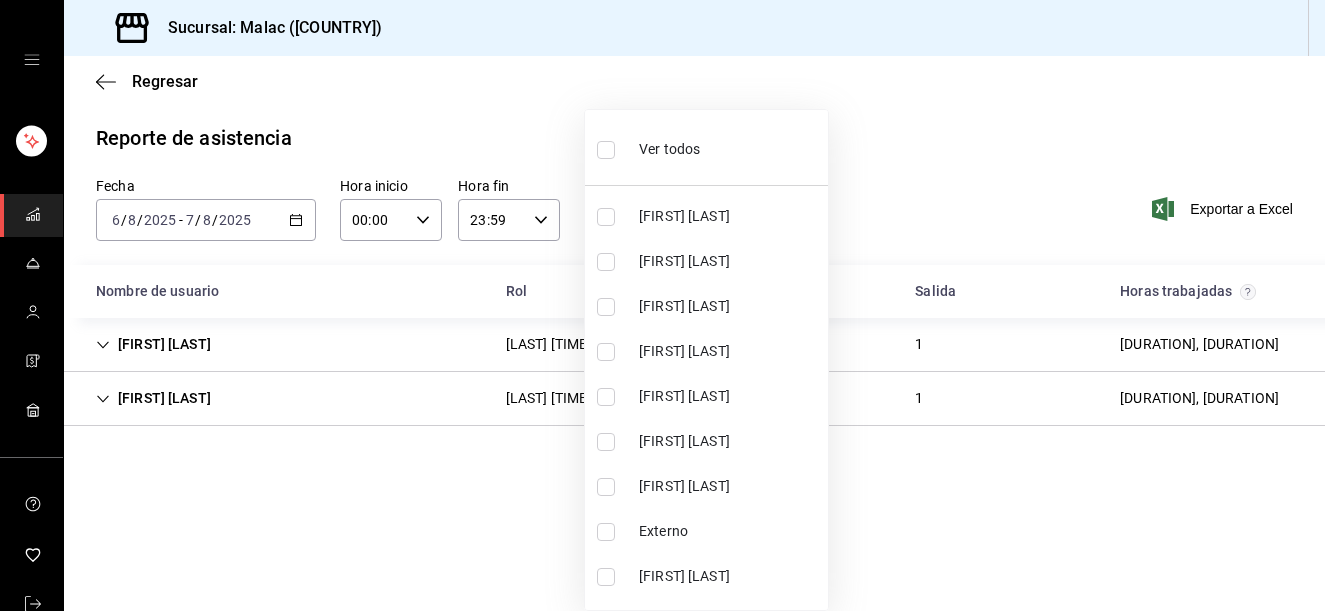 click on "Ver todos" at bounding box center (669, 149) 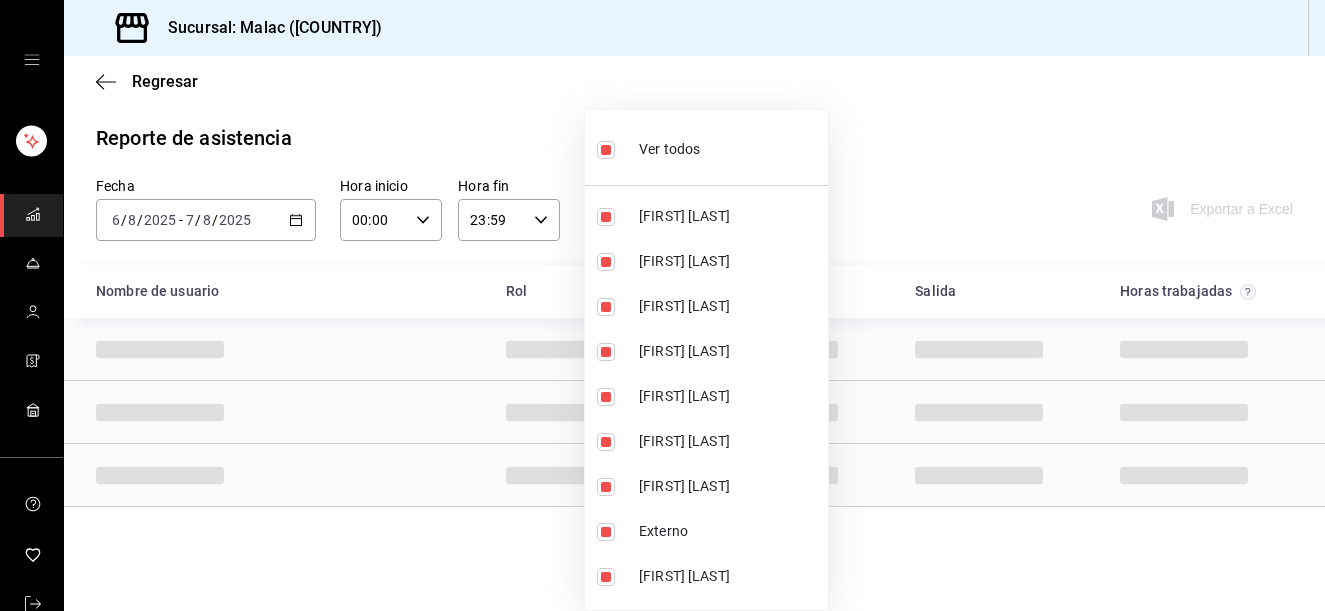 click on "Ver todos" at bounding box center [669, 149] 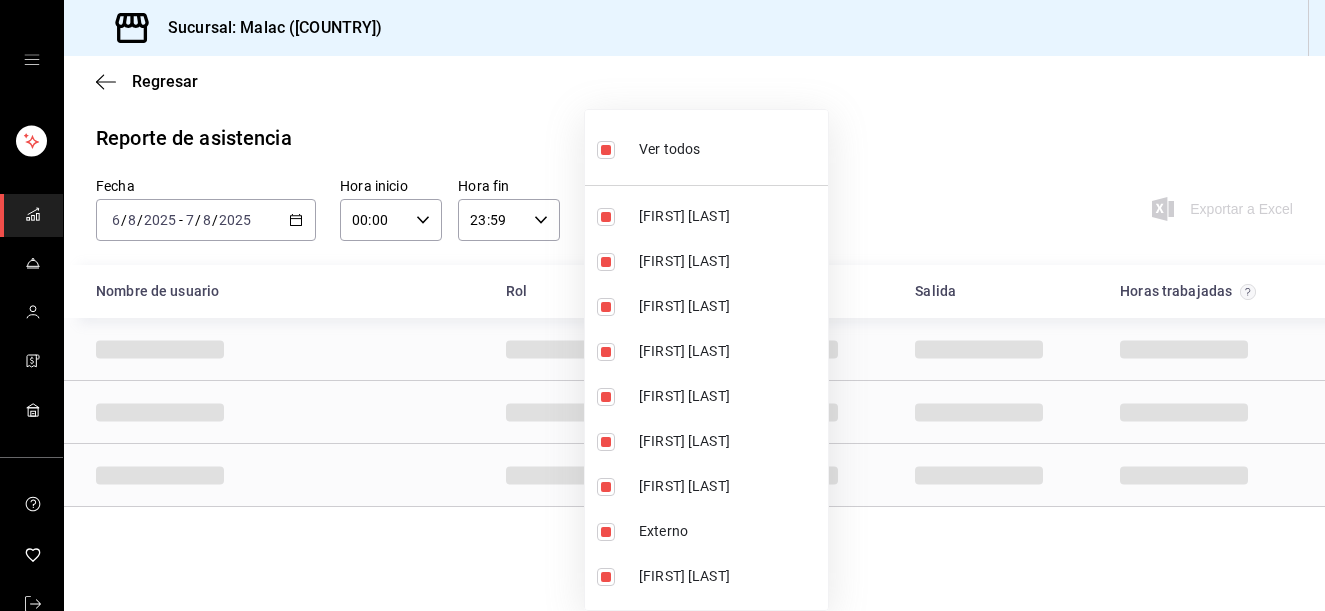 checkbox on "false" 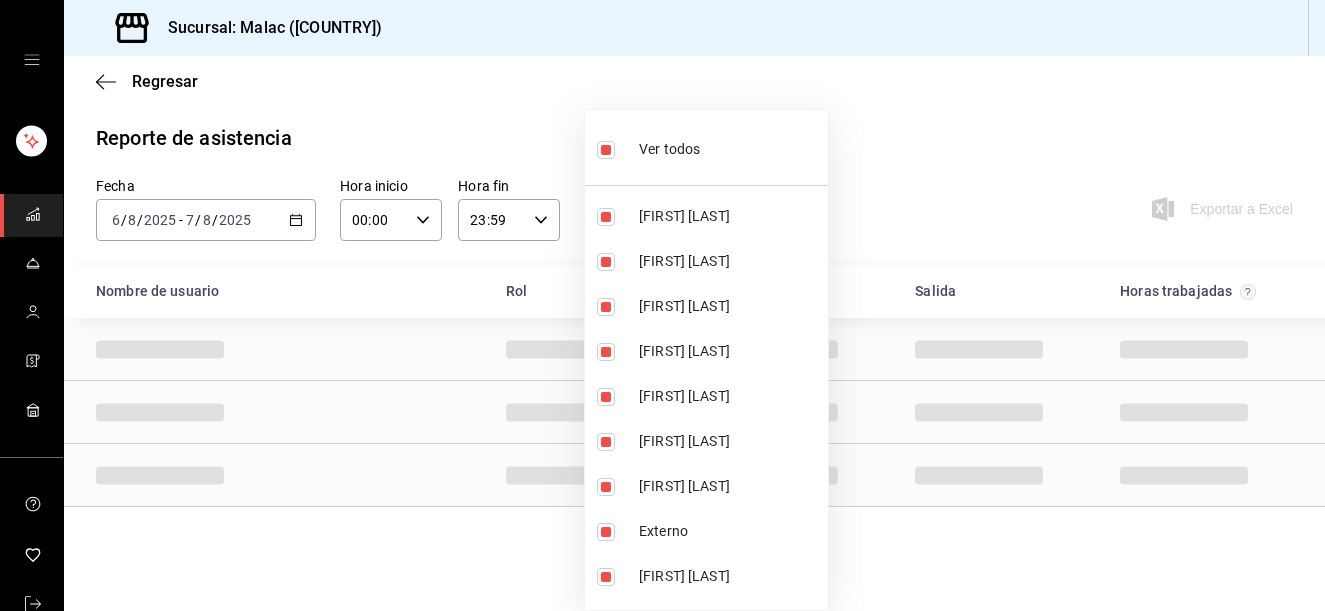 checkbox on "false" 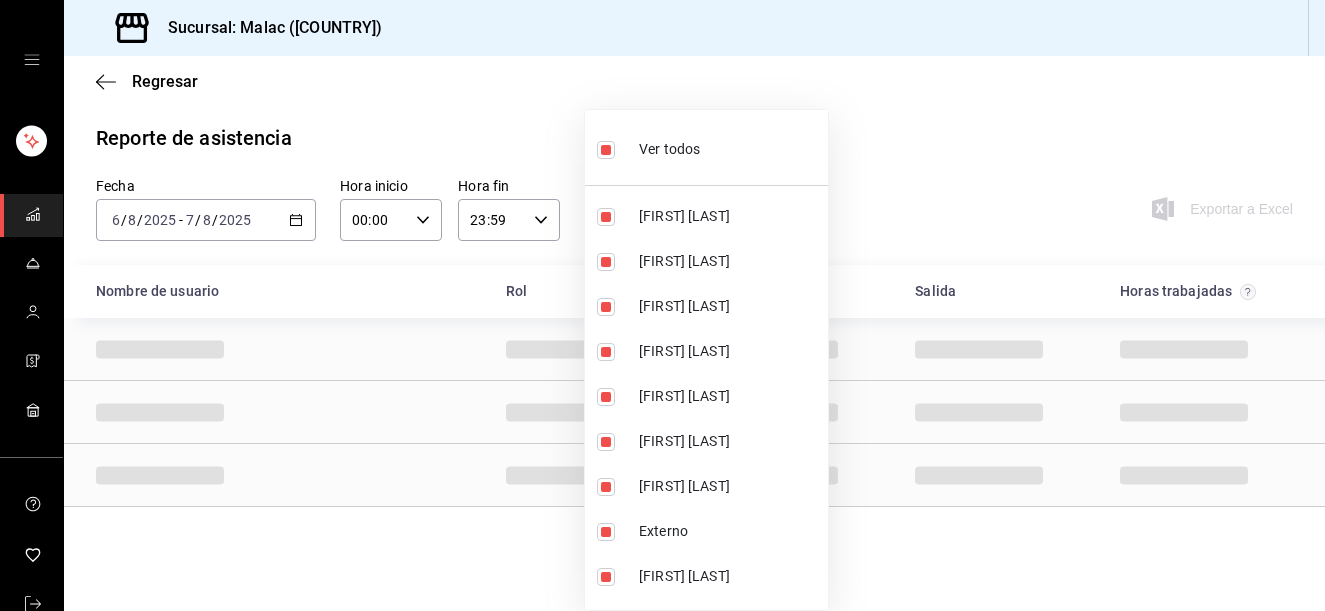 checkbox on "false" 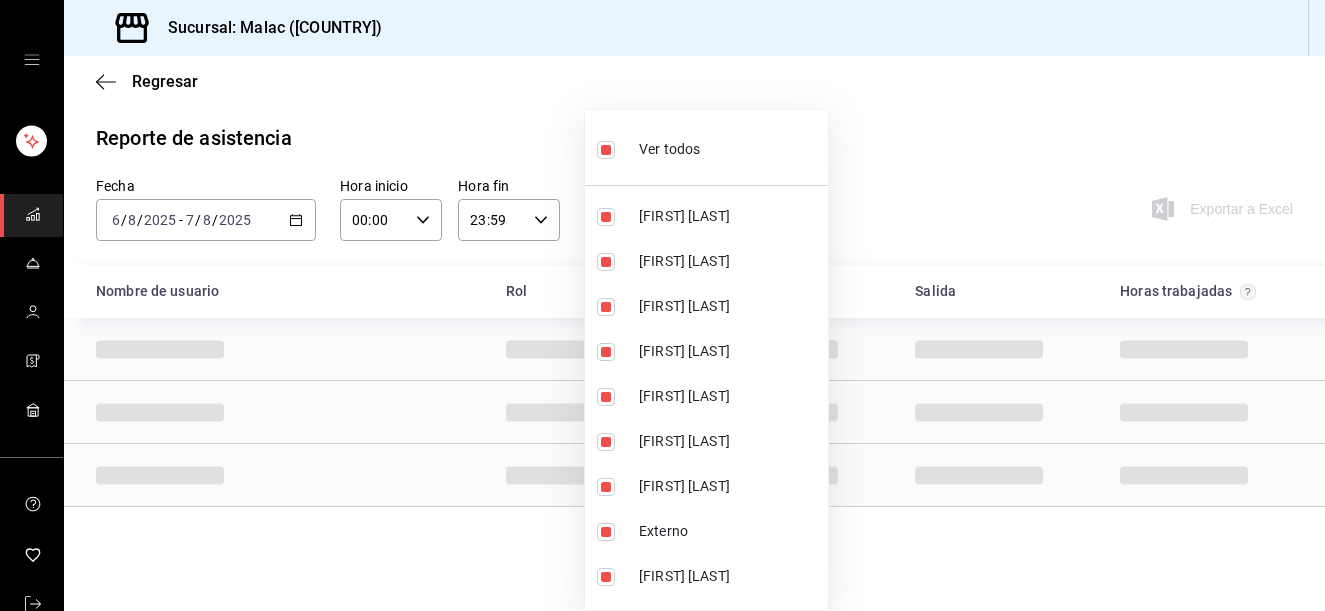 checkbox on "false" 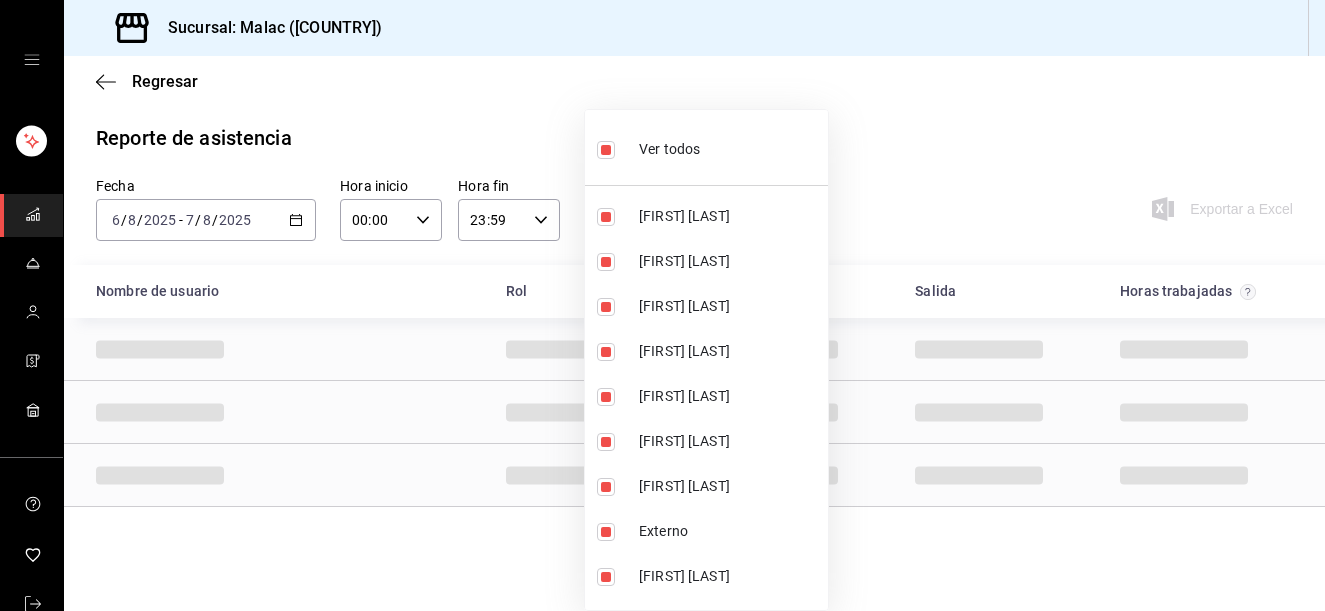 checkbox on "false" 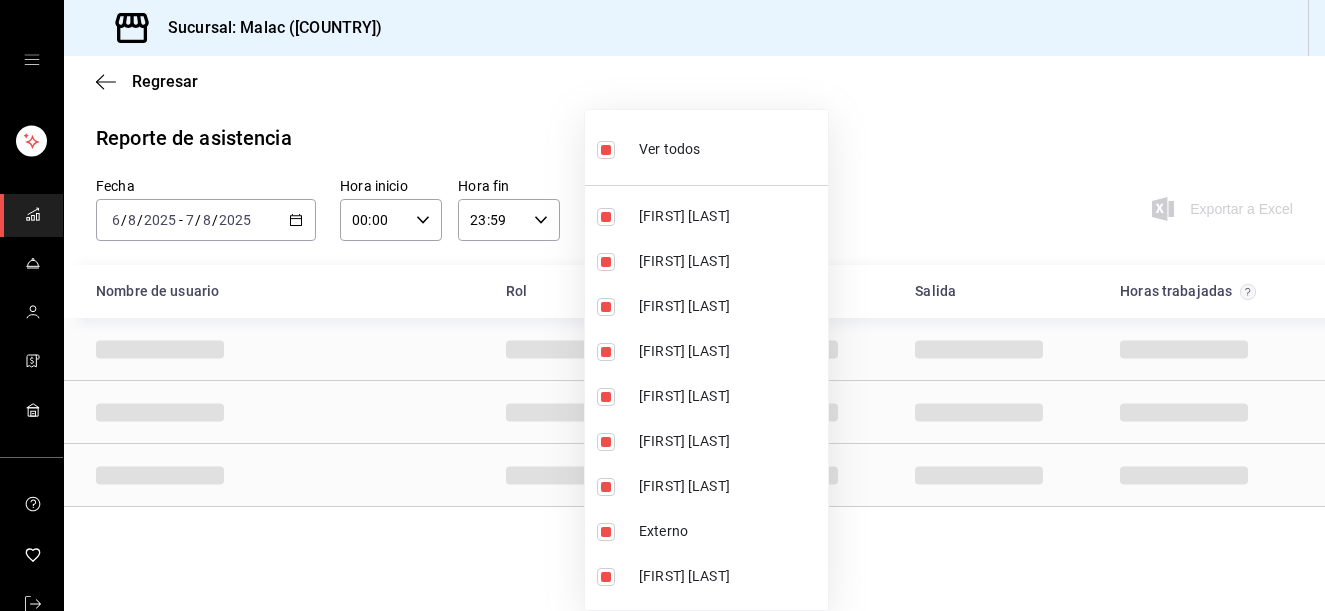 checkbox on "false" 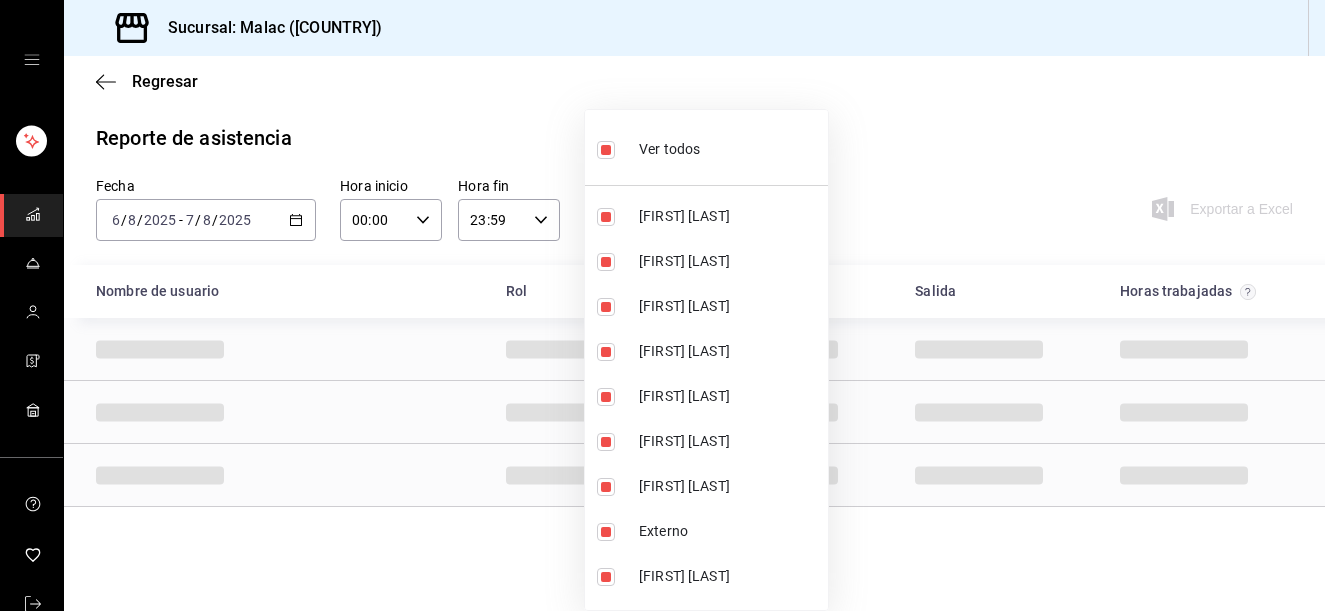 checkbox on "false" 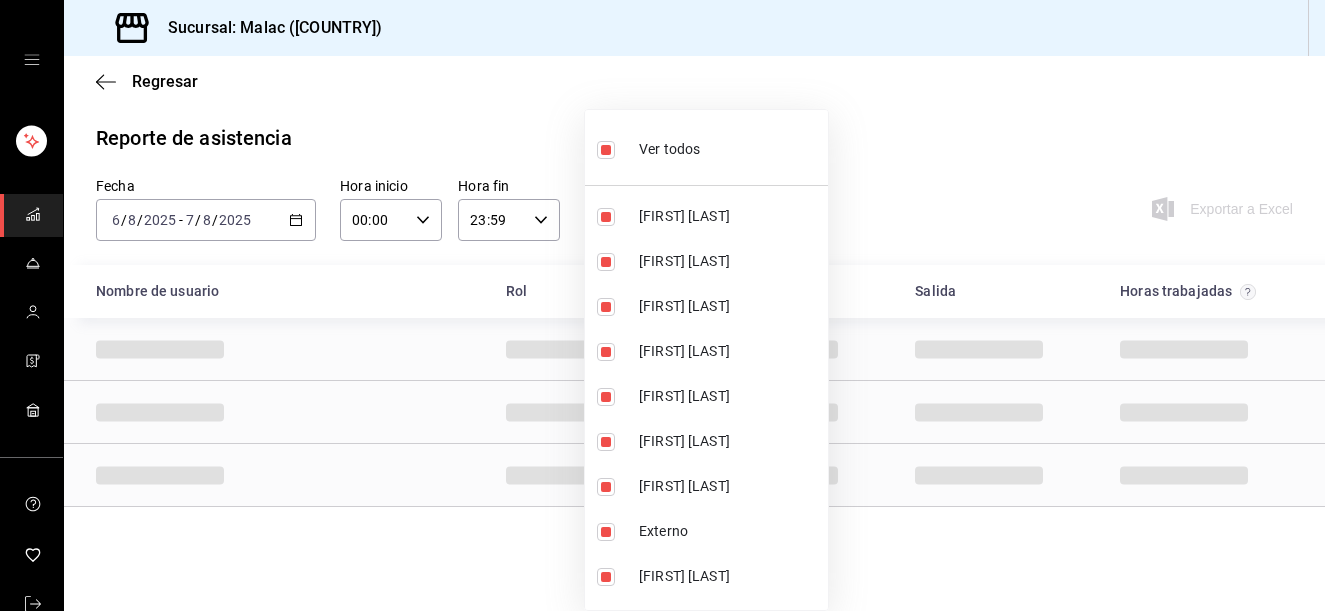 checkbox on "false" 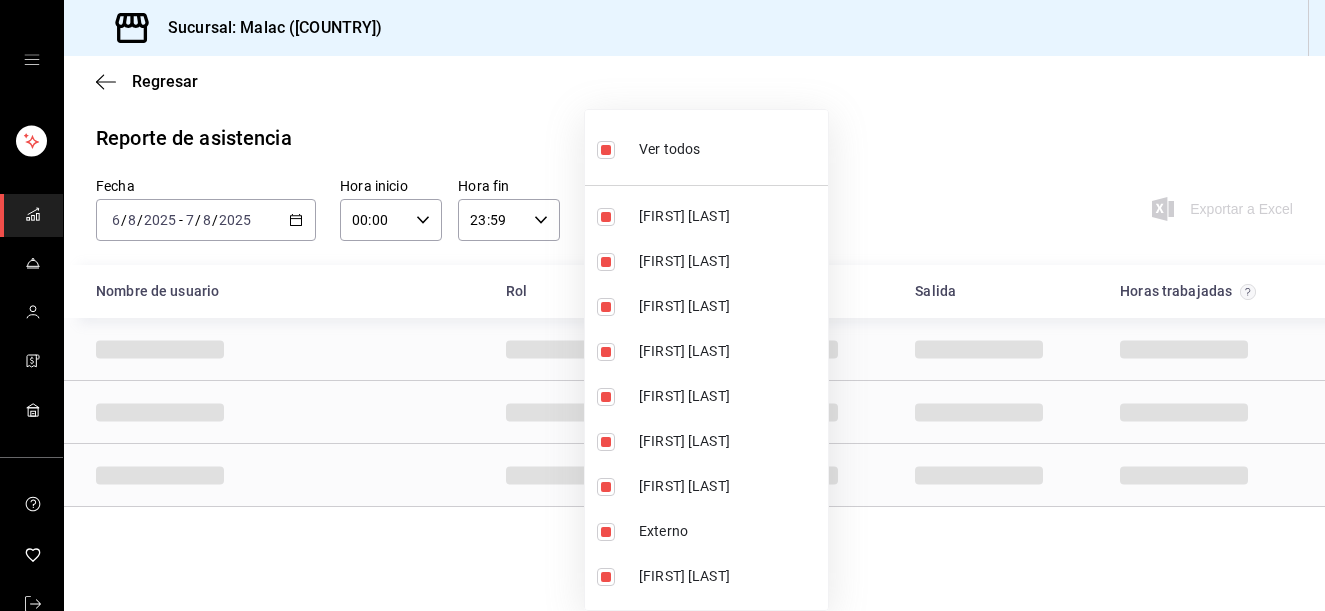 checkbox on "false" 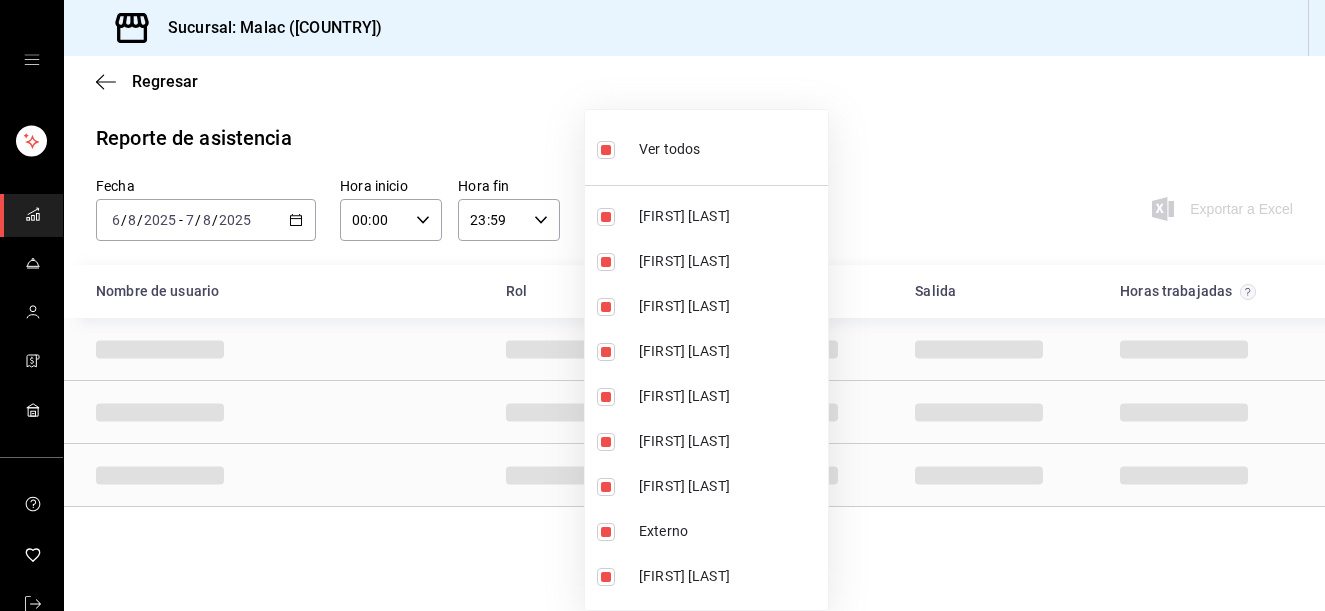 checkbox on "false" 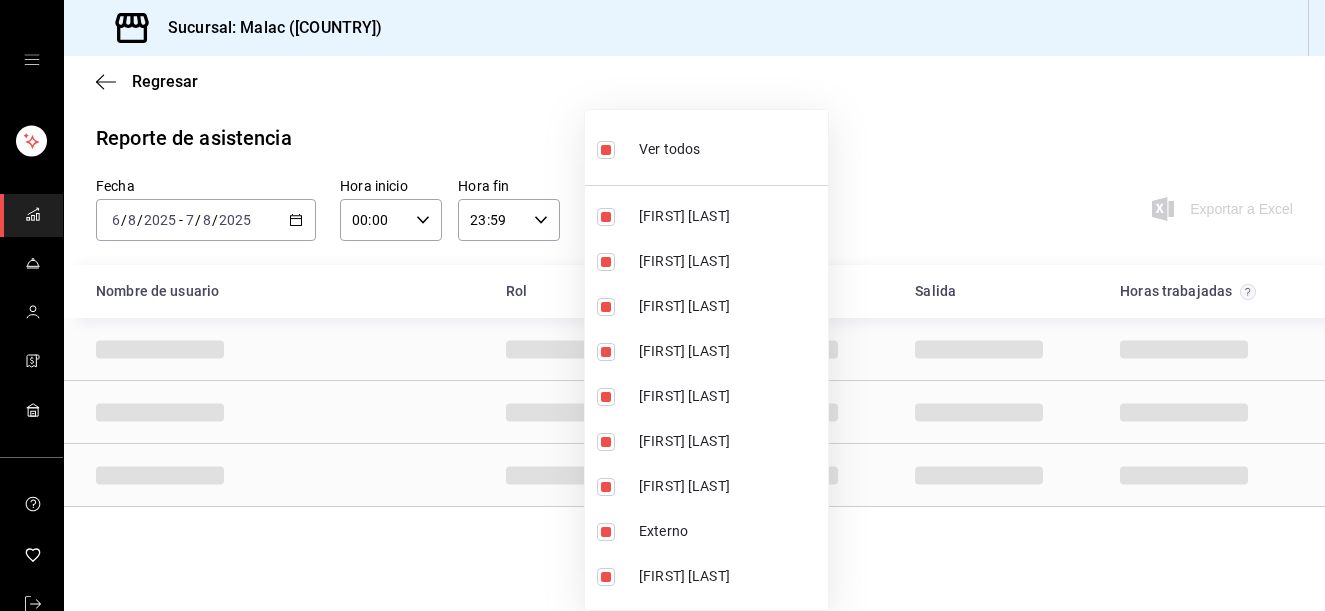 checkbox on "false" 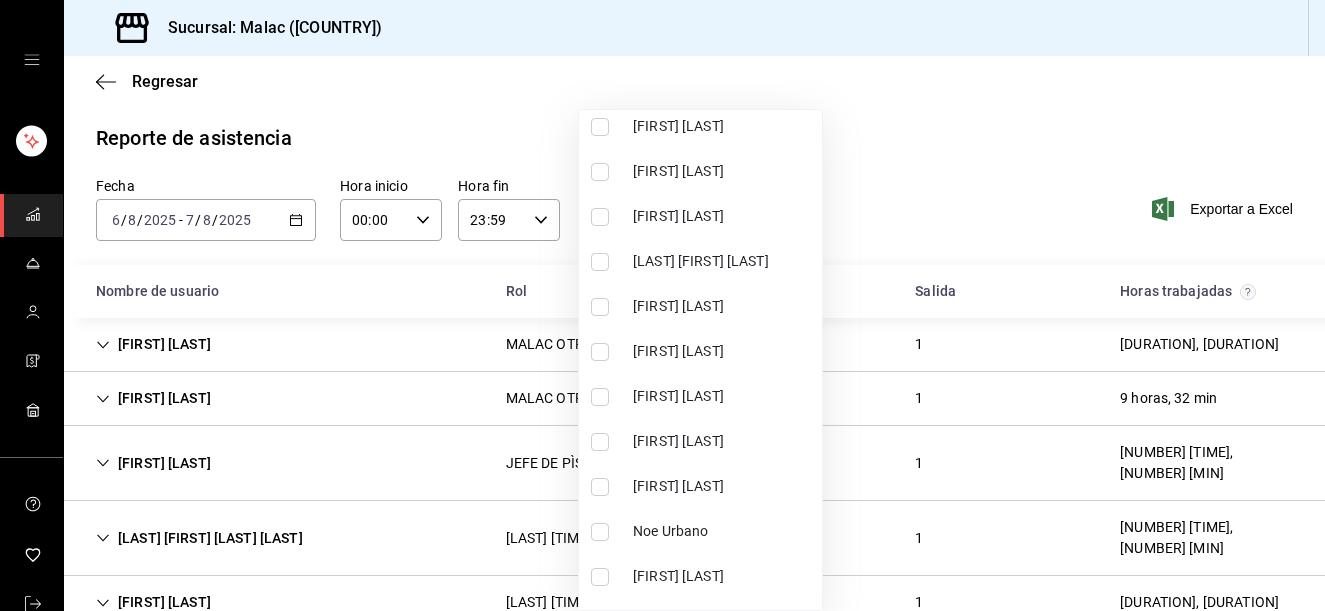 scroll, scrollTop: 1046, scrollLeft: 0, axis: vertical 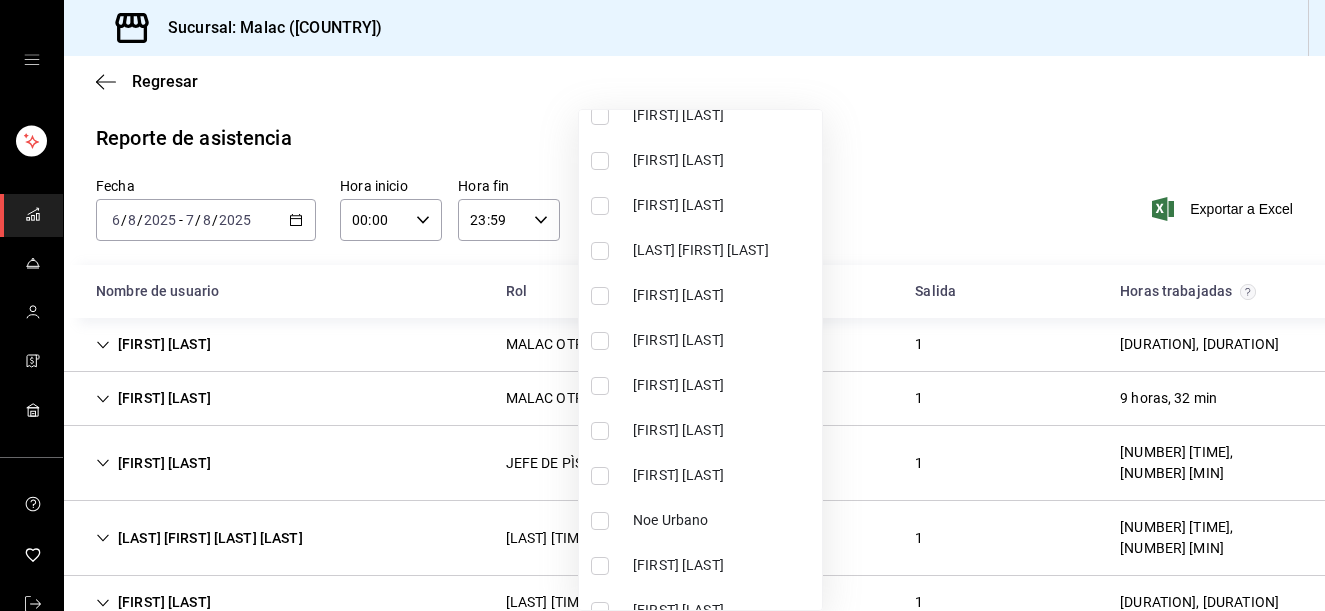 click on "[FIRST] [LAST]" at bounding box center (723, 295) 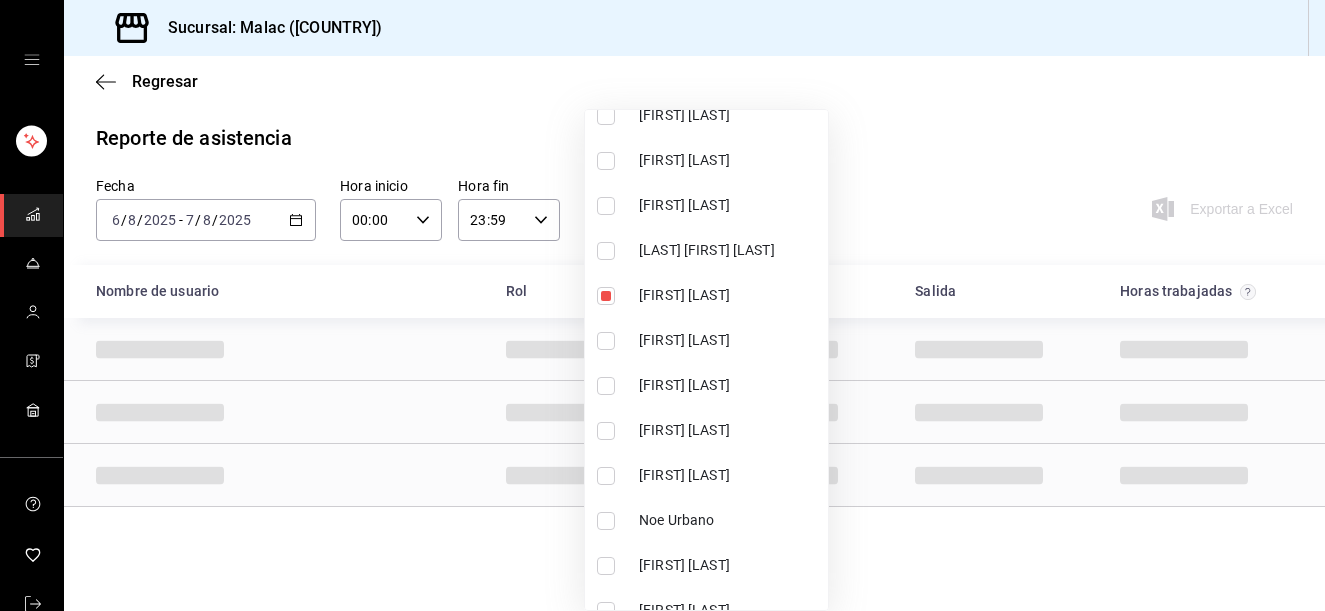click on "[FIRST] [LAST]" at bounding box center (729, 385) 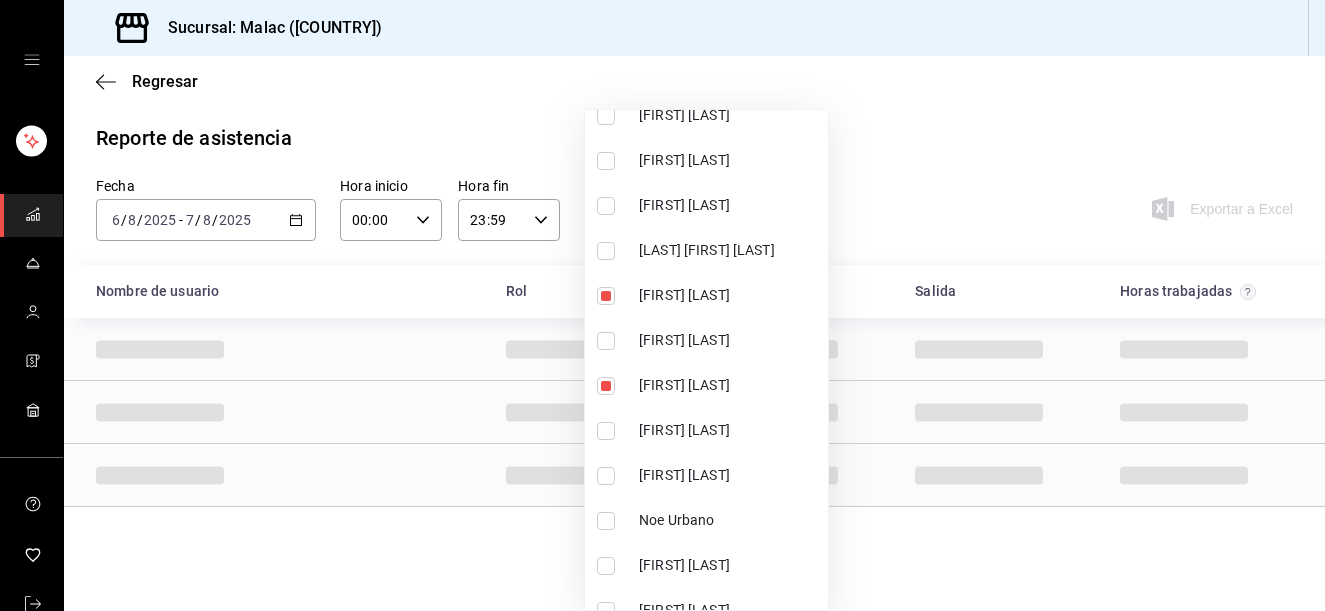 click at bounding box center (662, 305) 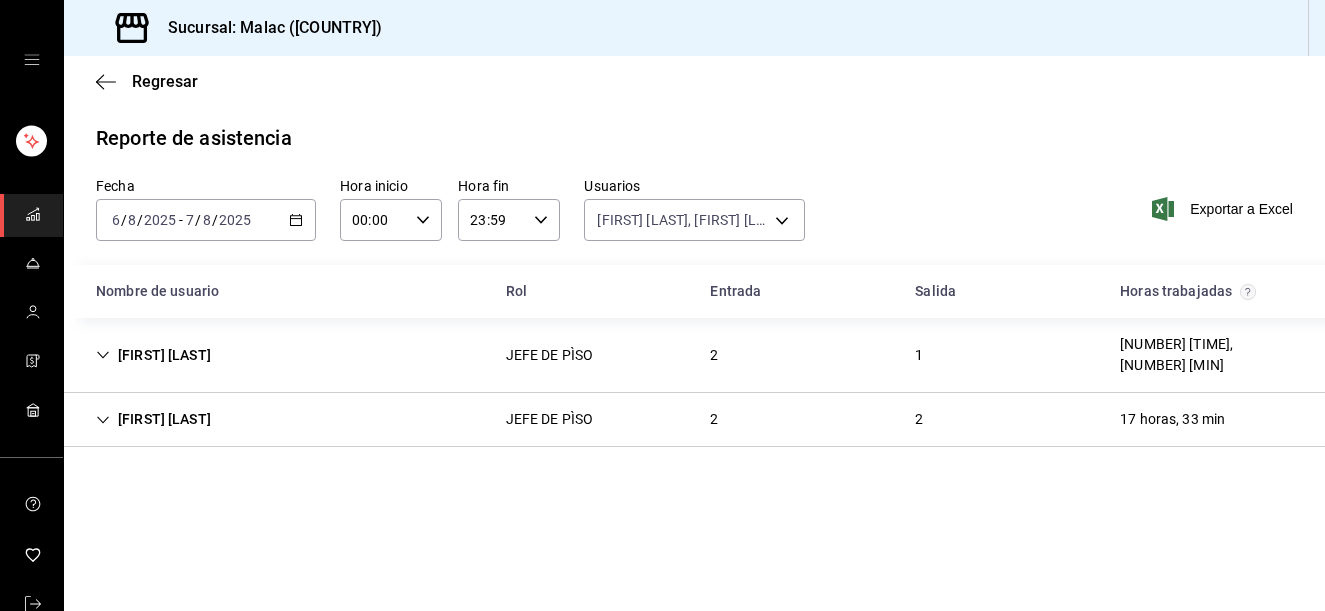click on "JEFE DE PÌSO" at bounding box center (550, 355) 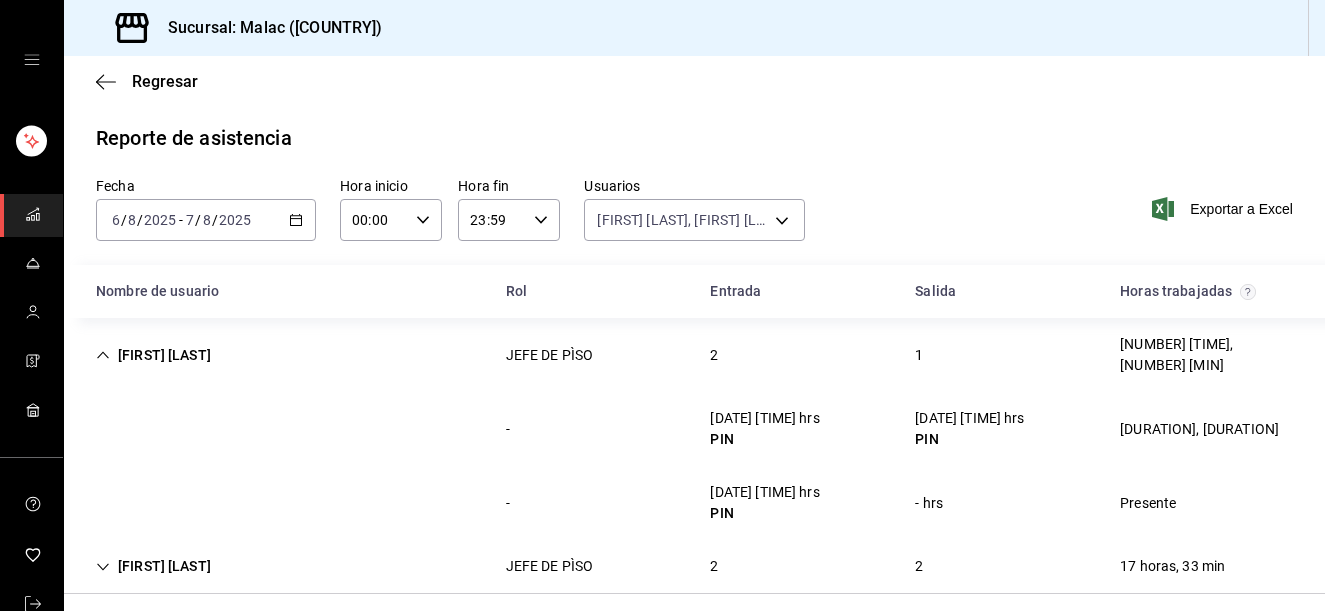 click on "2" at bounding box center (714, 355) 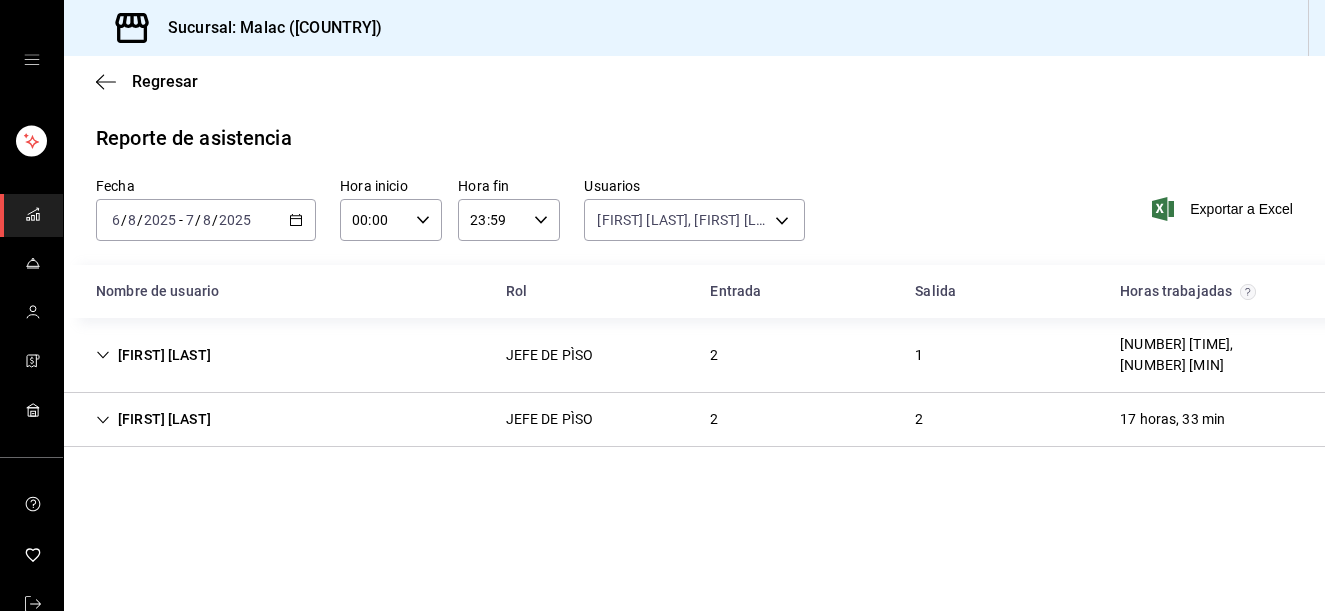 click on "[FIRST] [LAST] [ROLE] [NUMBER] [NUMBER] [DURATION]" at bounding box center [694, 420] 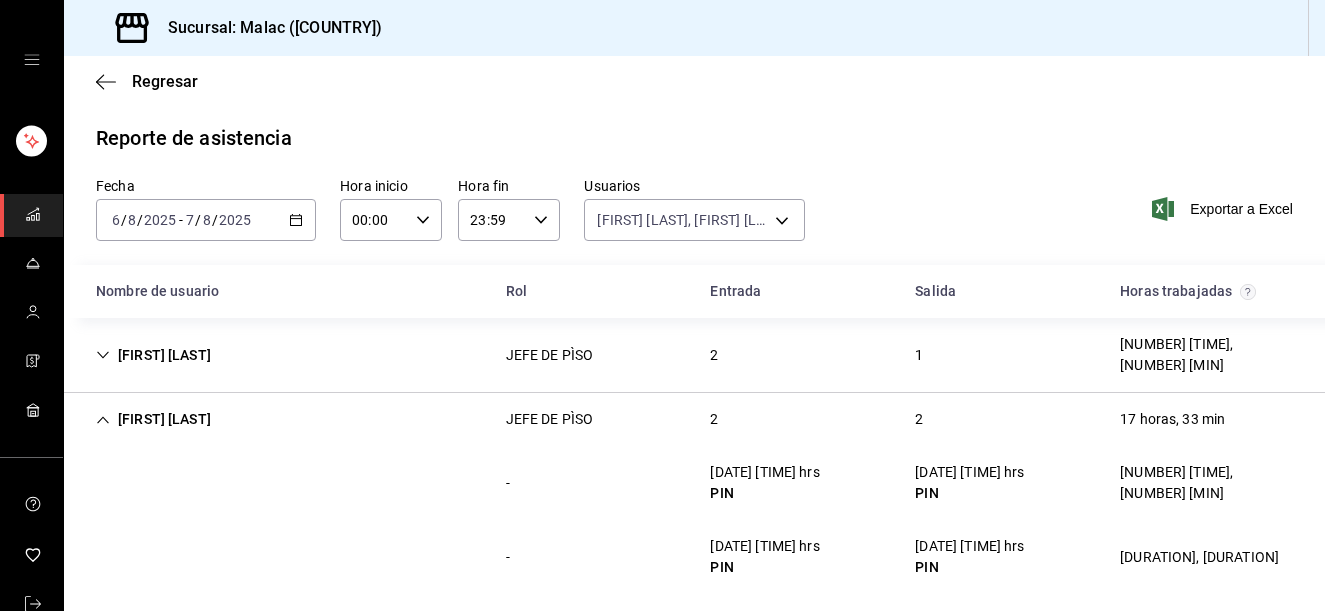 click on "[FIRST] [LAST] [ROLE] [NUMBER] [NUMBER] [DURATION]" at bounding box center (694, 419) 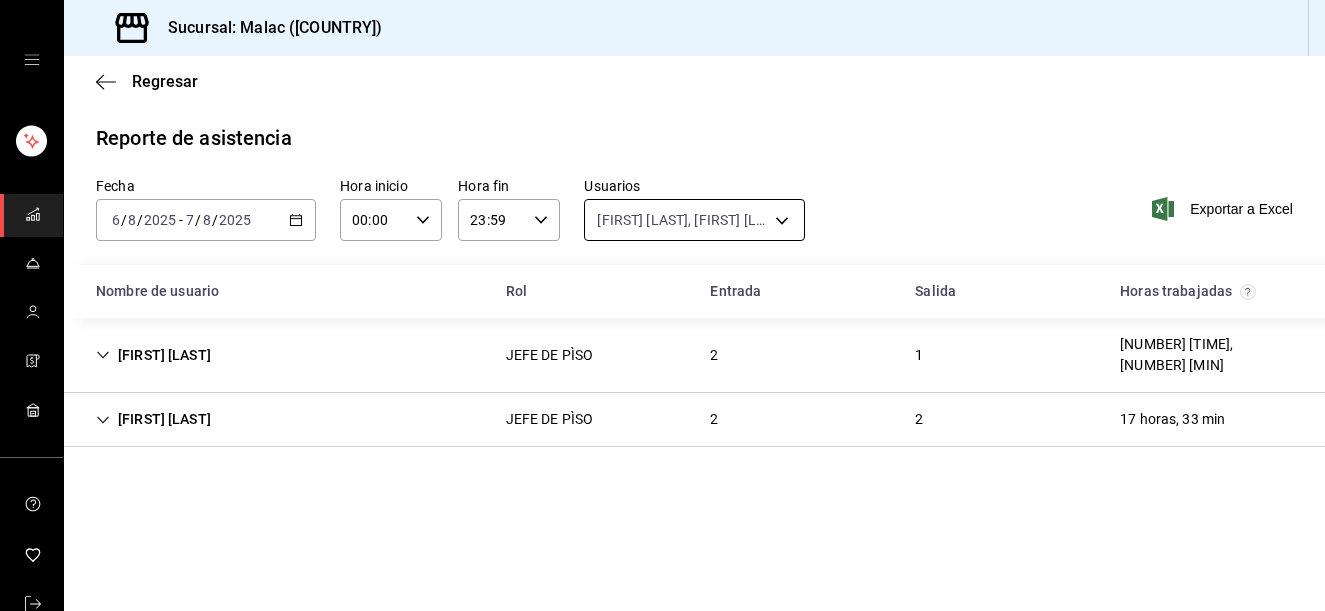 click on "Sucursal: Malac (Mex) Regresar Reporte de asistencia Fecha 2025-08-06 6 / 8 / 2025 - 2025-08-07 7 / 8 / 2025 Hora inicio 00:00 Hora inicio Hora fin 23:59 Hora fin Usuarios [LAST] [FIRST], [LAST] [FIRST] [NUMBER], [NUMBER] Exportar a Excel Nombre de usuario Rol Entrada Salida Horas trabajadas   [LAST] [FIRST] [LAST] [TIME] [NUMBER] [TIME] - [DATE] [TIME]   hrs PIN [DATE] [TIME]   hrs PIN [NUMBER] [TIME], [NUMBER] [MIN] - [DATE] [TIME]   hrs PIN -   hrs Presente [LAST] [FIRST] [LAST] [TIME] [NUMBER] [TIME] - [DATE] [TIME]   hrs PIN [DATE] [TIME]   hrs PIN [NUMBER] [TIME], [NUMBER] [MIN] - [DATE] [TIME]   hrs PIN -   hrs Presente GANA 1 MES GRATIS EN TU SUSCRIPCIÓN AQUÍ ¿Recuerdas cómo empezó tu restaurante?
Hoy puedes ayudar a un colega a tener el mismo cambio que tú viviste.
Recomienda Parrot directamente desde tu Portal Administrador.
Es fácil y rápido.
🎁 Por cada restaurante que se una, ganas 1 mes gratis." at bounding box center [662, 305] 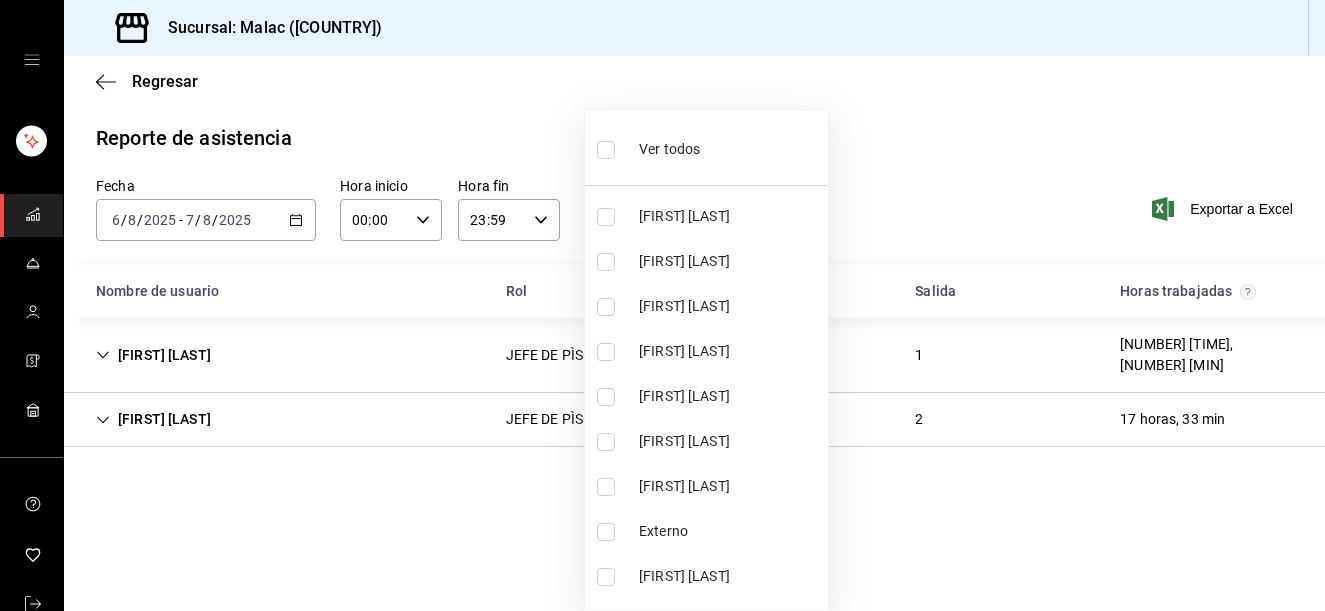 click on "Ver todos" at bounding box center [648, 147] 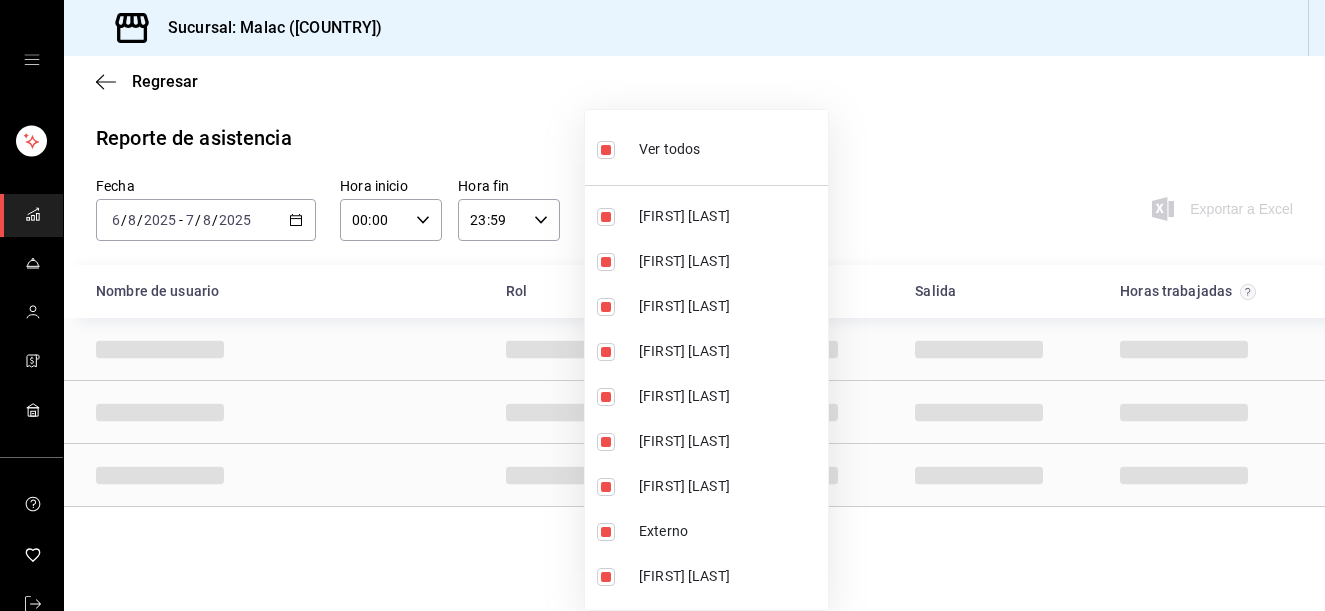 click on "Ver todos" at bounding box center (648, 147) 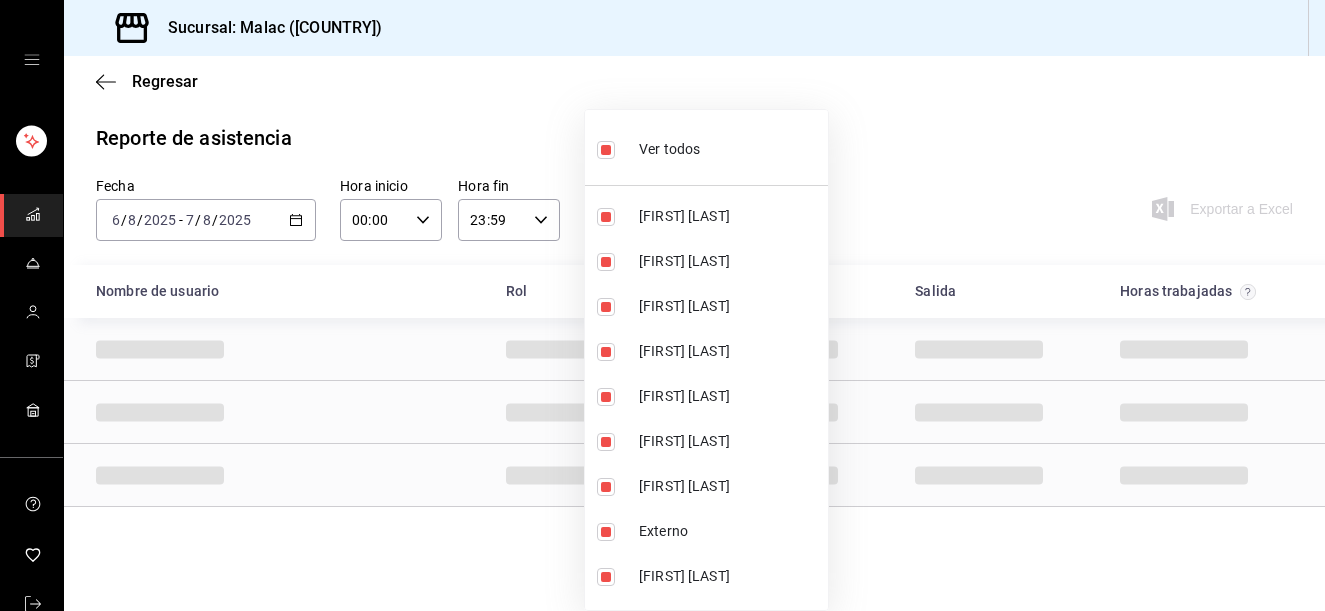 checkbox on "false" 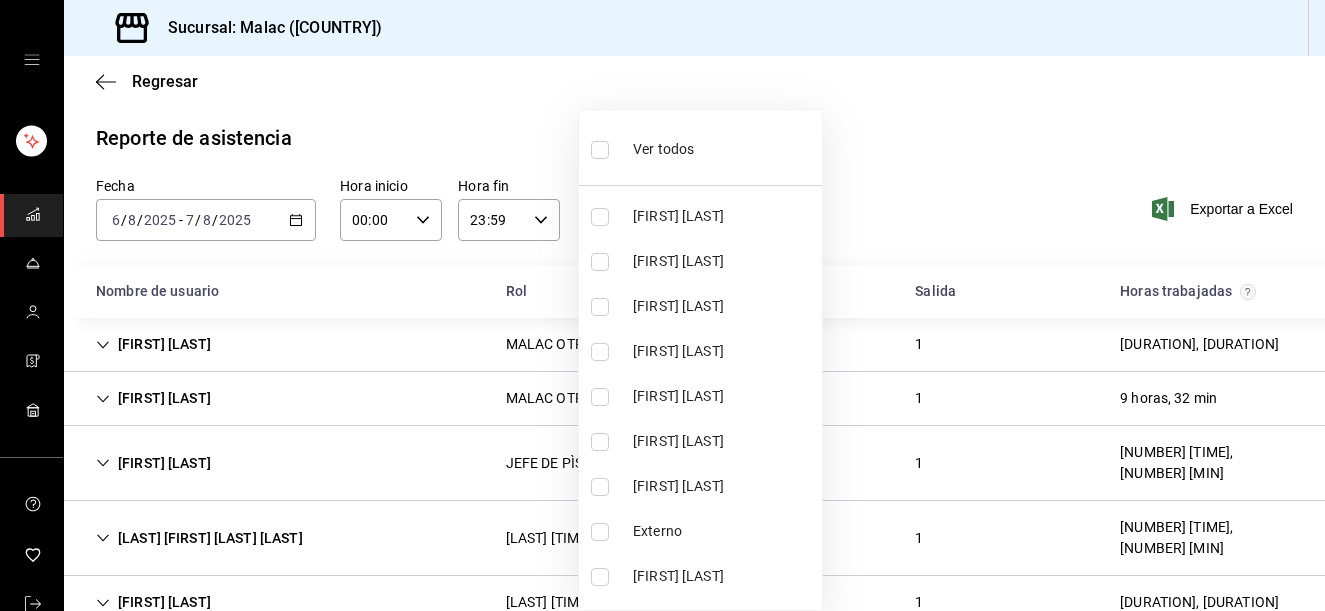 click on "[FIRST] [LAST]" at bounding box center (723, 396) 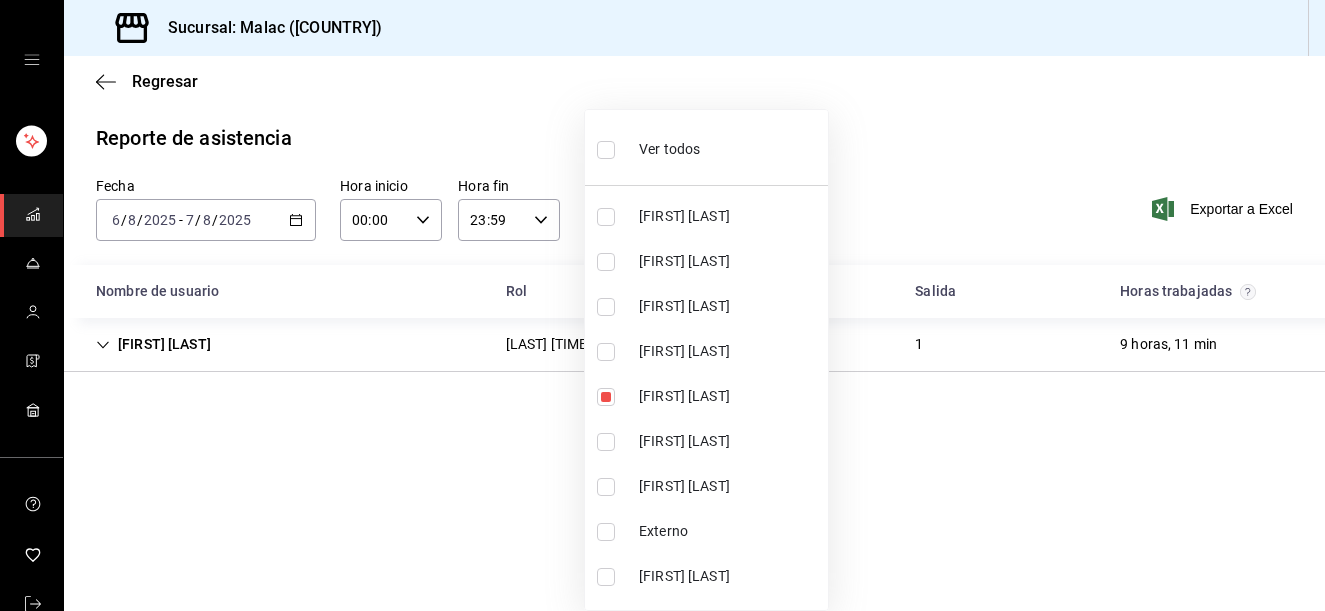 scroll, scrollTop: 438, scrollLeft: 0, axis: vertical 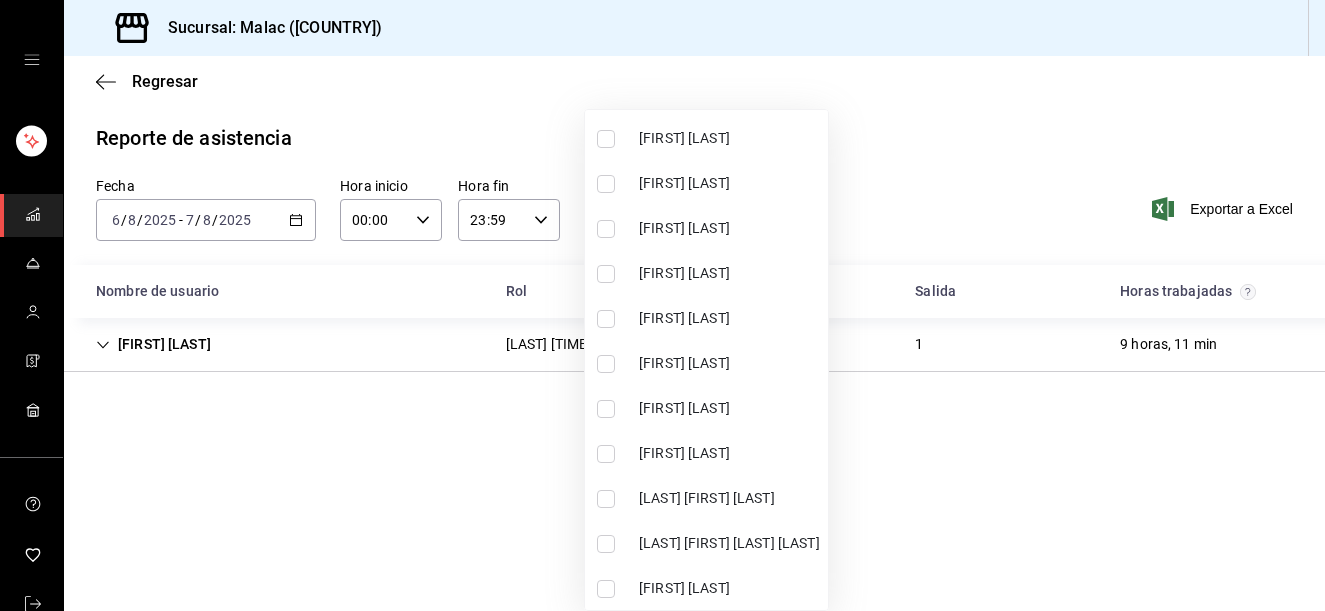 click on "[LAST] [FIRST] [LAST] [LAST]" at bounding box center (706, 543) 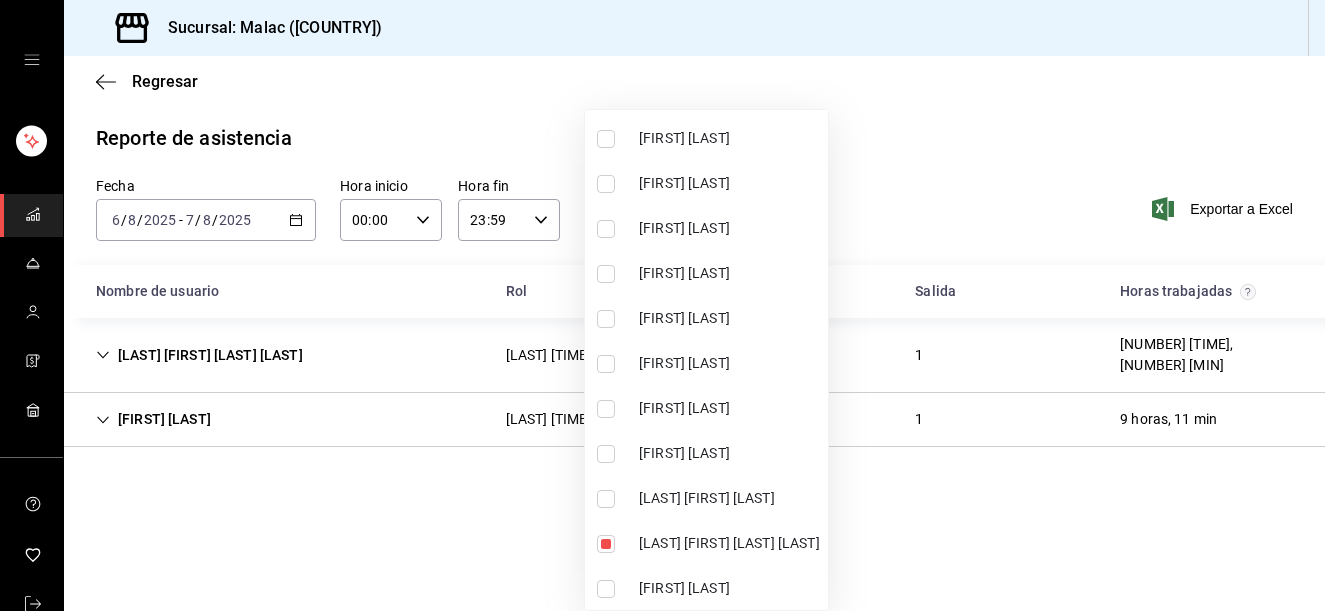 click on "[FIRST] [LAST]" at bounding box center (706, 588) 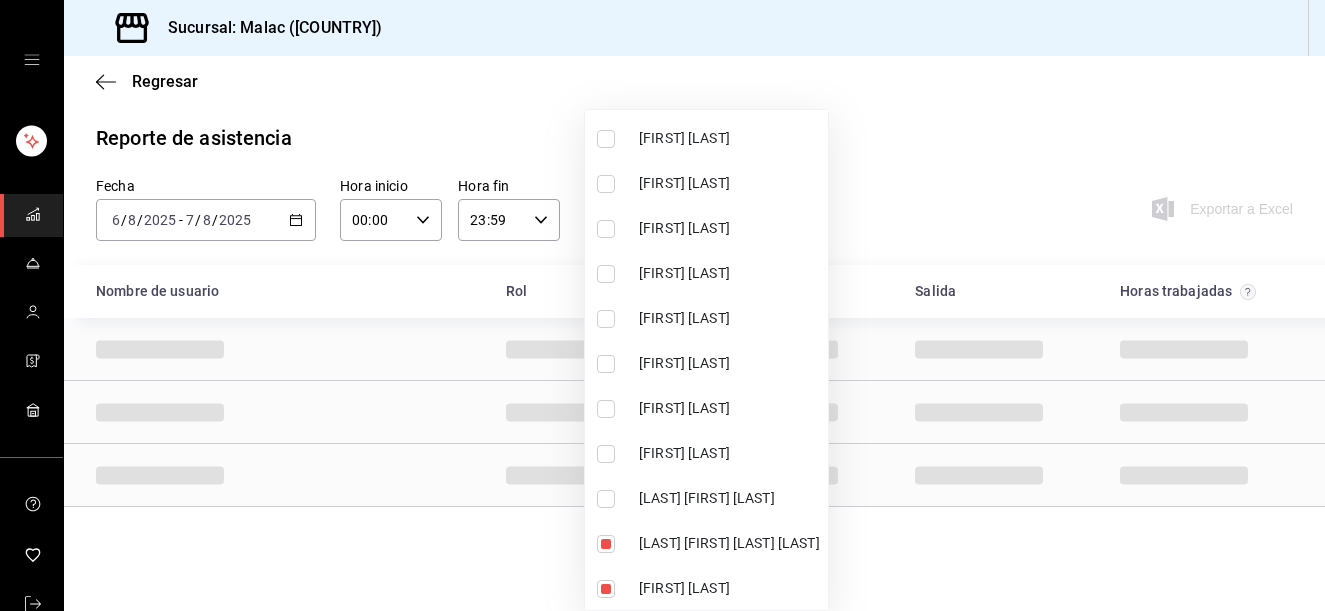 click at bounding box center (662, 305) 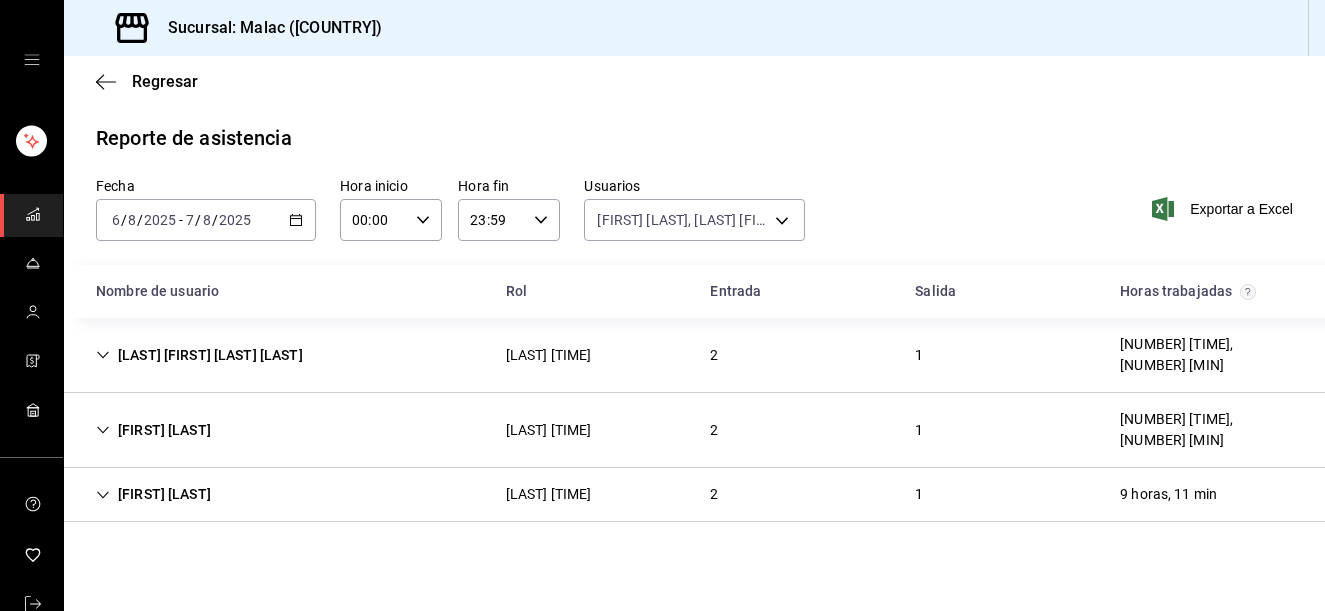click on "[FIRST] [LAST] [ROLE] [NUMBER] [DURATION]" at bounding box center (694, 355) 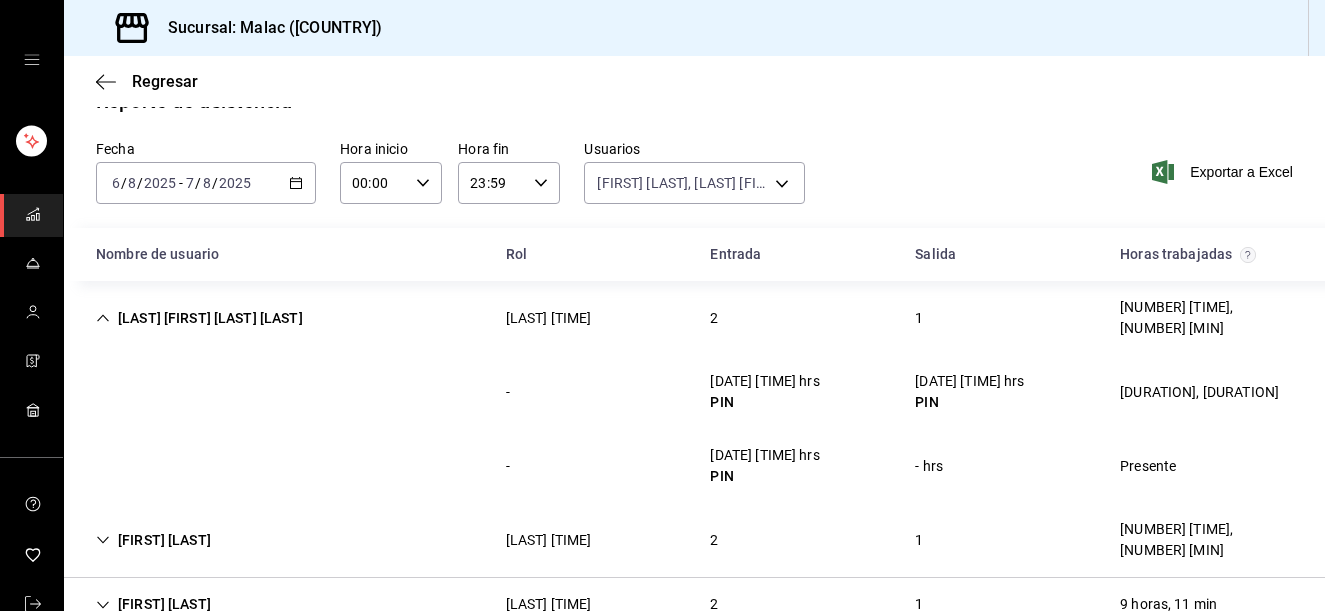 scroll, scrollTop: 48, scrollLeft: 0, axis: vertical 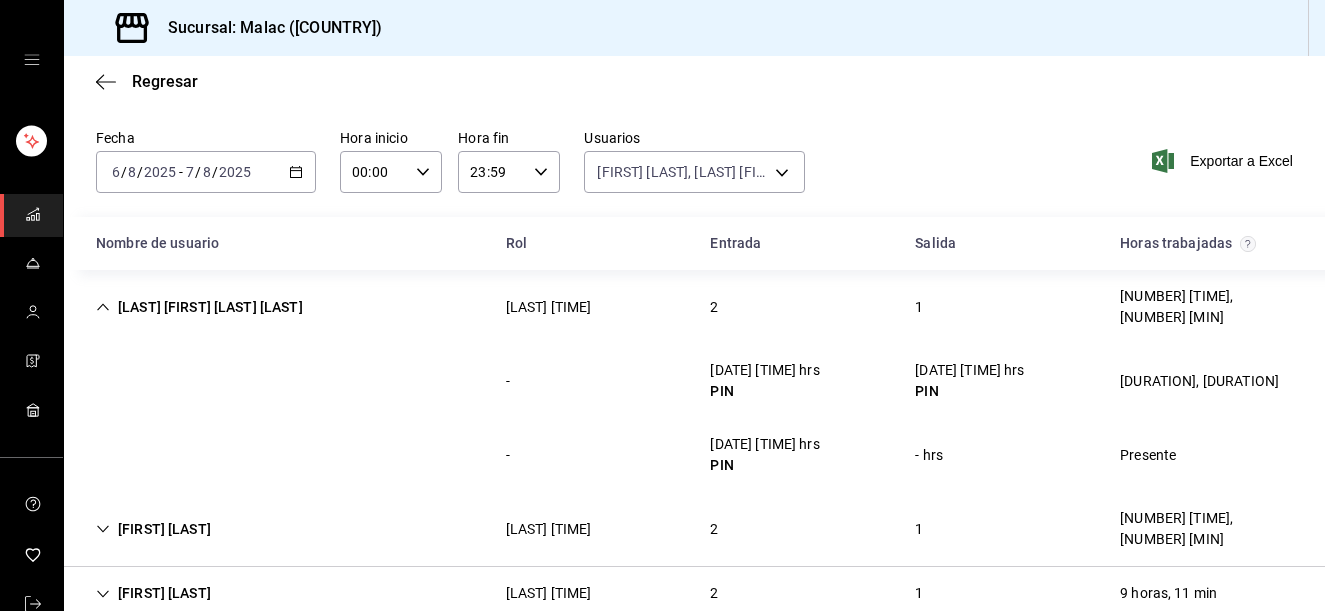 click on "[LAST] [FIRST] [LAST] [LAST] [TIME] [NUMBER] [NUMBER] [TIME]" at bounding box center (694, 529) 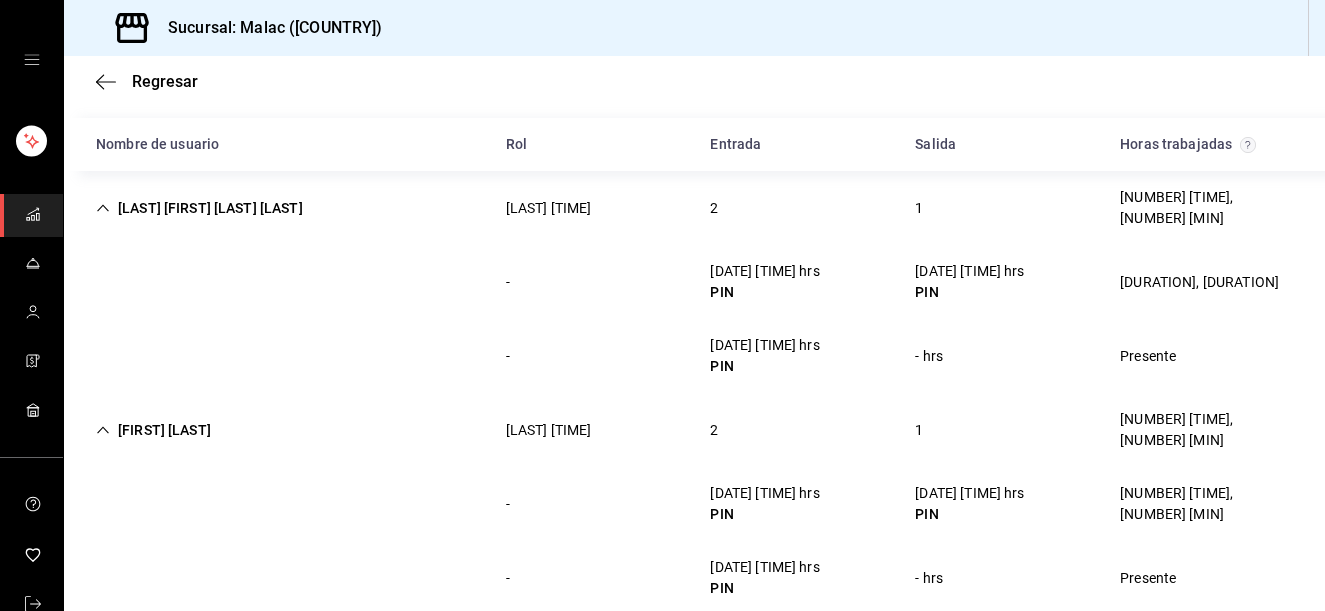 scroll, scrollTop: 195, scrollLeft: 0, axis: vertical 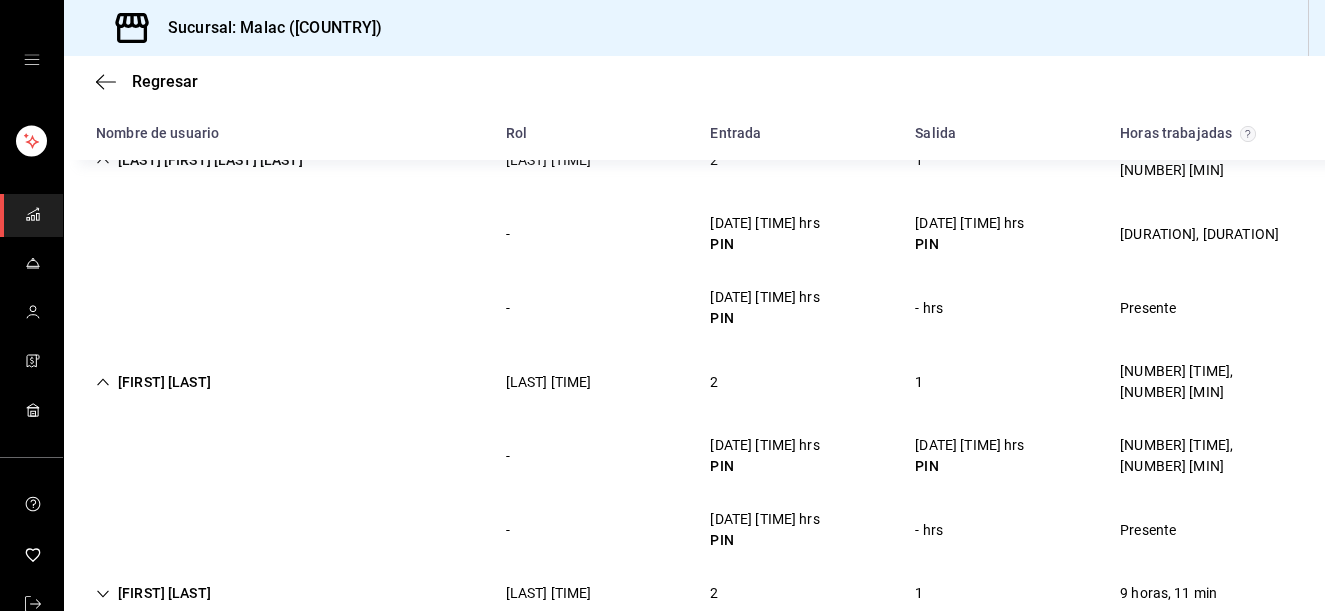 click on "[FIRST] [LAST] [LAST] [TIME] [NUMBER] [NUMBER] [TIME], [TIME] [MIN]" at bounding box center [694, 594] 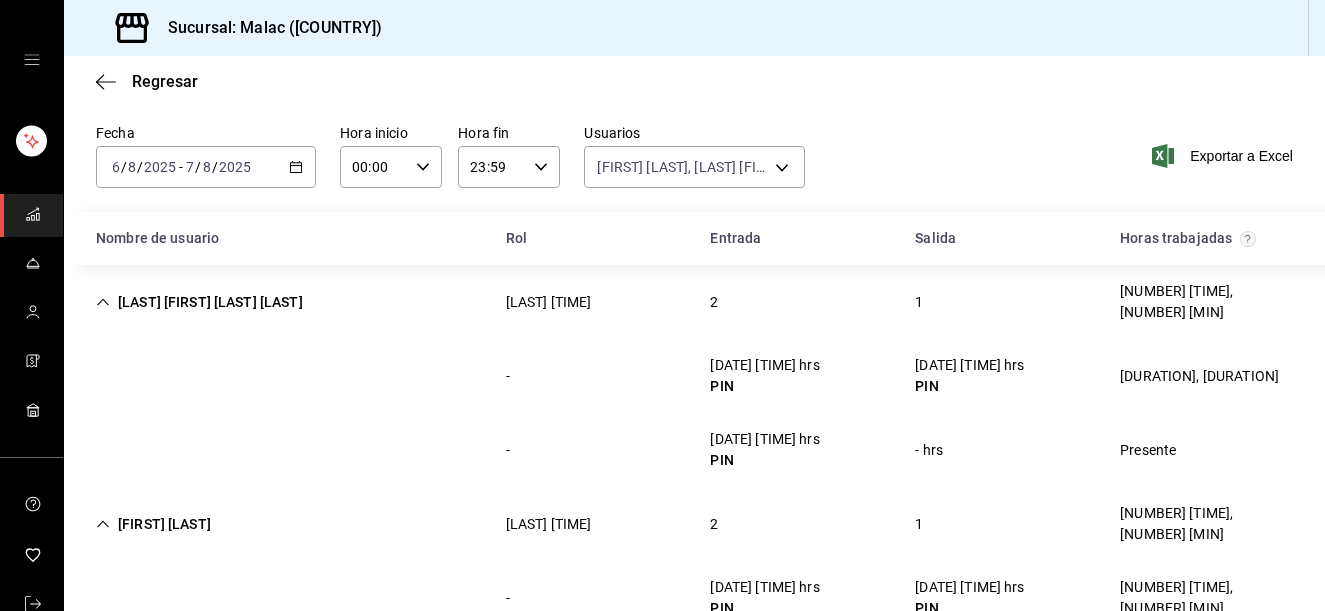 scroll, scrollTop: 49, scrollLeft: 0, axis: vertical 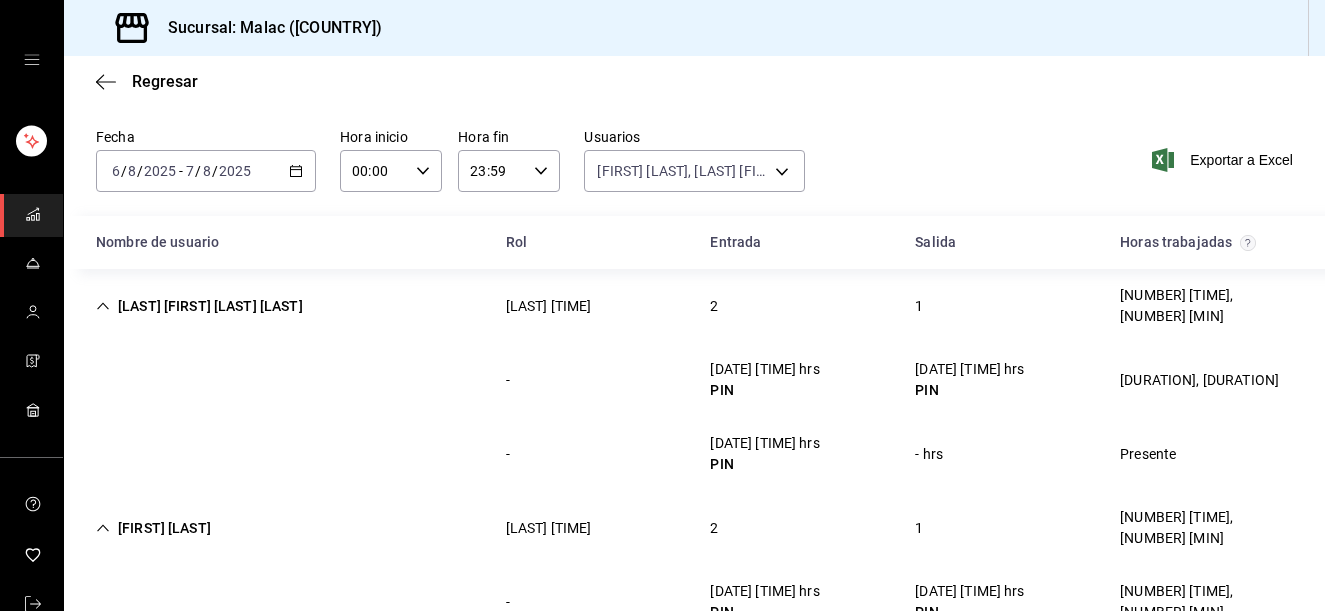 click on "[FIRST] [LAST] [ROLE] [NUMBER] [DURATION]" at bounding box center (694, 306) 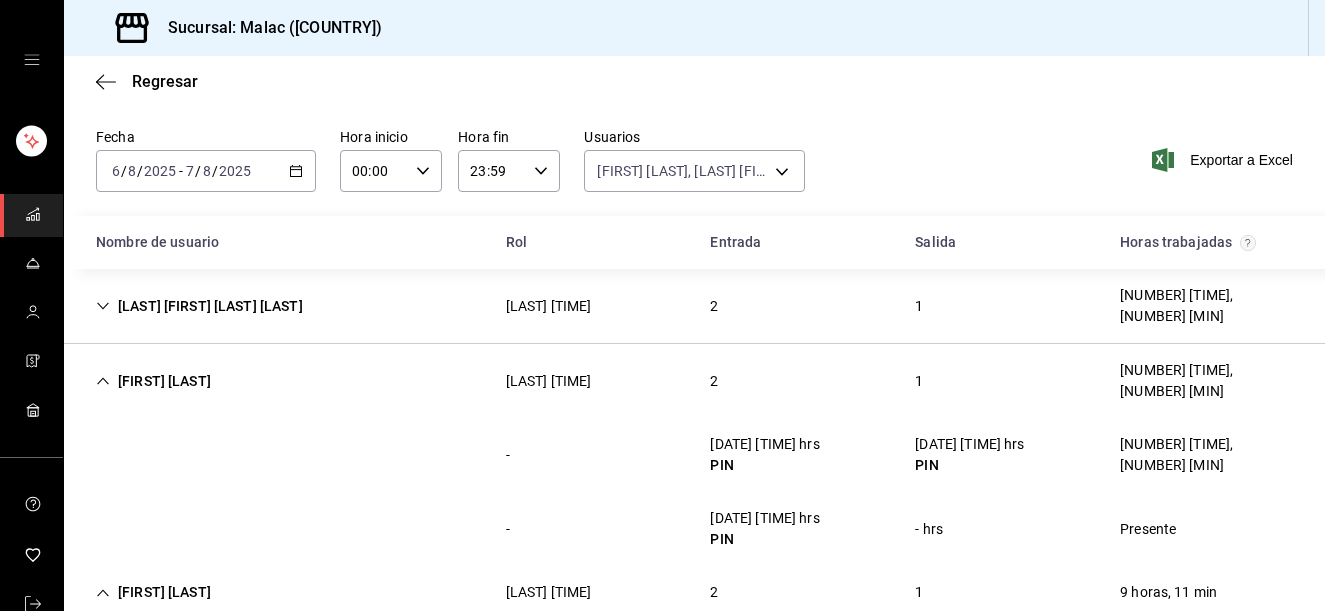 click on "2" at bounding box center (714, 381) 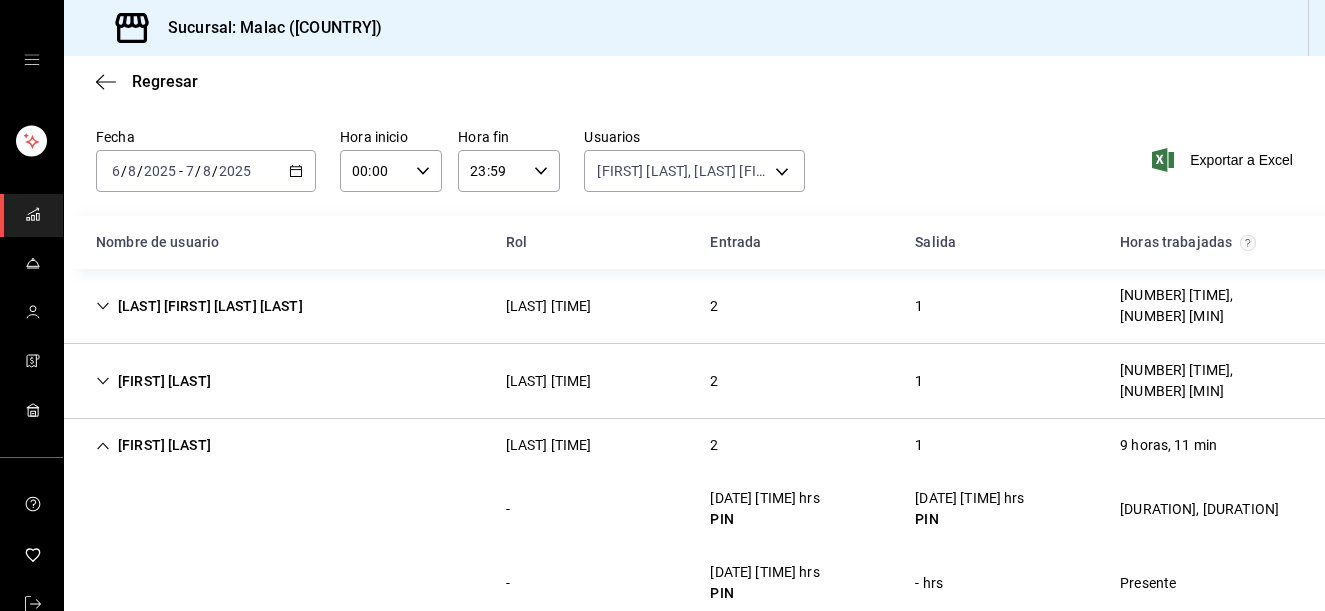 scroll, scrollTop: 48, scrollLeft: 0, axis: vertical 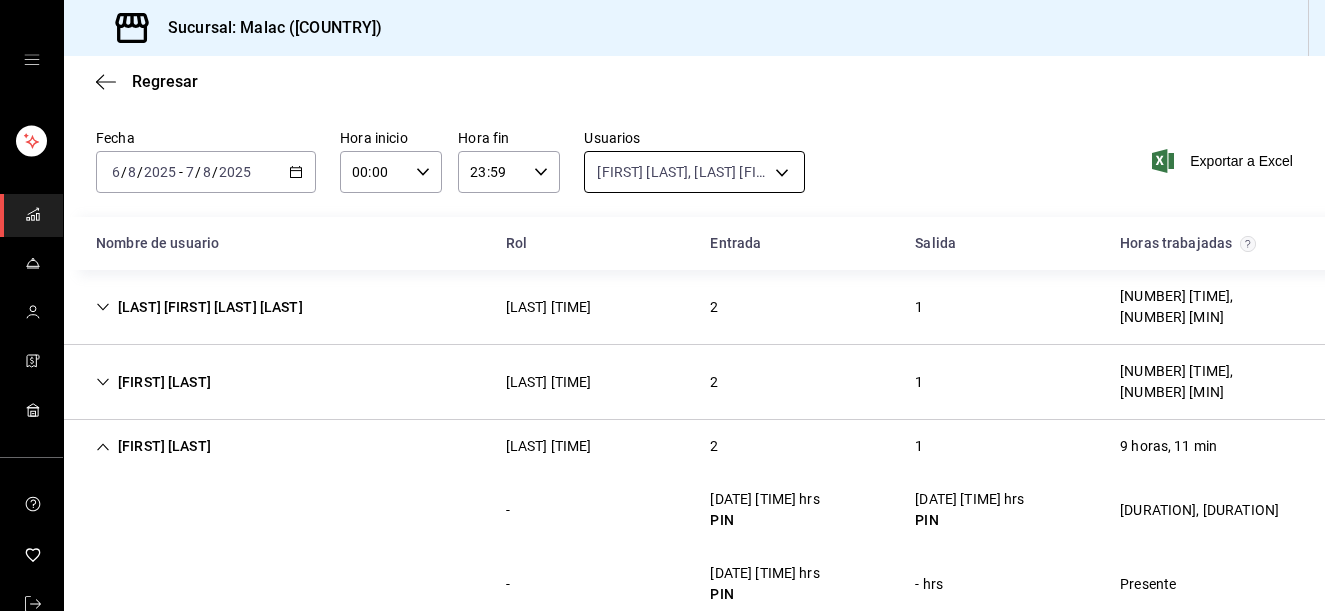 click on "Sucursal: Malac ([COUNTRY]) Regresar Reporte de asistencia Fecha [DATE] [DATE] [DATE] - [DATE] [DATE] [DATE] Hora inicio [TIME] Hora inicio Hora fin [TIME] Hora fin Usuarios [FIRST] [LAST], [FIRST] [LAST], [FIRST] [LAST] [UUID],[UUID],[UUID] Exportar a Excel Nombre de usuario Rol Entrada Salida Horas trabajadas   [FIRST] [LAST] [ROLE] [NUMBER] [DURATION] - [DATE] [TIME]   hrs PIN [DATE] [TIME]   hrs PIN [DURATION] - [DATE] [TIME]   hrs PIN -   hrs Presente [FIRST] [LAST] [ROLE] [NUMBER] [DURATION] - [DATE] [TIME]   hrs PIN [DATE] [TIME]   hrs PIN [DURATION] - [DATE] [TIME]   hrs PIN -   hrs Presente [FIRST] [LAST] [ROLE] [NUMBER] [DURATION] - [DATE] [TIME]   hrs PIN [DATE] [TIME]   hrs Salida por administrador [DURATION] - [DATE] [TIME]   hrs PIN -   hrs Presente GANA 1 MES GRATIS EN TU SUSCRIPCIÓN AQUÍ Visitar centro de ayuda [PHONE] [EMAIL]" at bounding box center [662, 305] 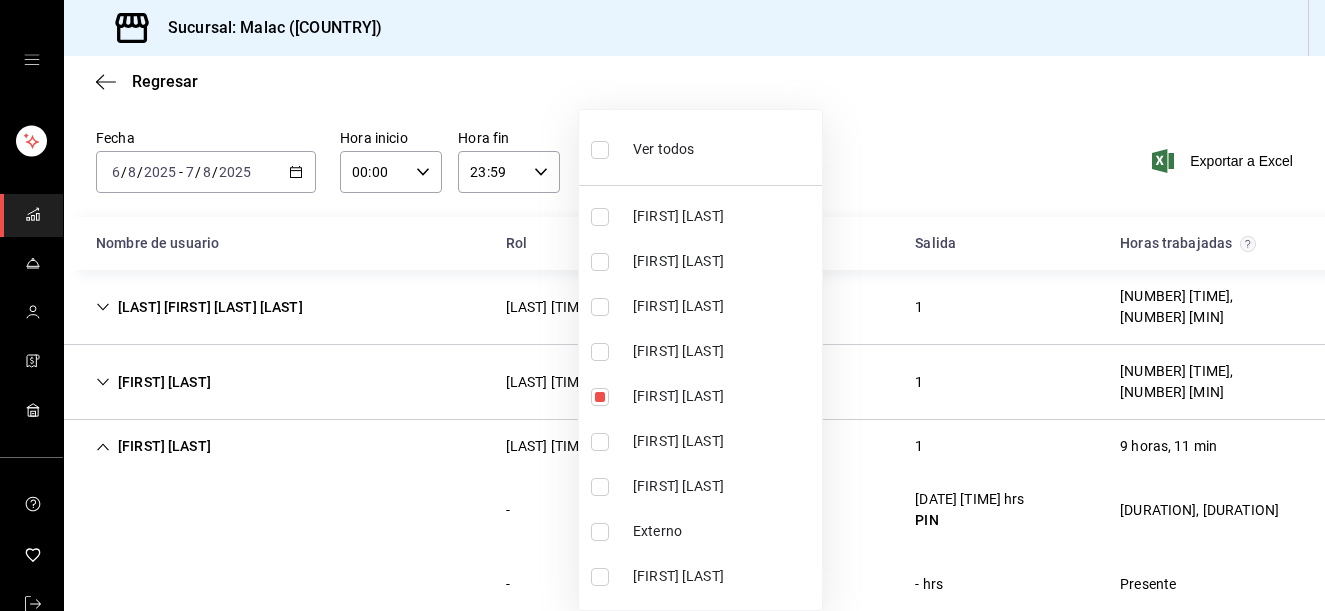 click on "Ver todos" at bounding box center (642, 147) 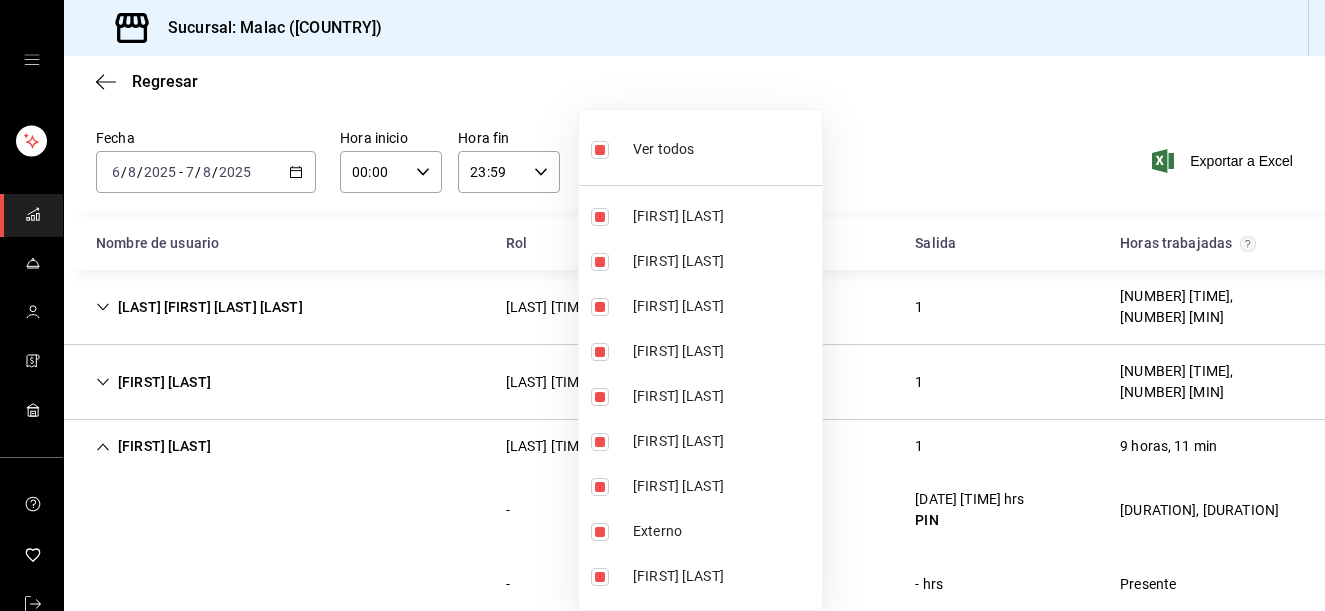 click on "Ver todos" at bounding box center [642, 147] 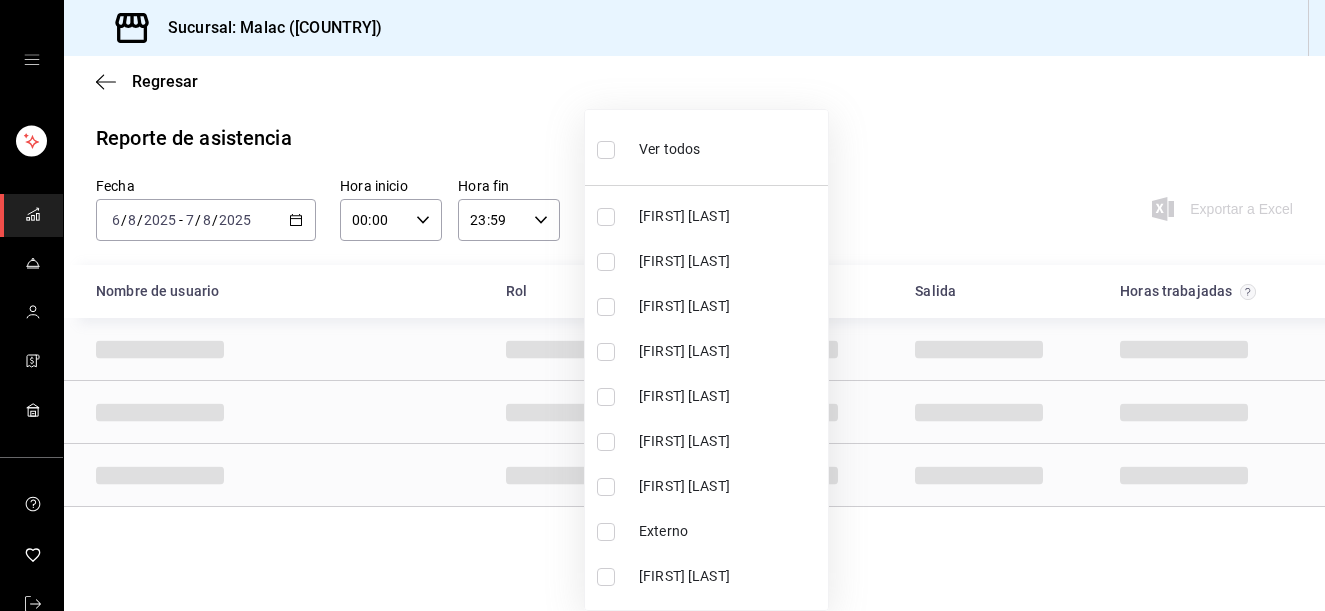 scroll, scrollTop: 0, scrollLeft: 0, axis: both 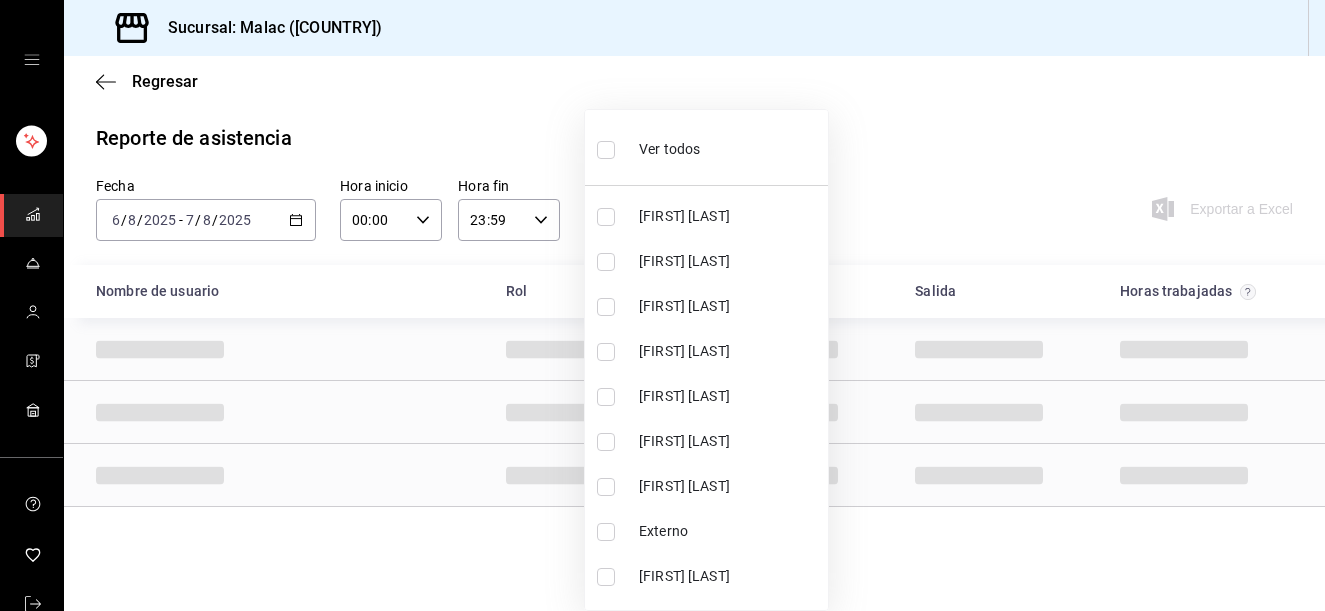 click on "[FIRST] [LAST]" at bounding box center [729, 351] 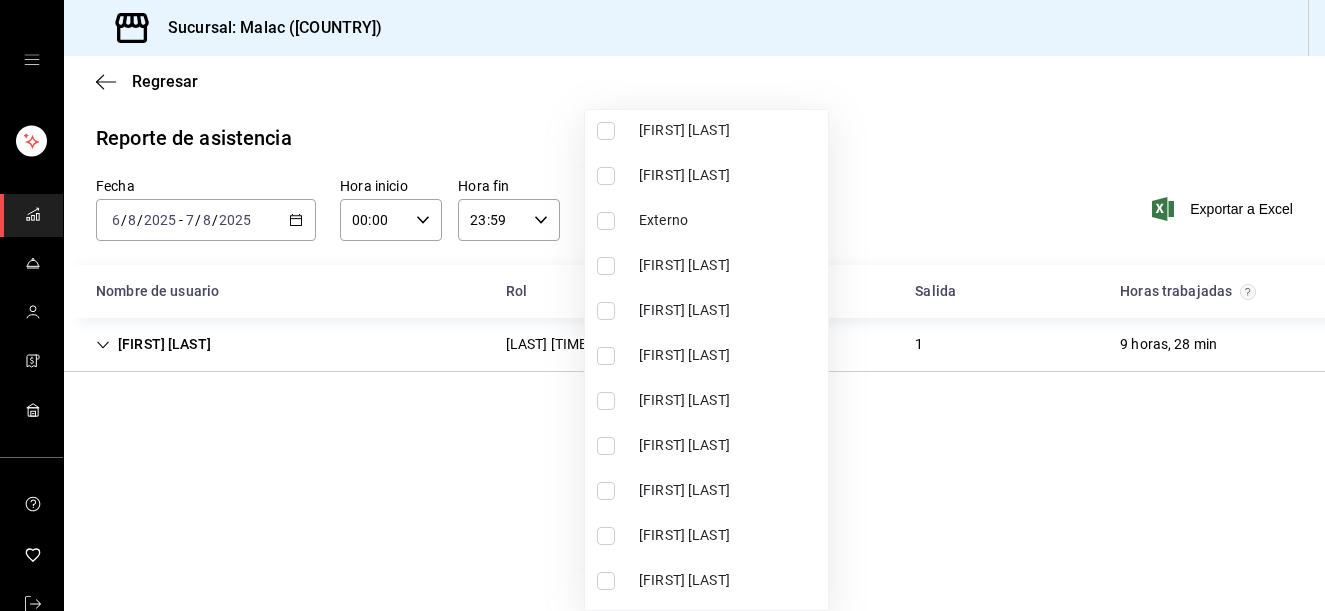scroll, scrollTop: 332, scrollLeft: 0, axis: vertical 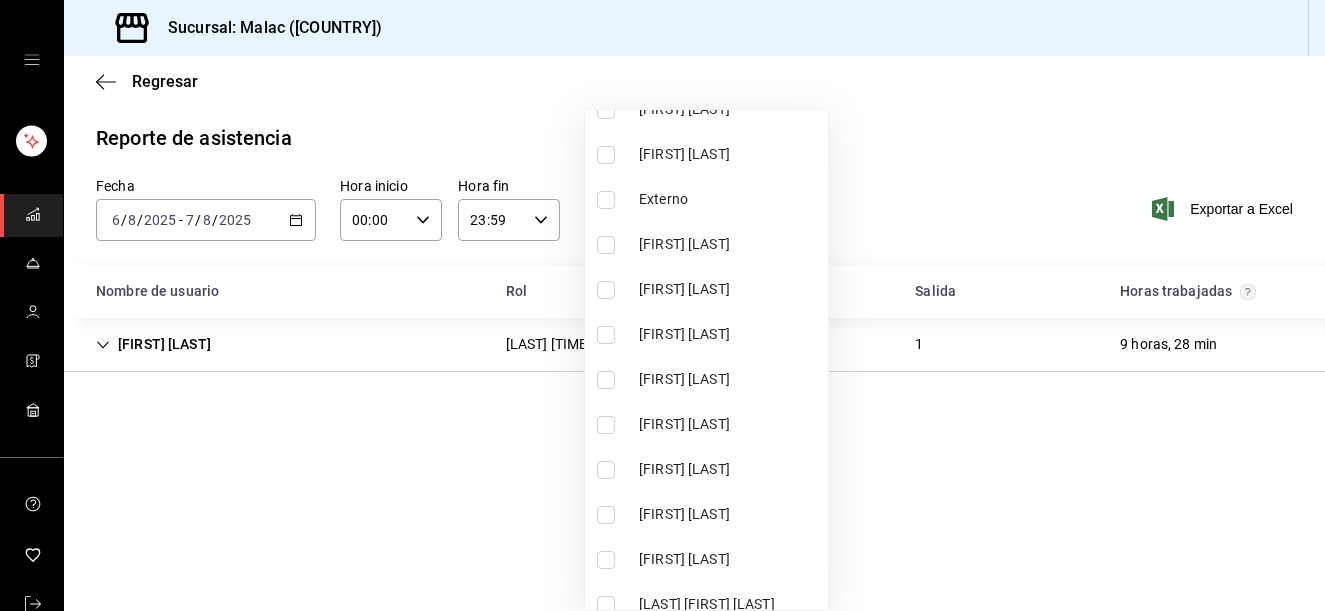 click on "[FIRST] [LAST]" at bounding box center [729, 379] 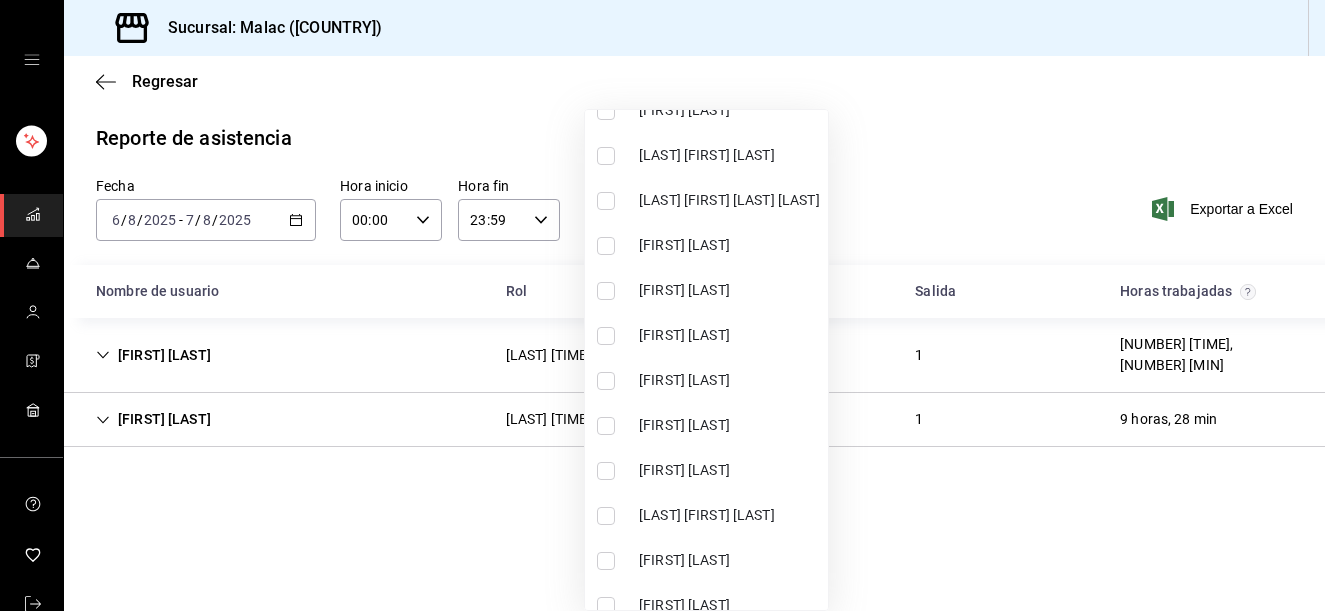 scroll, scrollTop: 802, scrollLeft: 0, axis: vertical 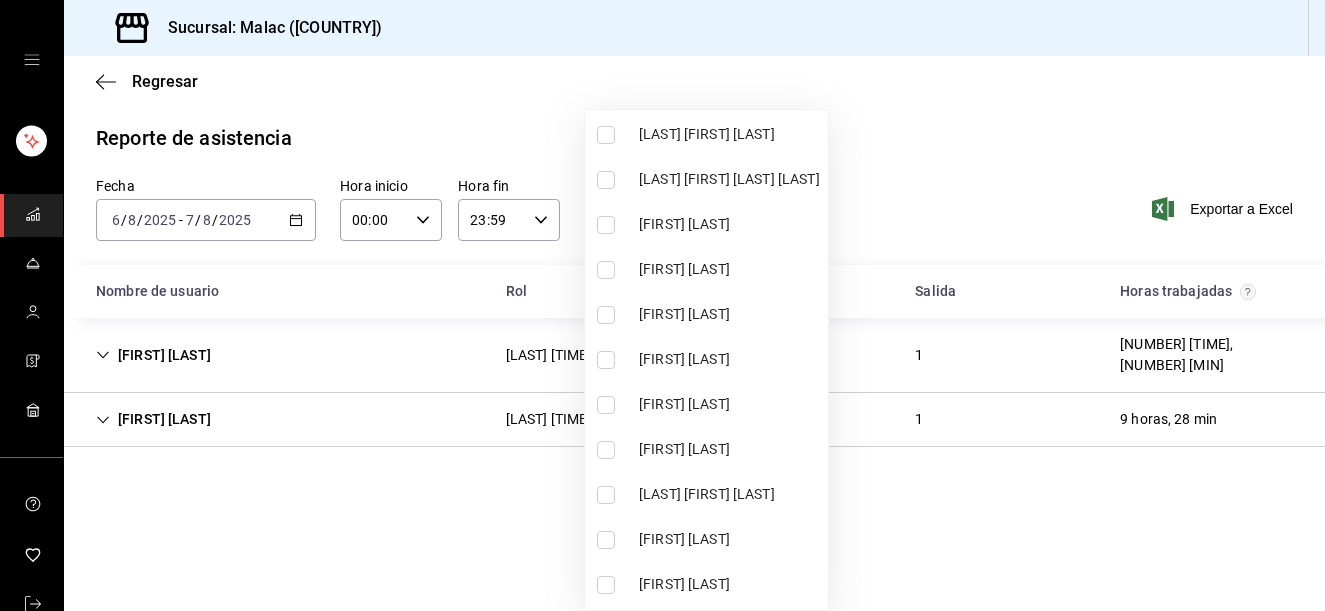 click on "[FIRST] [LAST]" at bounding box center [706, 449] 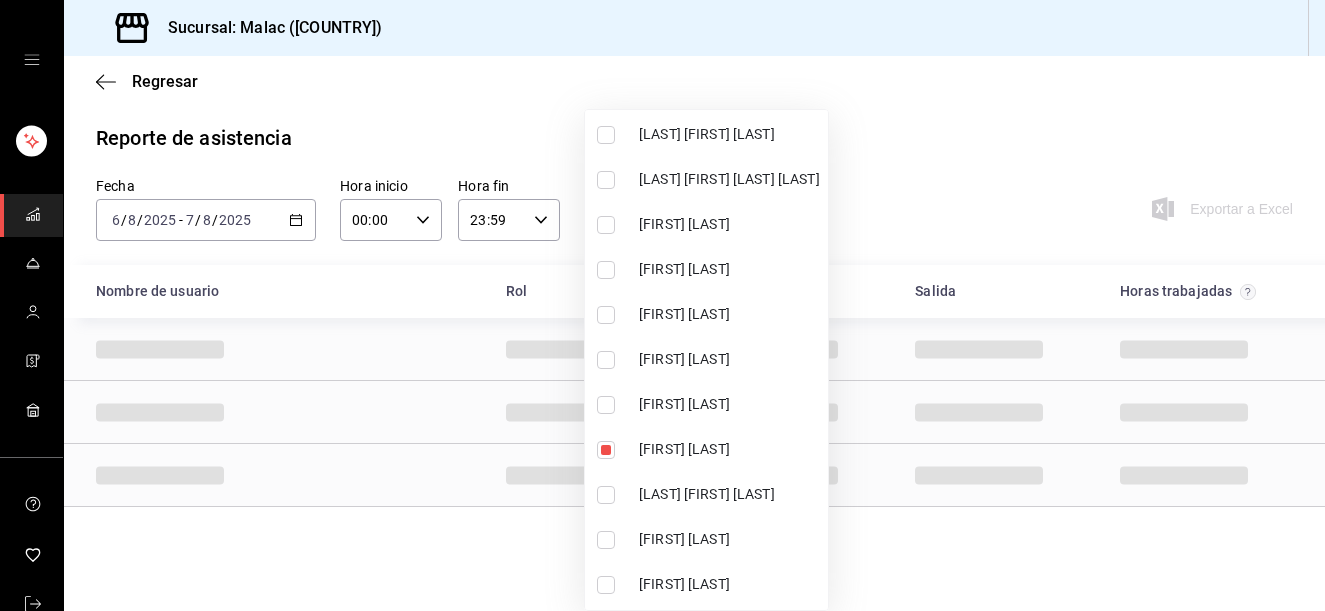 click at bounding box center (662, 305) 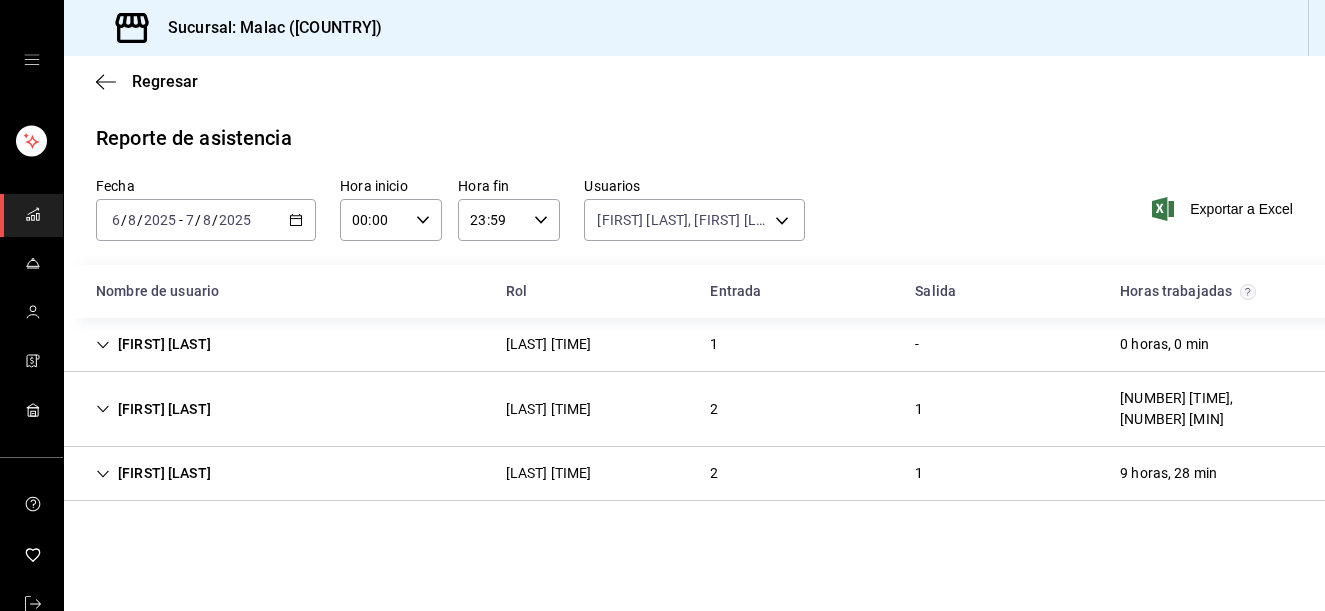 click on "[FIRST] [LAST] [ROLE] - [DURATION]" at bounding box center (694, 345) 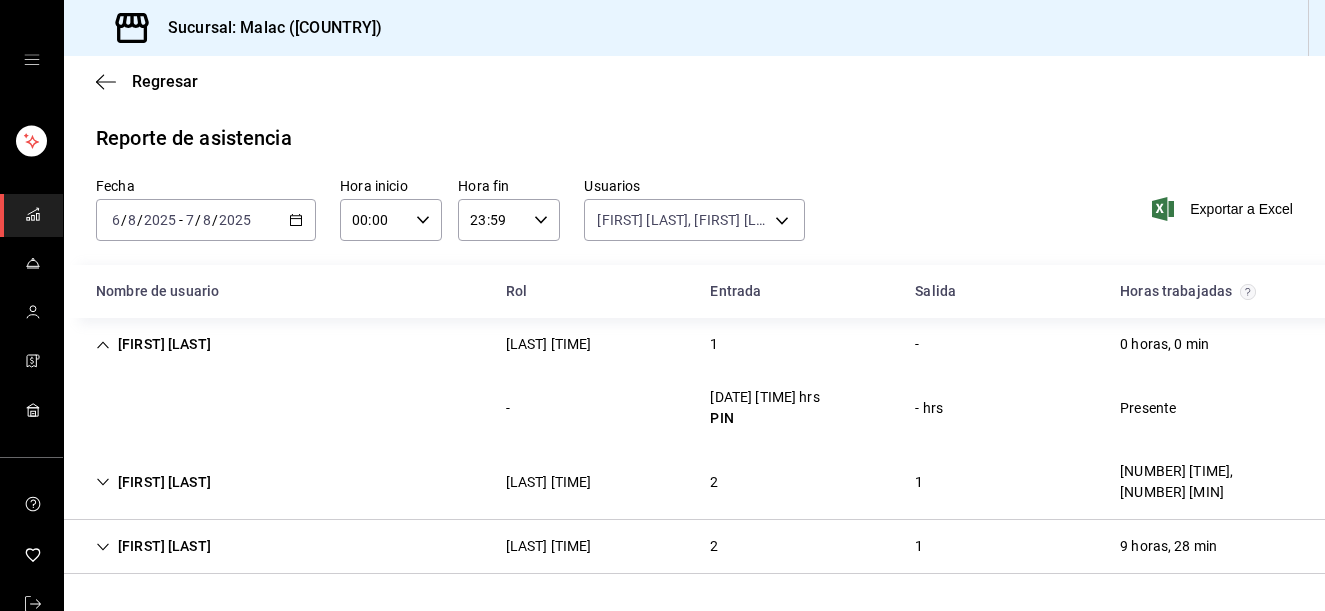 click on "[FIRST] [LAST] [ROLE] - [DURATION]" at bounding box center [694, 344] 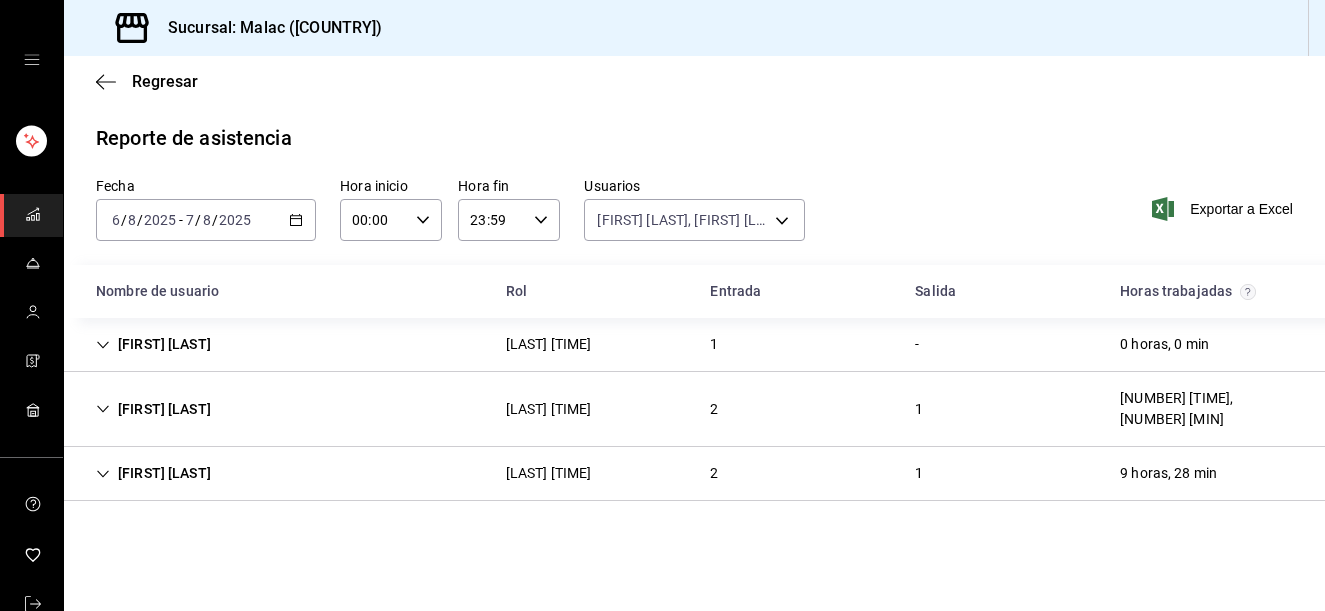 click on "[FIRST] [LAST] [LAST] [TIME] [NUMBER] [NUMBER] [TIME], [TIME] [MIN]" at bounding box center (694, 409) 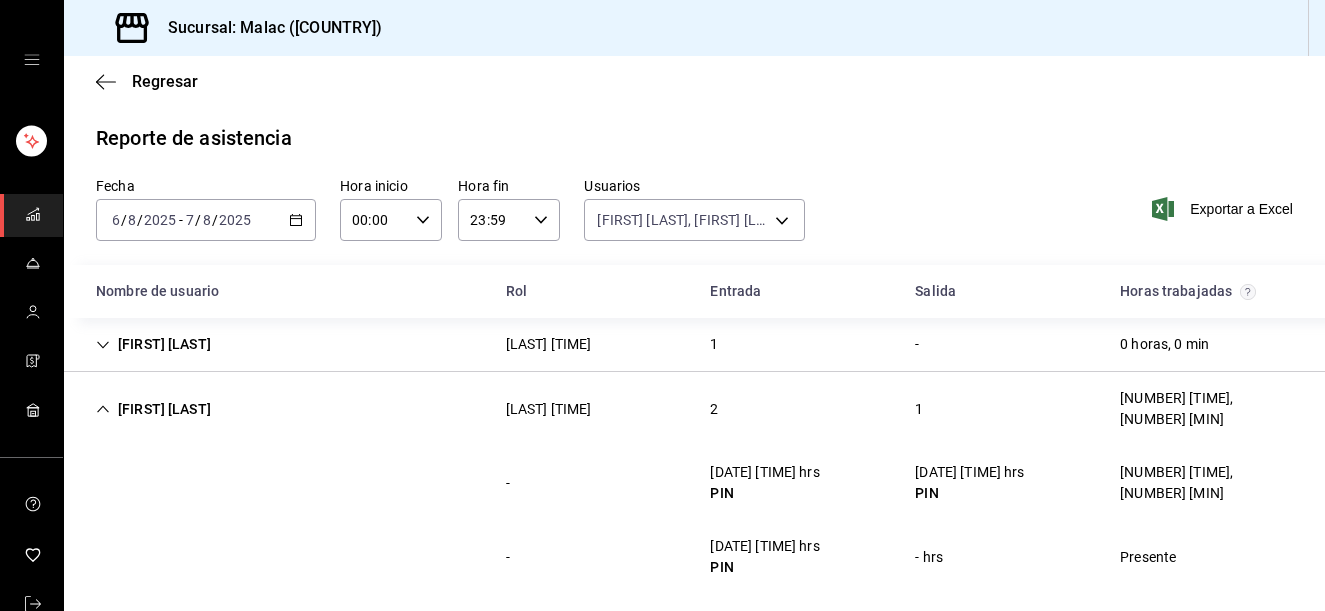 click on "2" at bounding box center [714, 409] 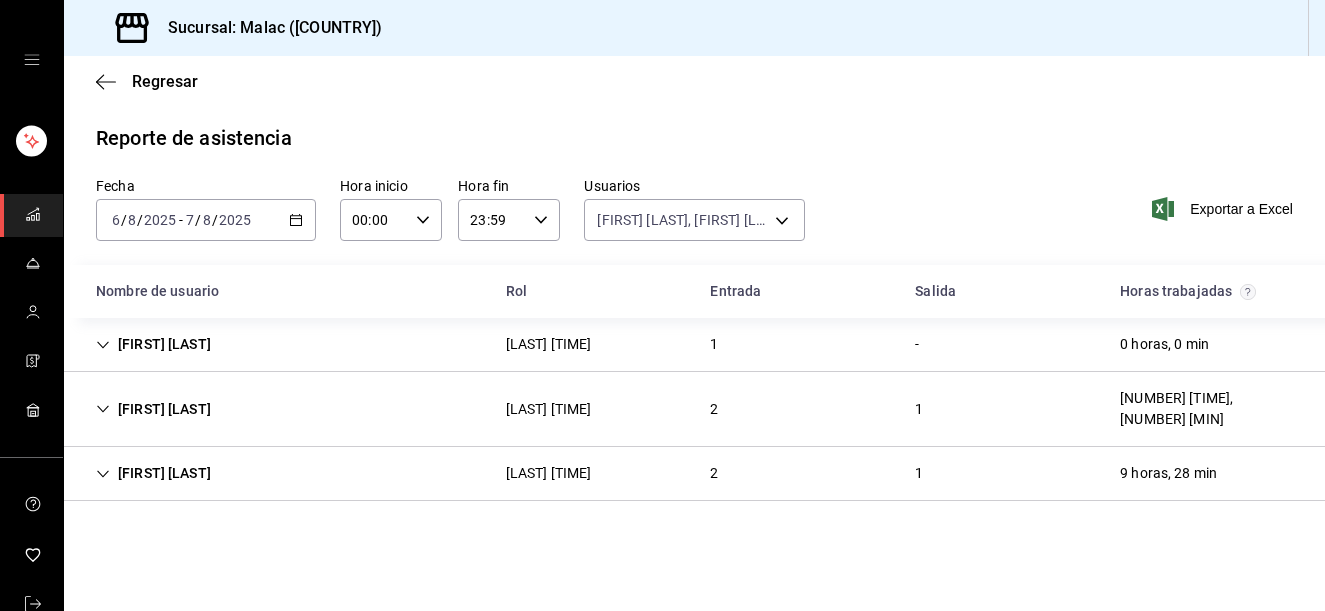 click on "[FIRST] [LAST] [ROLE] [NUMBER] [DURATION]" at bounding box center [694, 474] 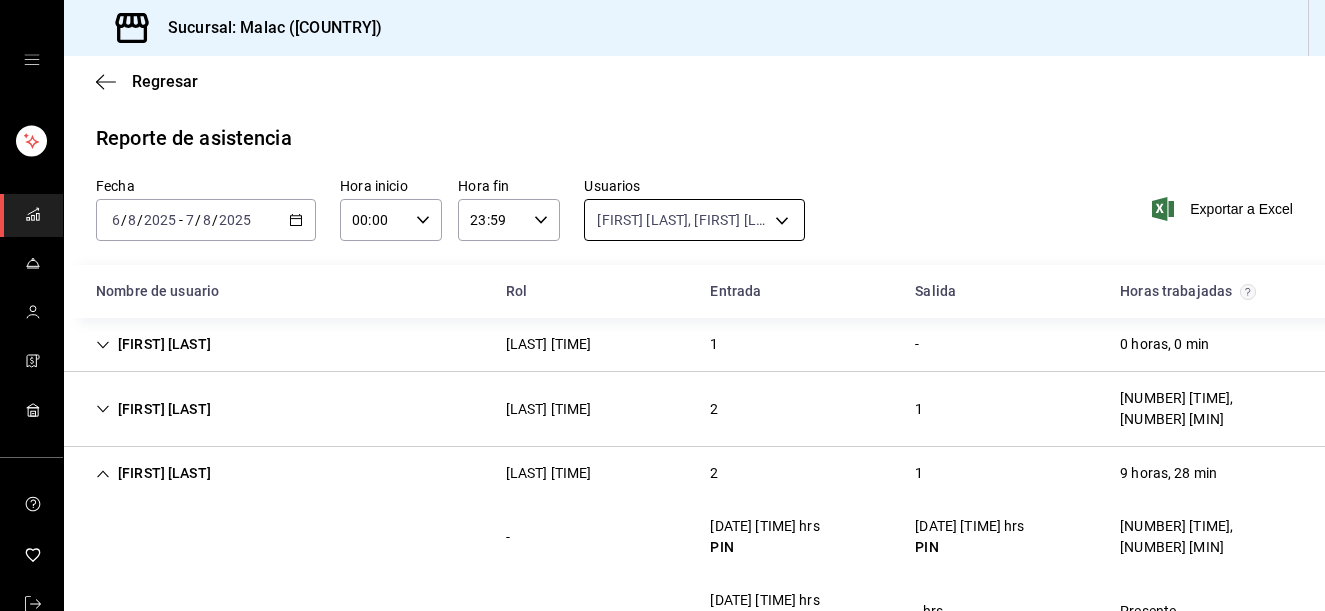 click on "Sucursal: Malac (Mex) Regresar Reporte de asistencia Fecha 2025-08-06 6 / 8 / 2025 - 2025-08-07 7 / 8 / 2025 Hora inicio 00:00 Hora inicio Hora fin 23:59 Hora fin Usuarios [FIRST] [LAST], [FIRST] [LAST], [LAST] [FIRST] [NUMBER], [NUMBER], [NUMBER] Exportar a Excel Nombre de usuario Rol Entrada Salida Horas trabajadas   [LAST] [FIRST] [LAST] [LAST] [TIME] - [DATE] [TIME]   hrs PIN -   hrs Presente [FIRST] [LAST] [LAST] [TIME] [NUMBER] [TIME] - [DATE] [TIME]   hrs PIN [DATE] [TIME]   hrs PIN [NUMBER] [TIME], [NUMBER] [MIN] - [DATE] [TIME]   hrs PIN -   hrs Presente [FIRST] [LAST] [LAST] [TIME] [NUMBER] [TIME] - [DATE] [TIME]   hrs PIN [DATE] [TIME]   hrs PIN [NUMBER] [TIME], [NUMBER] [MIN] - [DATE] [TIME]   hrs PIN -   hrs Presente GANA 1 MES GRATIS EN TU SUSCRIPCIÓN AQUÍ Visitar centro de ayuda (81) 2046 6363 soporte@parrotsoftware.io Visitar centro de ayuda (81) 2046 6363 soporte@parrotsoftware.io" at bounding box center [662, 305] 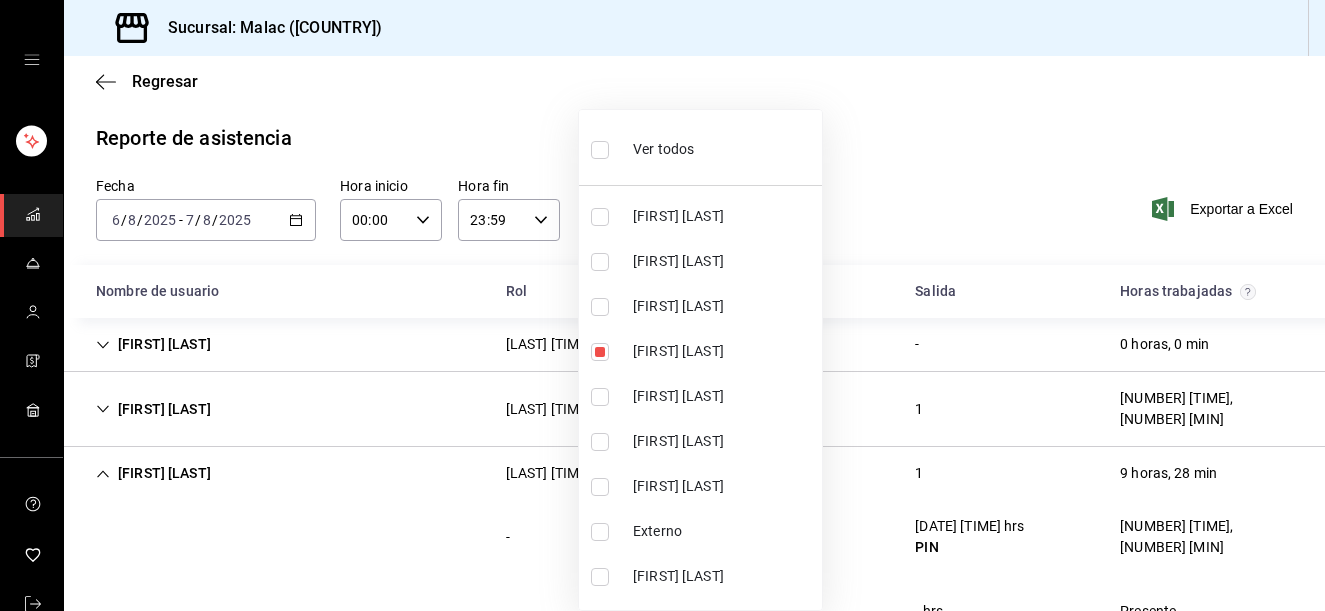 click on "Ver todos" at bounding box center [700, 147] 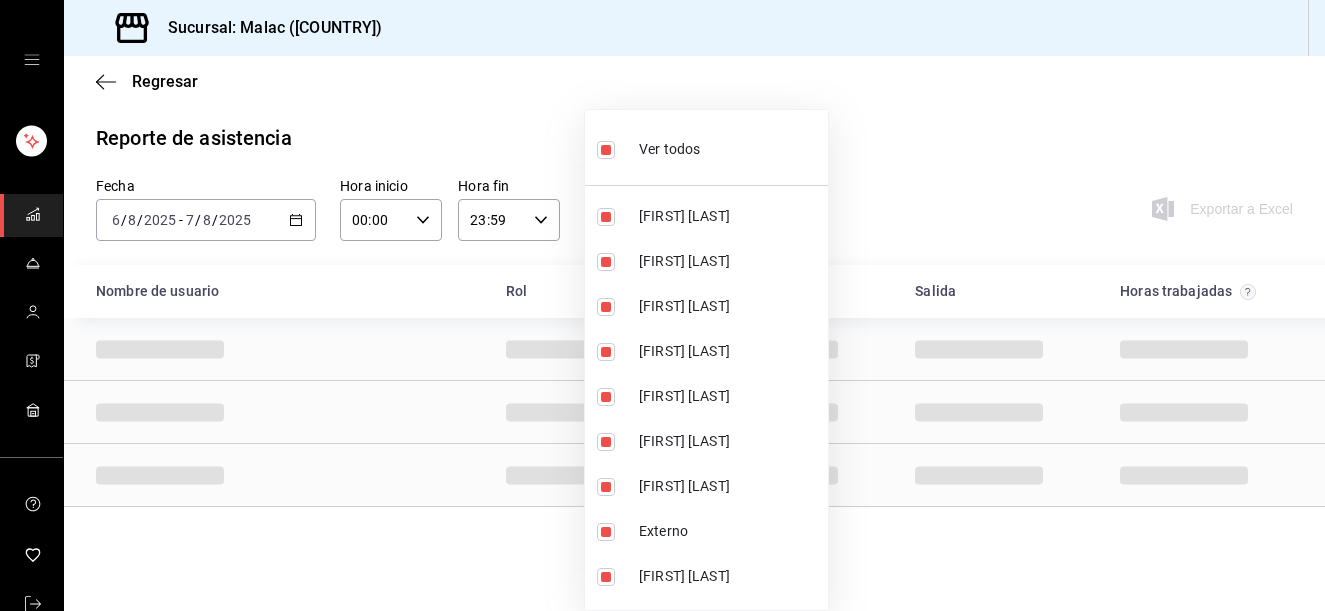 click on "Ver todos" at bounding box center [706, 147] 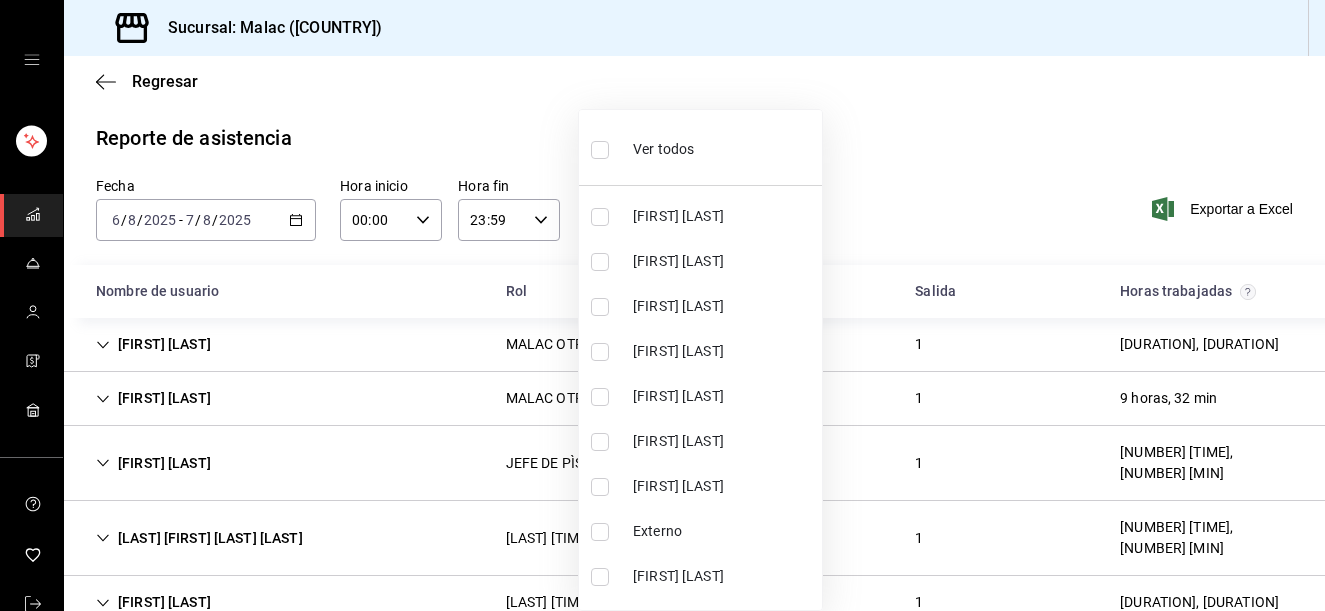 click on "Ver todos [FIRST] [LAST] [FIRST] [LAST] [FIRST] [LAST] [FIRST] [LAST] [FIRST] [LAST] [FIRST] [LAST] [FIRST] [LAST] [ROLE] [FIRST] [LAST] [FIRST] [LAST] [FIRST] [LAST] [FIRST] [LAST] [FIRST] [LAST] [FIRST] [LAST] [FIRST] [LAST] [FIRST] [LAST] [FIRST] [LAST] [FIRST] [LAST] [FIRST] [LAST] [FIRST] [LAST] [FIRST] [LAST] [FIRST] [LAST] [FIRST] [LAST] [FIRST] [LAST] [FIRST] [LAST] [FIRST] [LAST] [FIRST] [LAST] [FIRST] [LAST] [FIRST] [LAST] [FIRST] [LAST] [FIRST] [LAST] [FIRST] [LAST] [FIRST] [LAST] [FIRST] [LAST] [FIRST] [LAST]" at bounding box center (700, 360) 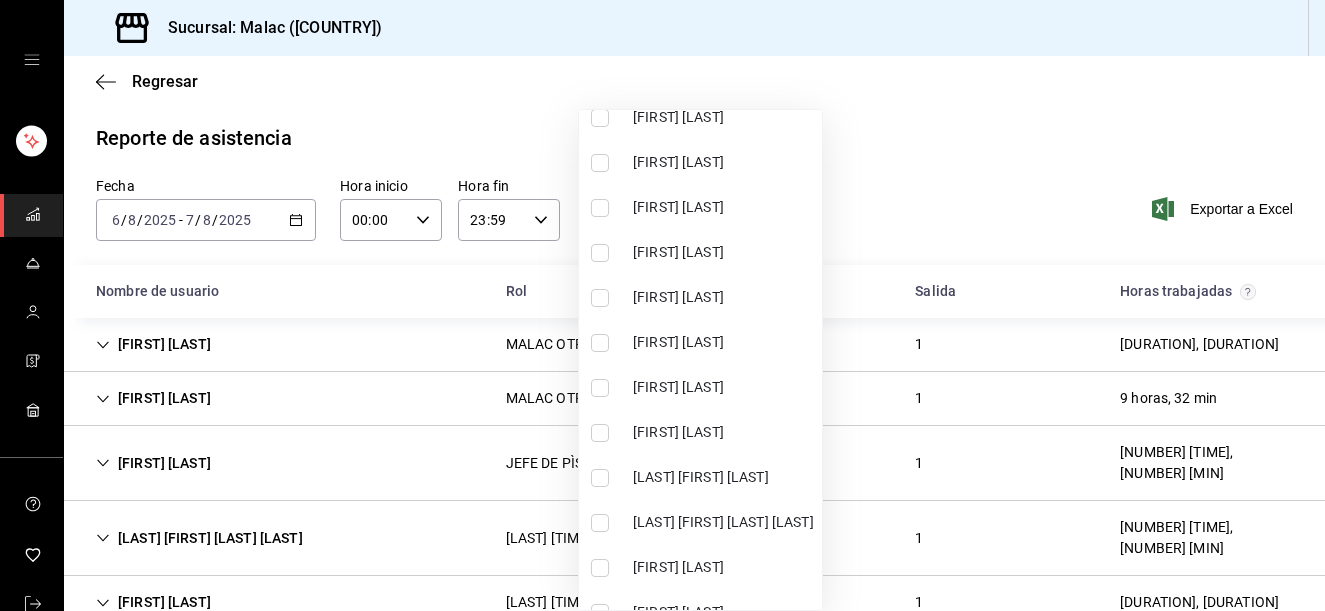 scroll, scrollTop: 530, scrollLeft: 0, axis: vertical 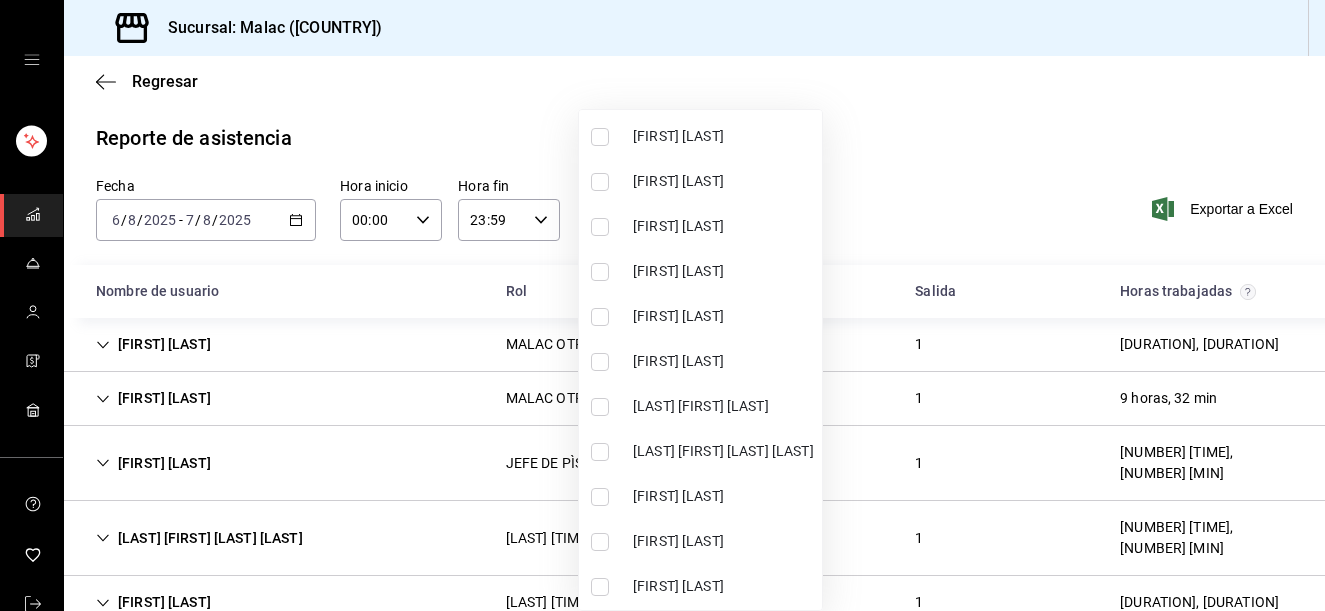 click on "[FIRST] [LAST]" at bounding box center [723, 316] 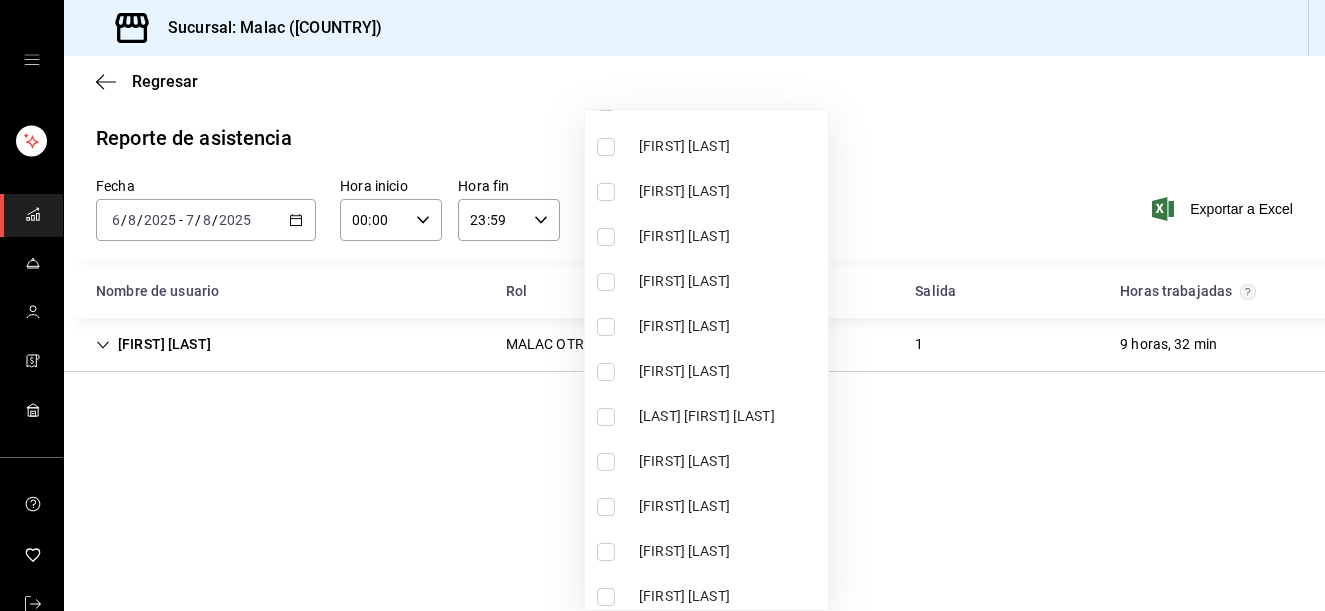 scroll, scrollTop: 887, scrollLeft: 0, axis: vertical 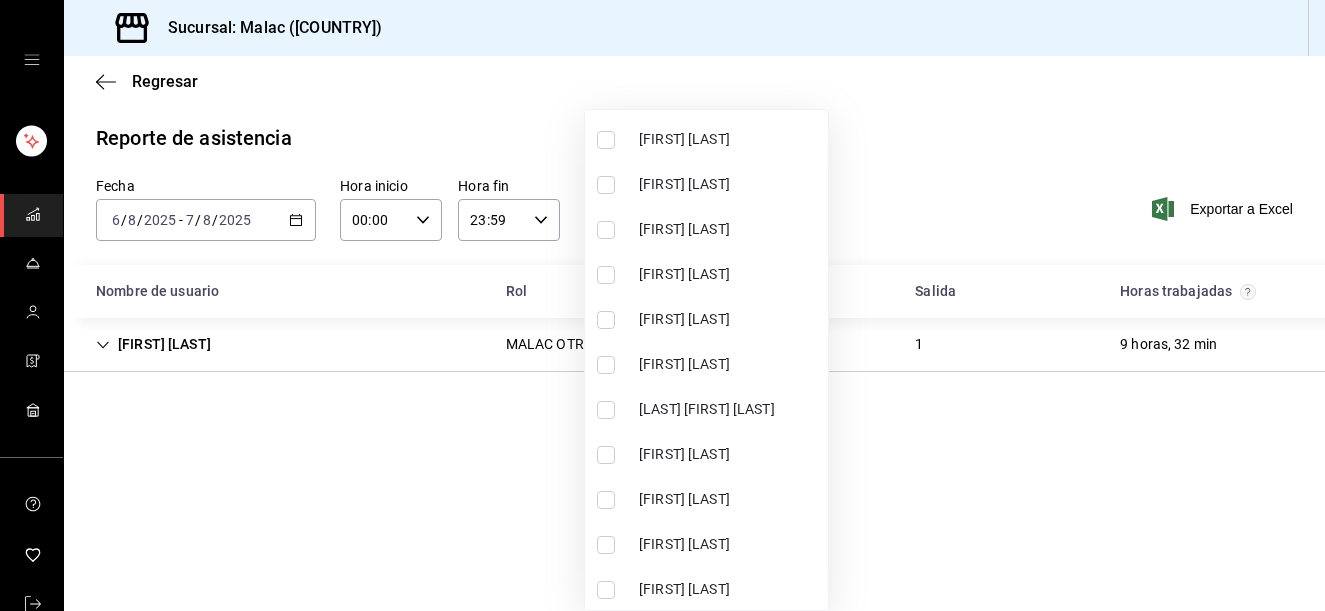 click on "[LAST] [FIRST] [LAST]" at bounding box center [706, 409] 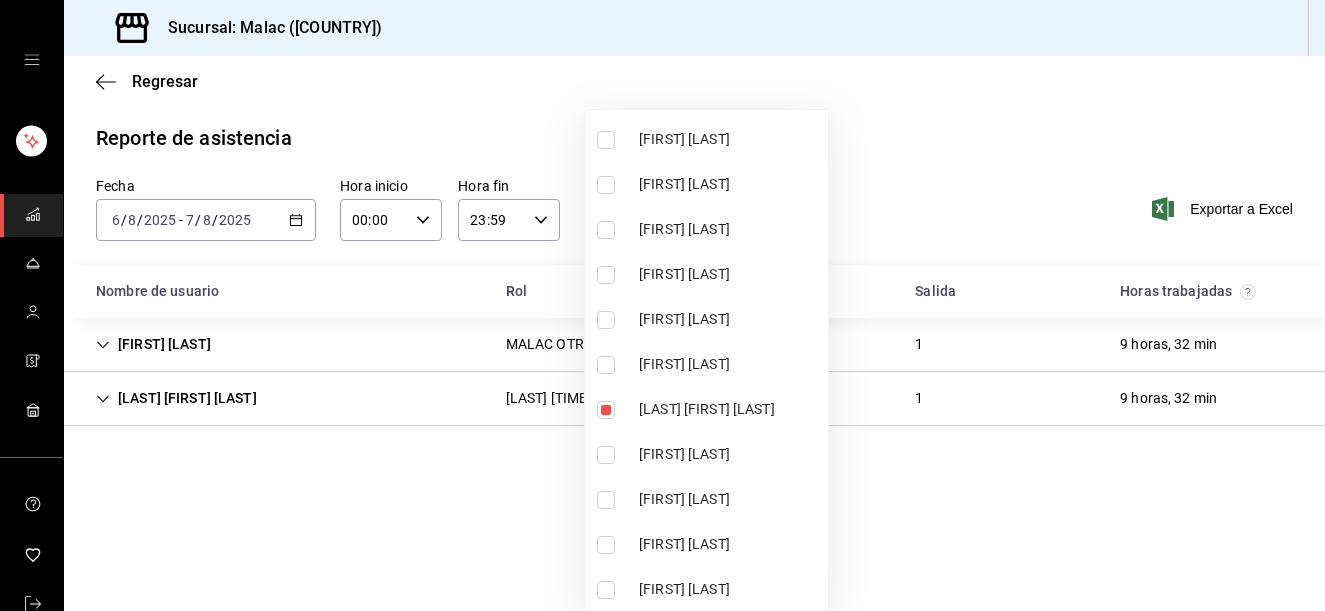 scroll, scrollTop: 1159, scrollLeft: 0, axis: vertical 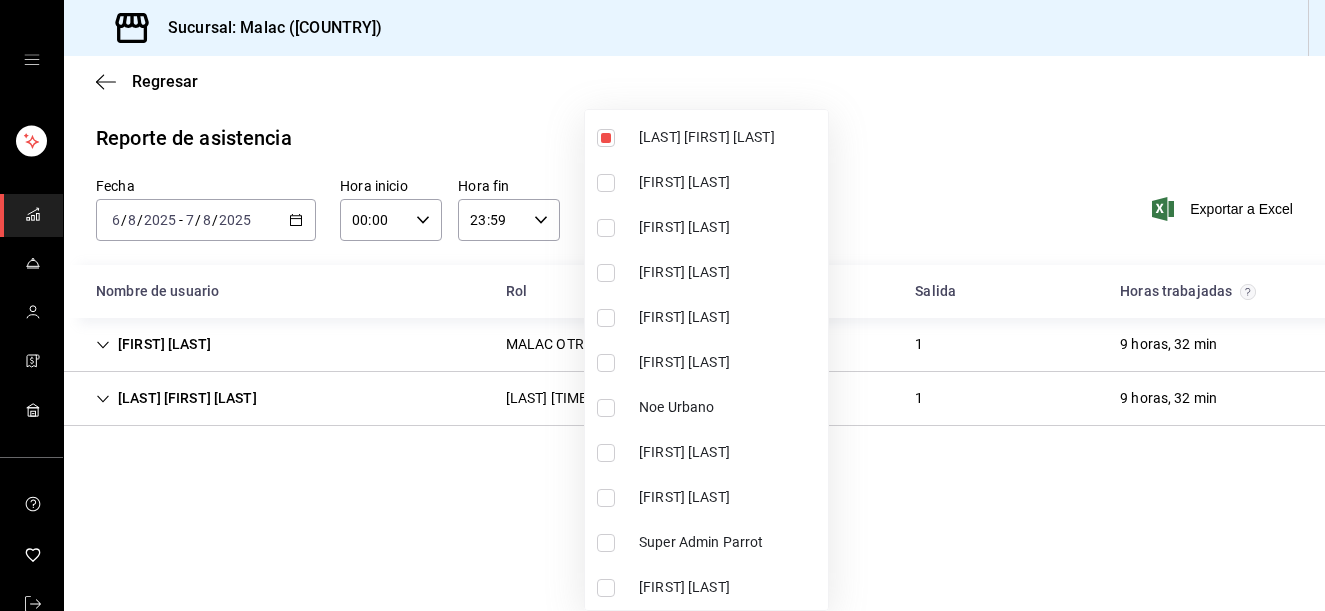 click on "[FIRST] [LAST]" at bounding box center (729, 362) 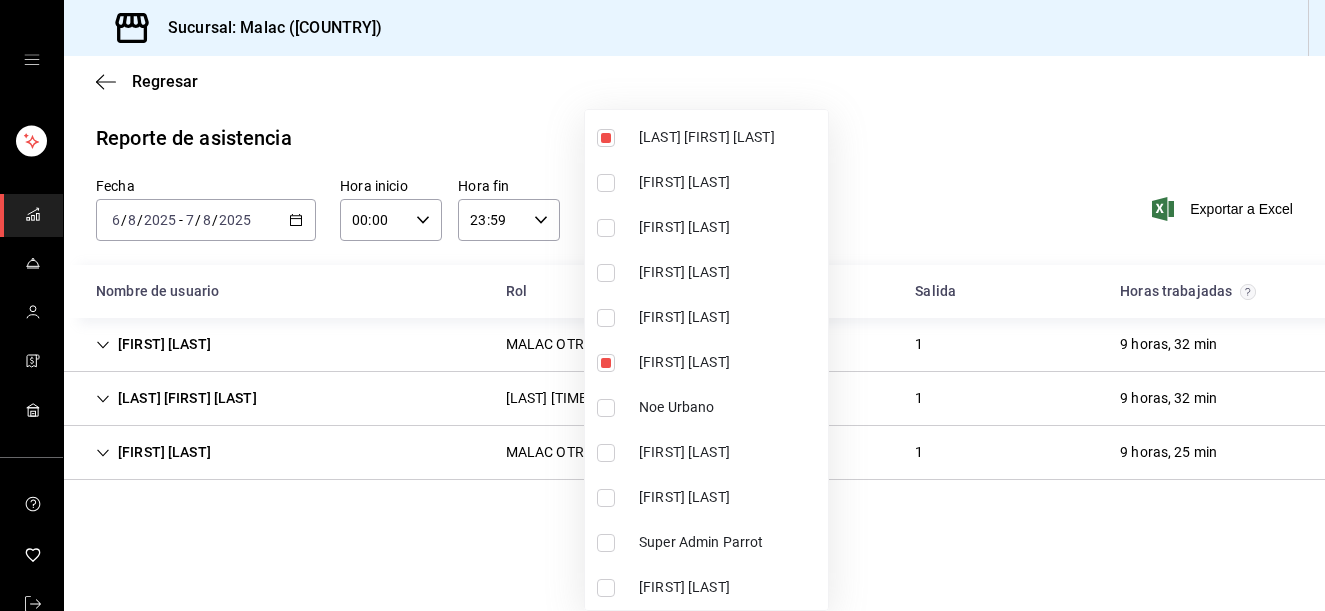 click at bounding box center (662, 305) 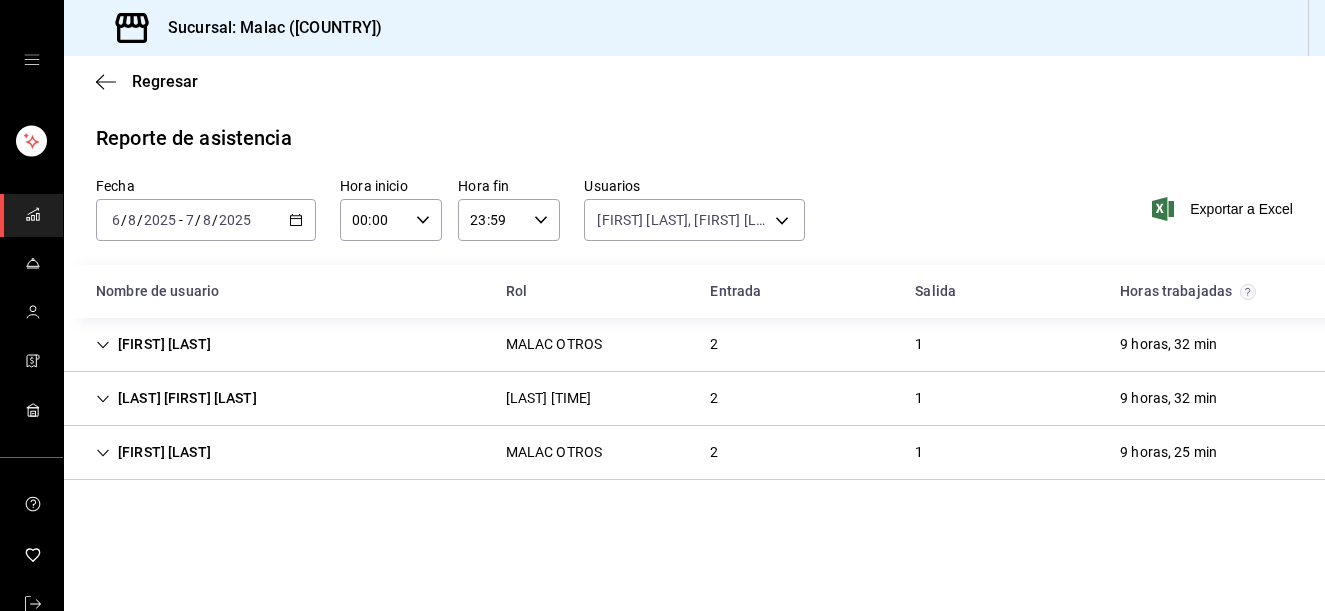 click on "MALAC OTROS" at bounding box center (554, 344) 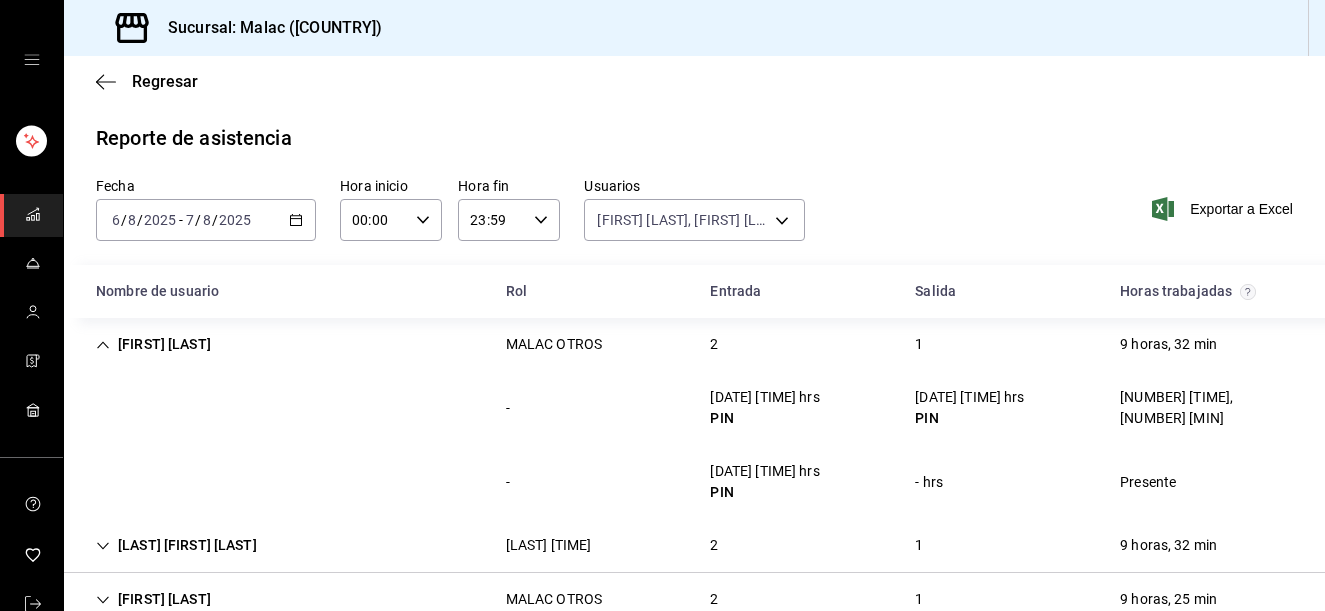 click on "[LAST] [FIRST] [LAST] [LAST] [TIME] [NUMBER] [NUMBER] [TIME], [TIME] [MIN]" at bounding box center (694, 344) 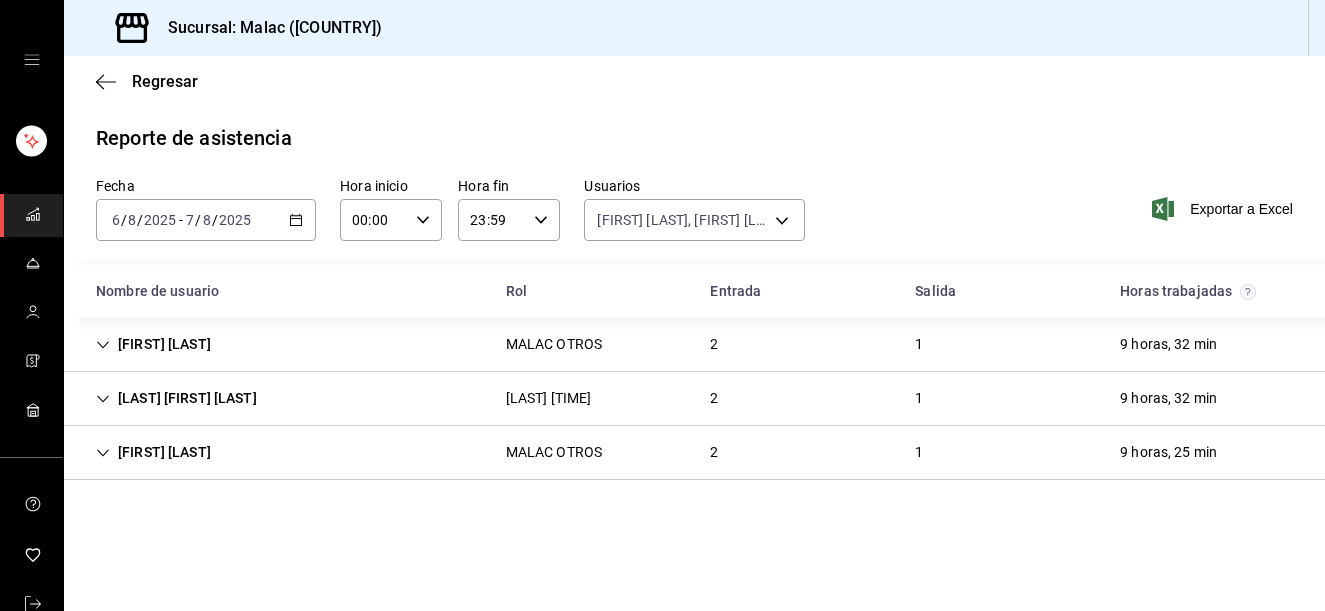 click on "MALAC OTROS" at bounding box center [554, 452] 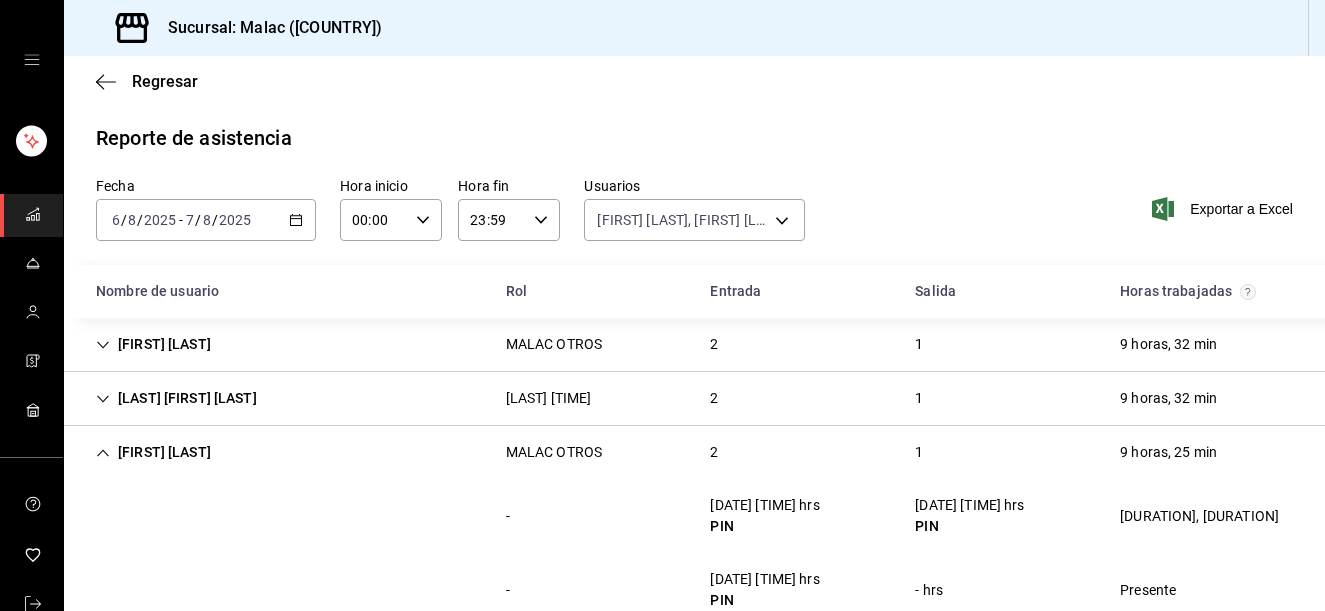click on "MALAC OTROS" at bounding box center [554, 452] 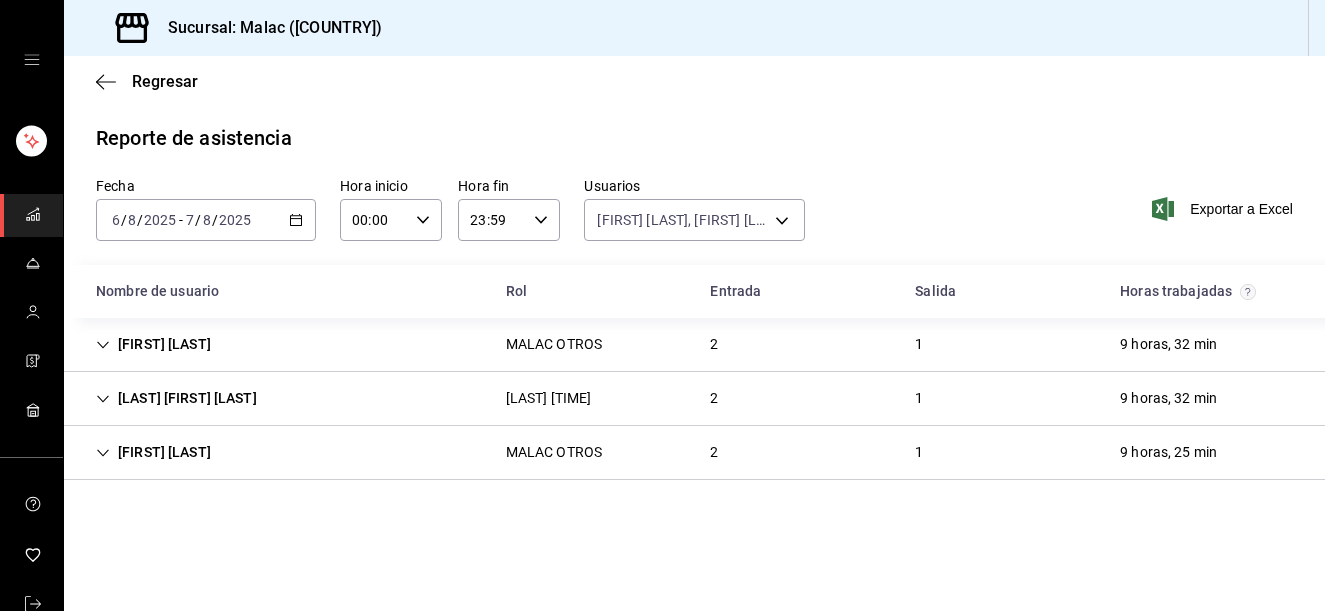 click on "[FIRST] [LAST] [ROLE] [NUMBER] [NUMBER] [DURATION]" at bounding box center [694, 399] 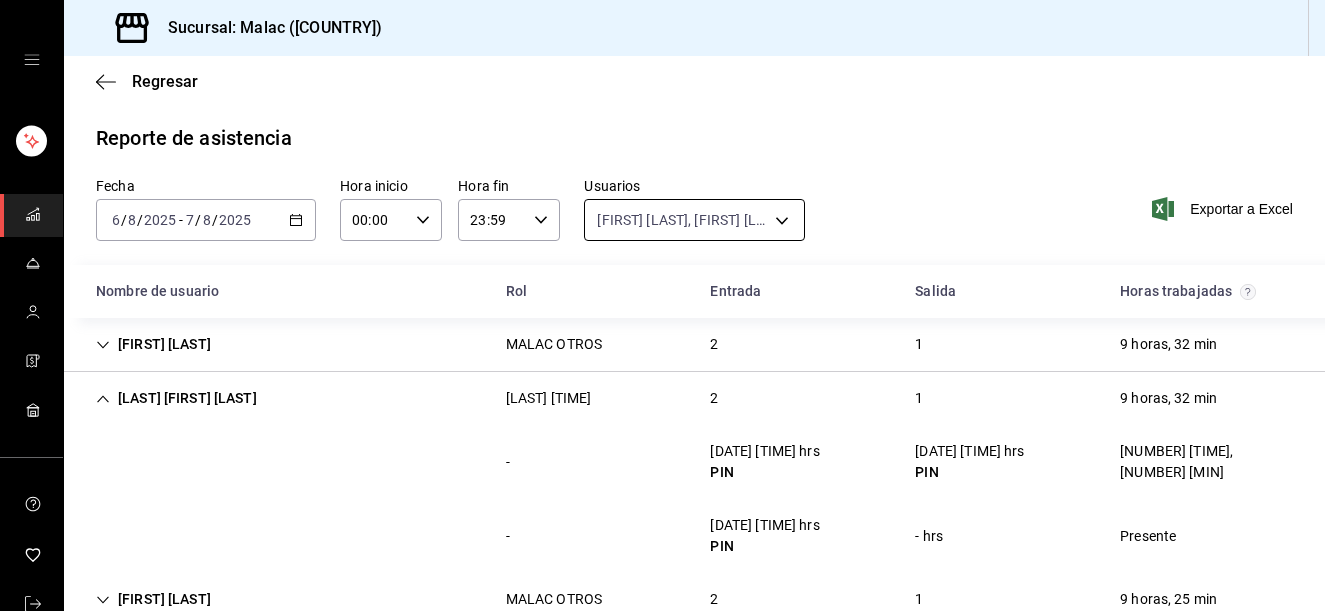 click on "Sucursal: Malac (Mex) Regresar Reporte de asistencia Fecha 2025-08-06 6 / 8 / 2025 - 2025-08-07 7 / 8 / 2025 Hora inicio 00:00 Hora inicio Hora fin 23:59 Hora fin Usuarios [LAST] [FIRST] [LAST], [LAST] [FIRST] [LAST], [FIRST] [LAST] [LAST] [NUMBER], [NUMBER], [NUMBER] Exportar a Excel Nombre de usuario Rol Entrada Salida Horas trabajadas   [LAST] [FIRST] [LAST] [LAST] [TIME] [NUMBER] [TIME] - [DATE] [TIME]   hrs PIN [DATE] [TIME]   hrs PIN [NUMBER] [TIME], [NUMBER] [MIN] - [DATE] [TIME]   hrs PIN -   hrs Presente [LAST] [FIRST] [LAST] [LAST] [TIME] [NUMBER] [TIME] - [DATE] [TIME]   hrs PIN [DATE] [TIME]   hrs PIN [NUMBER] [TIME], [NUMBER] [MIN] - [DATE] [TIME]   hrs PIN -   hrs Presente [FIRST] [LAST] [LAST] [LAST] [TIME] [NUMBER] [TIME] - [DATE] [TIME]   hrs PIN [DATE] [TIME]   hrs PIN [NUMBER] [TIME], [NUMBER] [MIN] - [DATE] [TIME]   hrs PIN -   hrs Presente GANA 1 MES GRATIS EN TU SUSCRIPCIÓN AQUÍ Visitar centro de ayuda (81) 2046 6363" at bounding box center [662, 305] 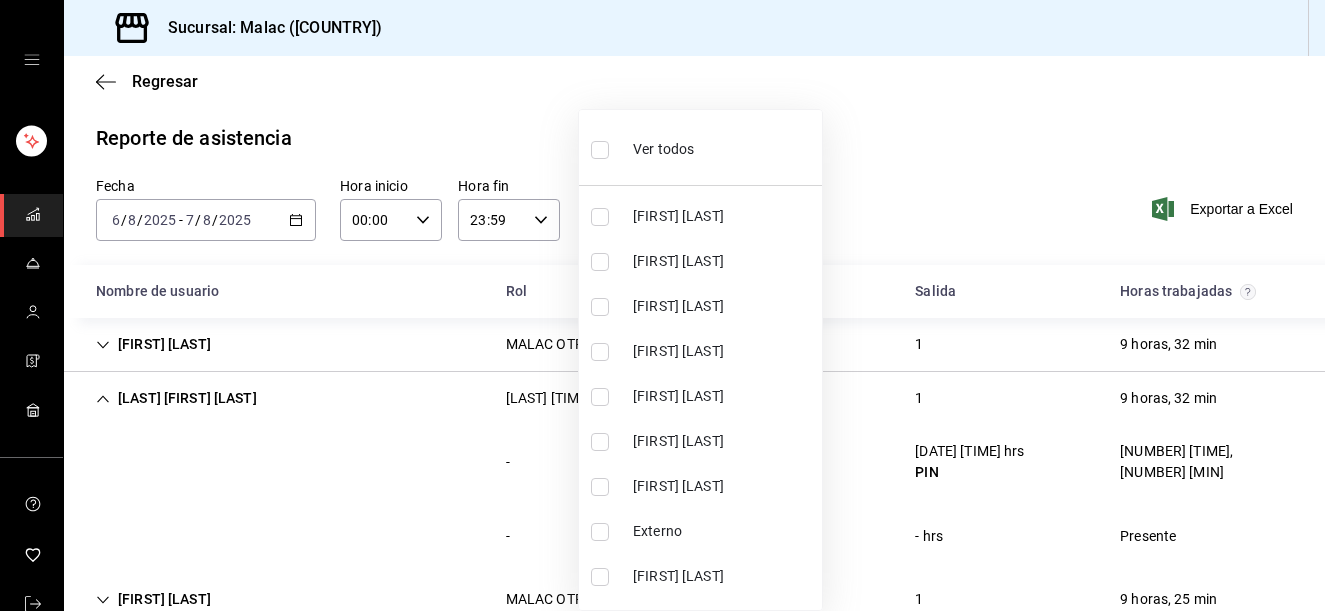 click on "[FIRST] [LAST]" at bounding box center [723, 216] 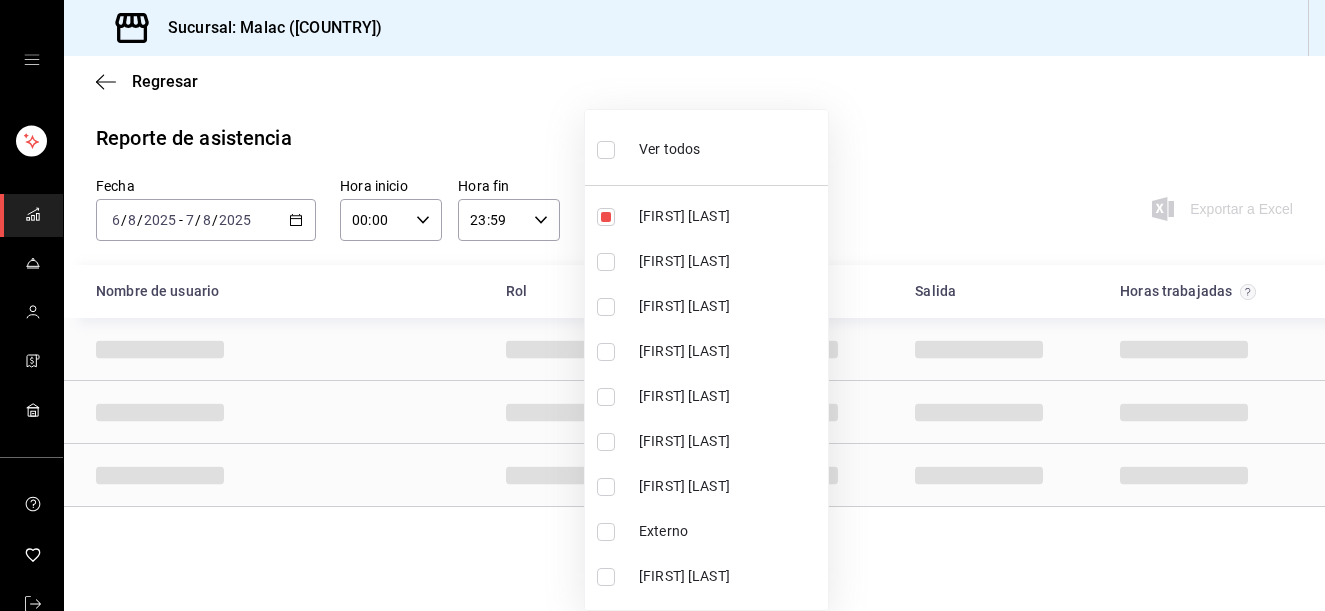 click on "Ver todos" at bounding box center (706, 147) 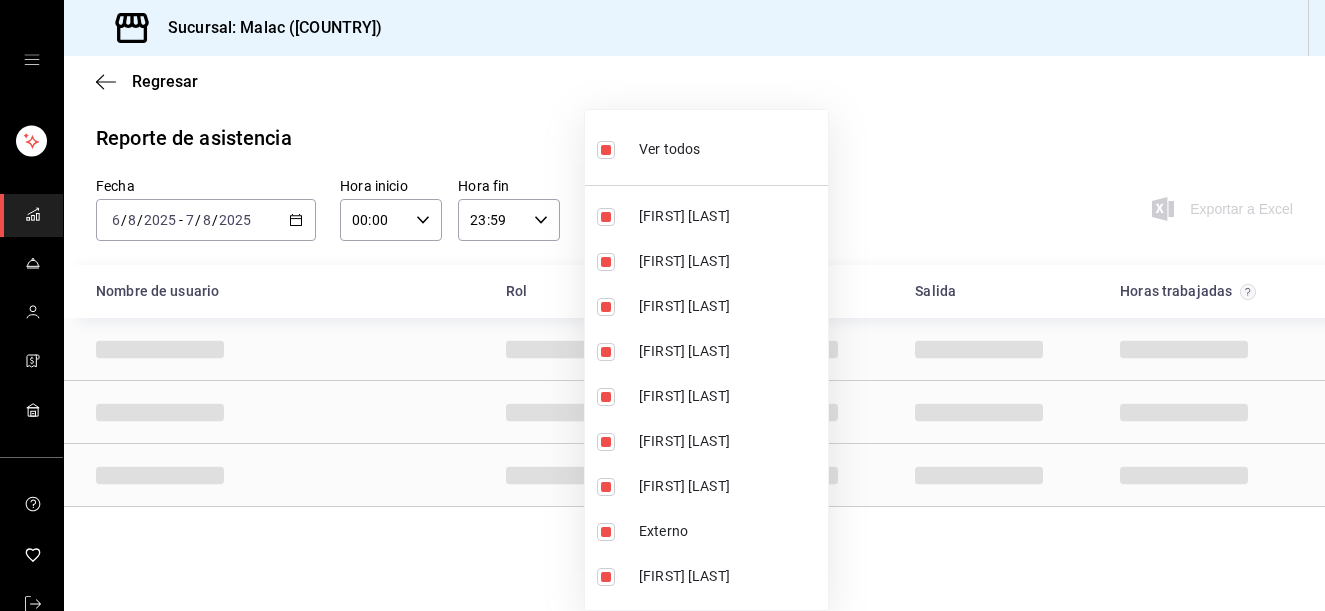 click on "Ver todos" at bounding box center (706, 147) 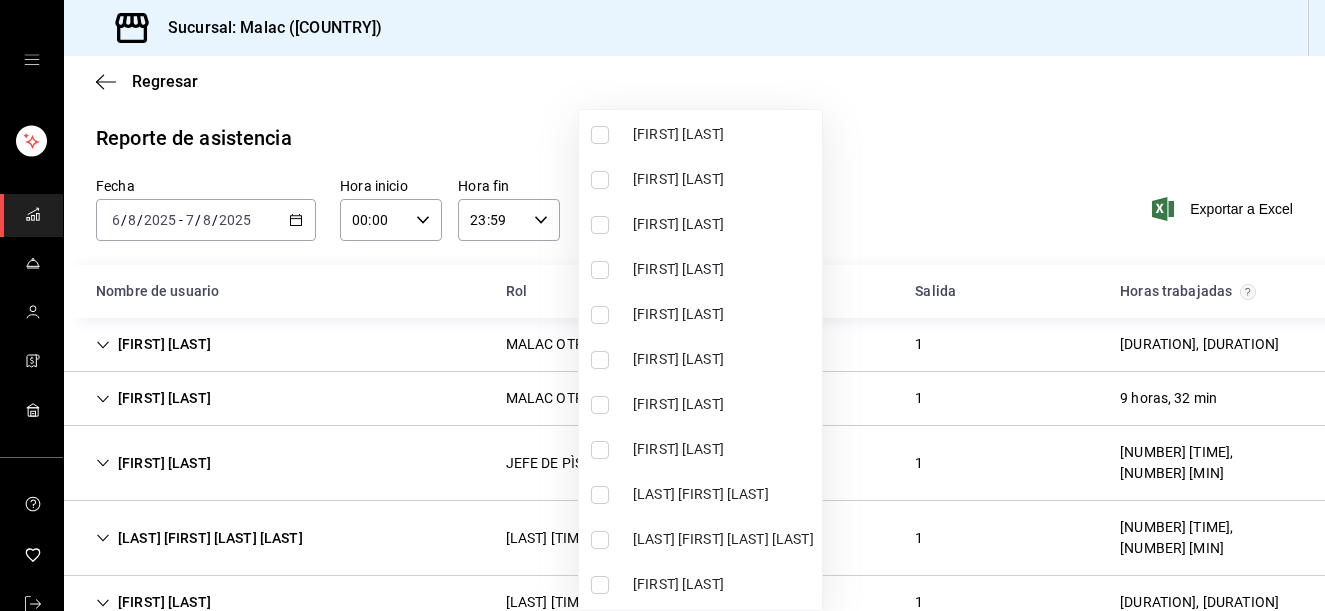 scroll, scrollTop: 424, scrollLeft: 0, axis: vertical 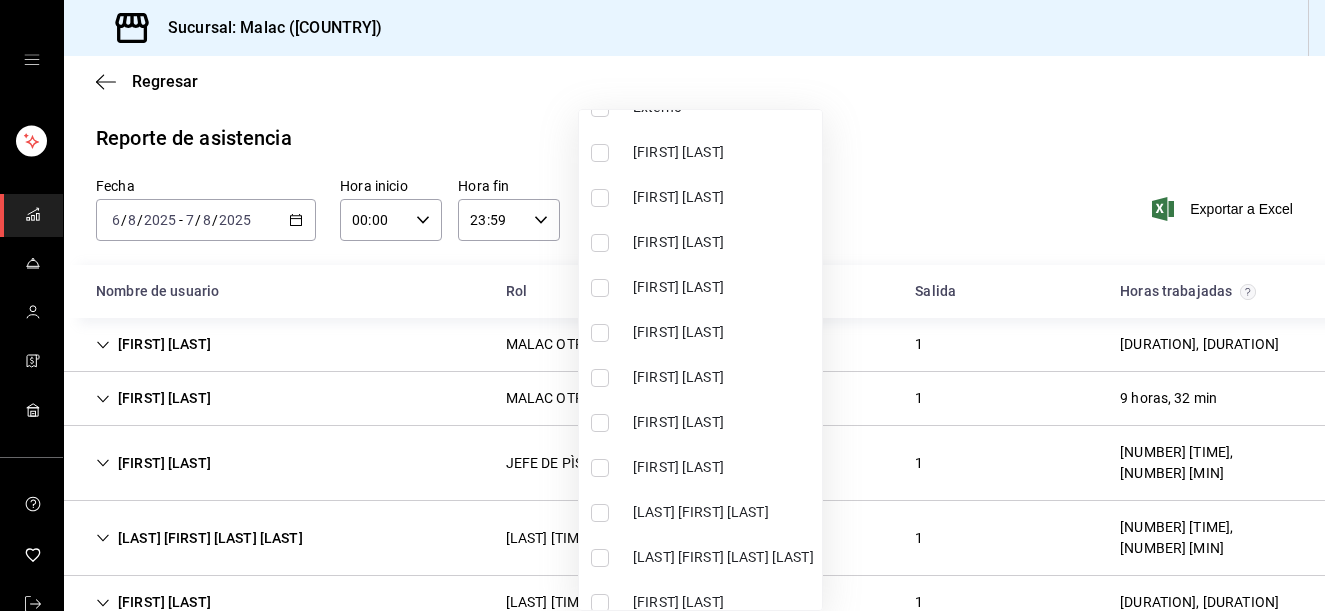click on "[FIRST] [LAST]" at bounding box center [723, 242] 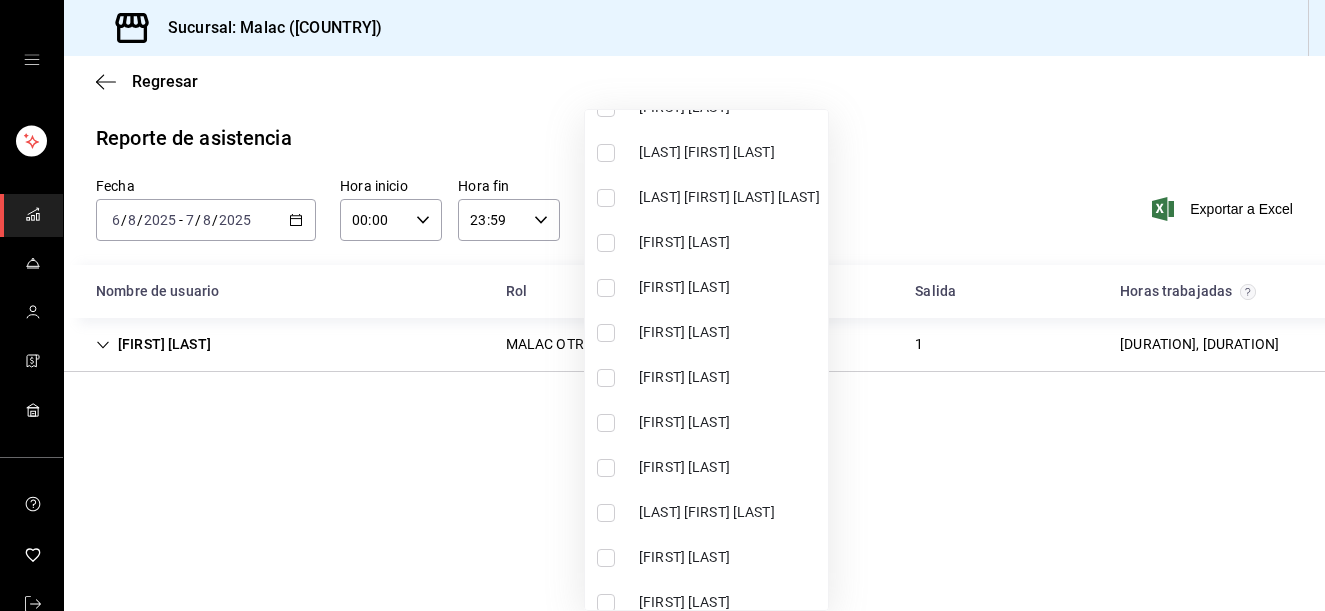scroll, scrollTop: 820, scrollLeft: 0, axis: vertical 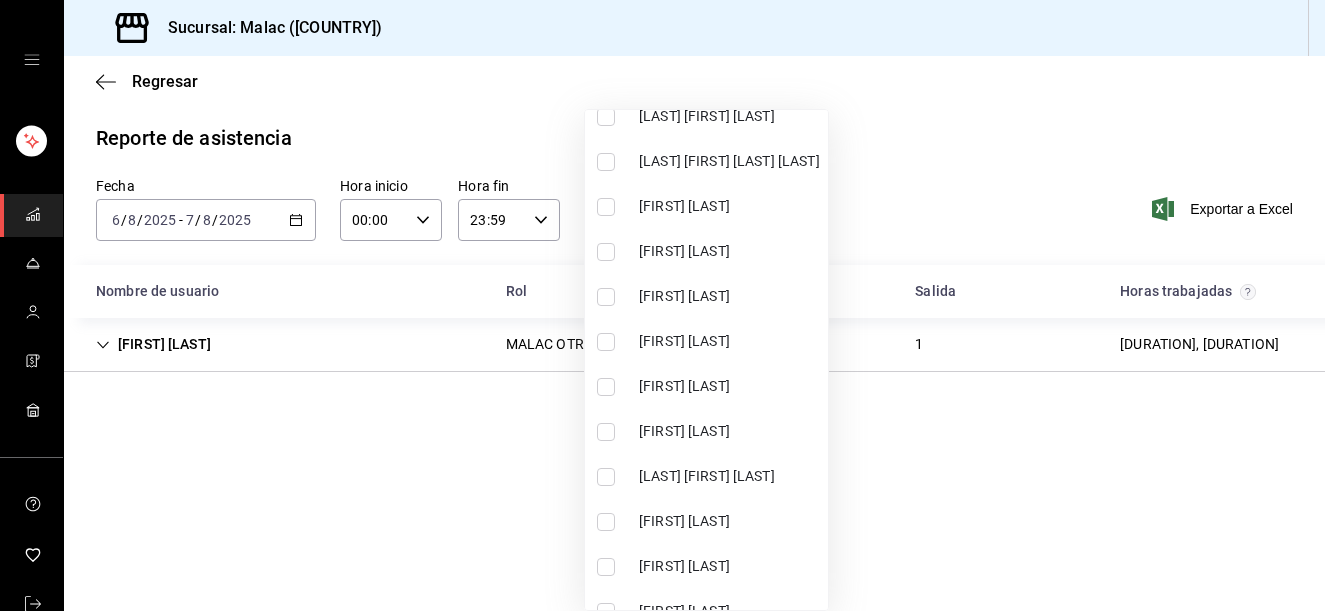 click on "[FIRST] [LAST]" at bounding box center (706, 341) 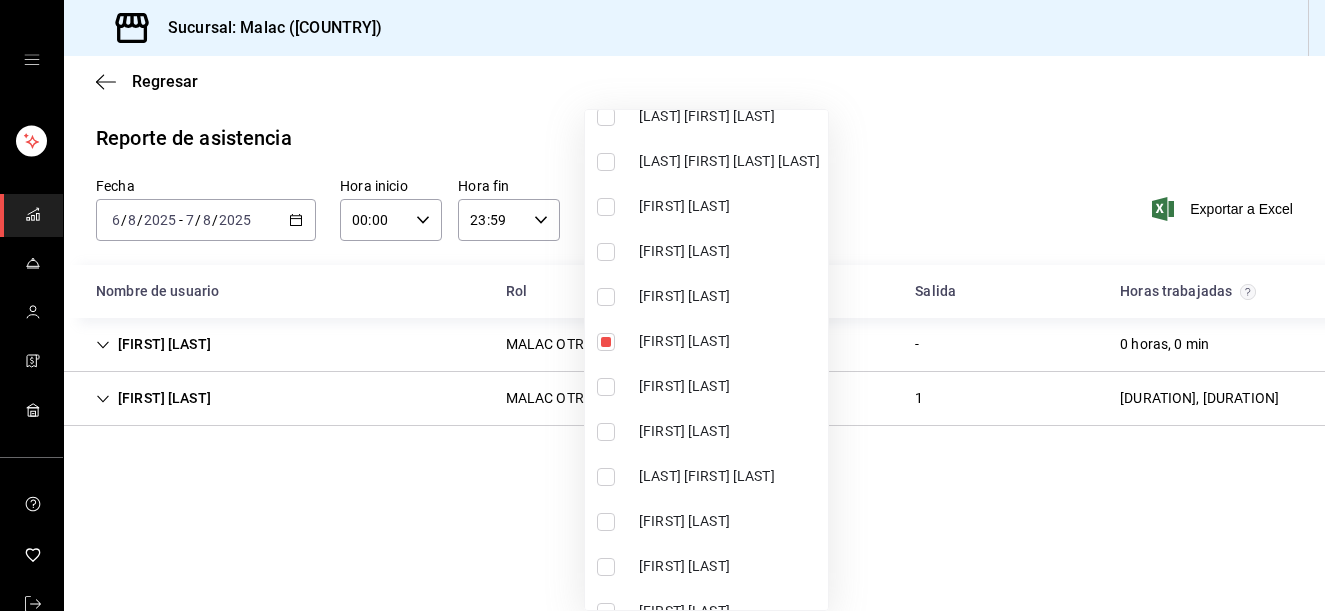 scroll, scrollTop: 1159, scrollLeft: 0, axis: vertical 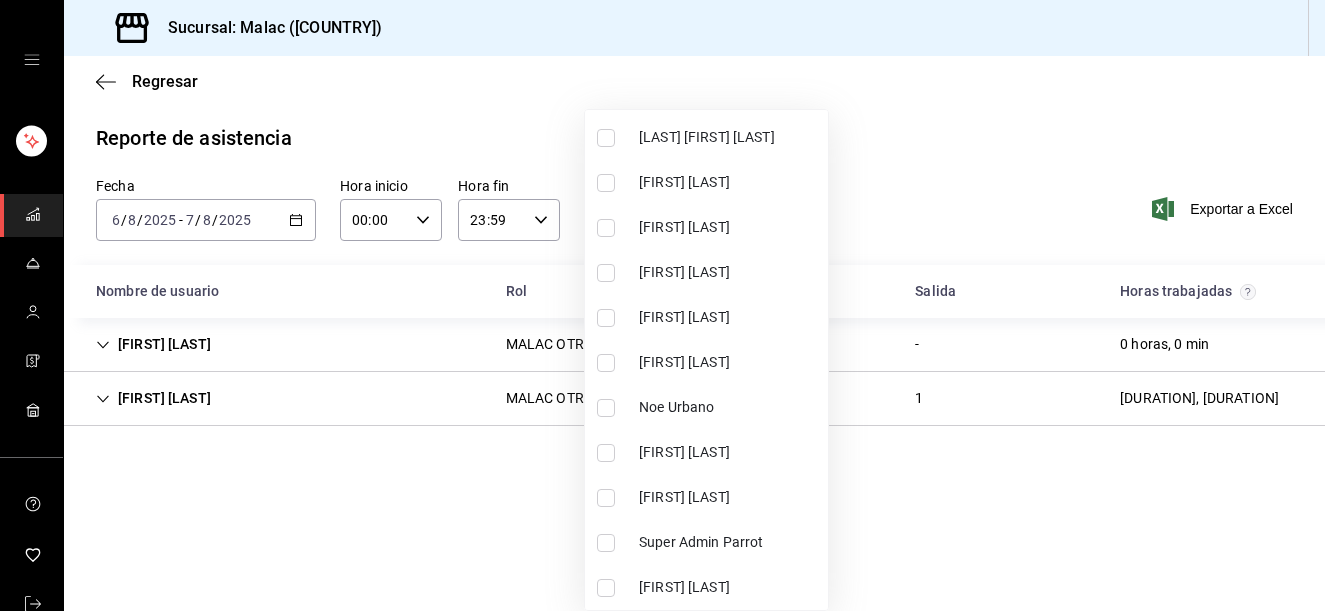 click on "[FIRST] [LAST]" at bounding box center [729, 452] 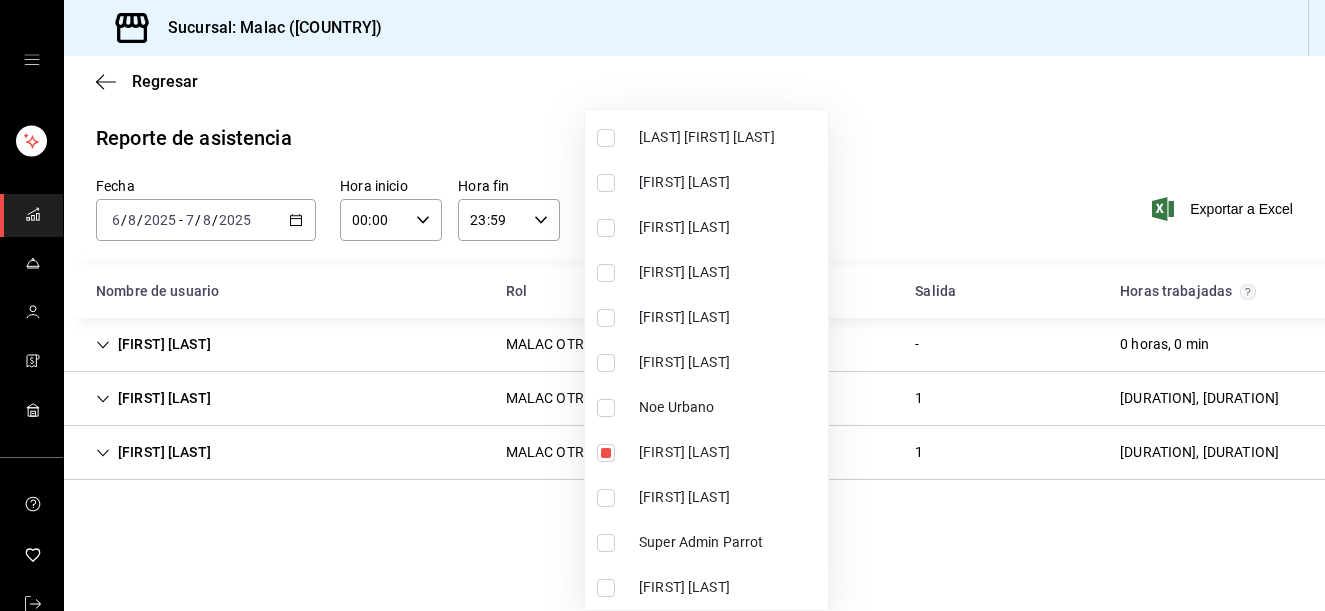 click at bounding box center [662, 305] 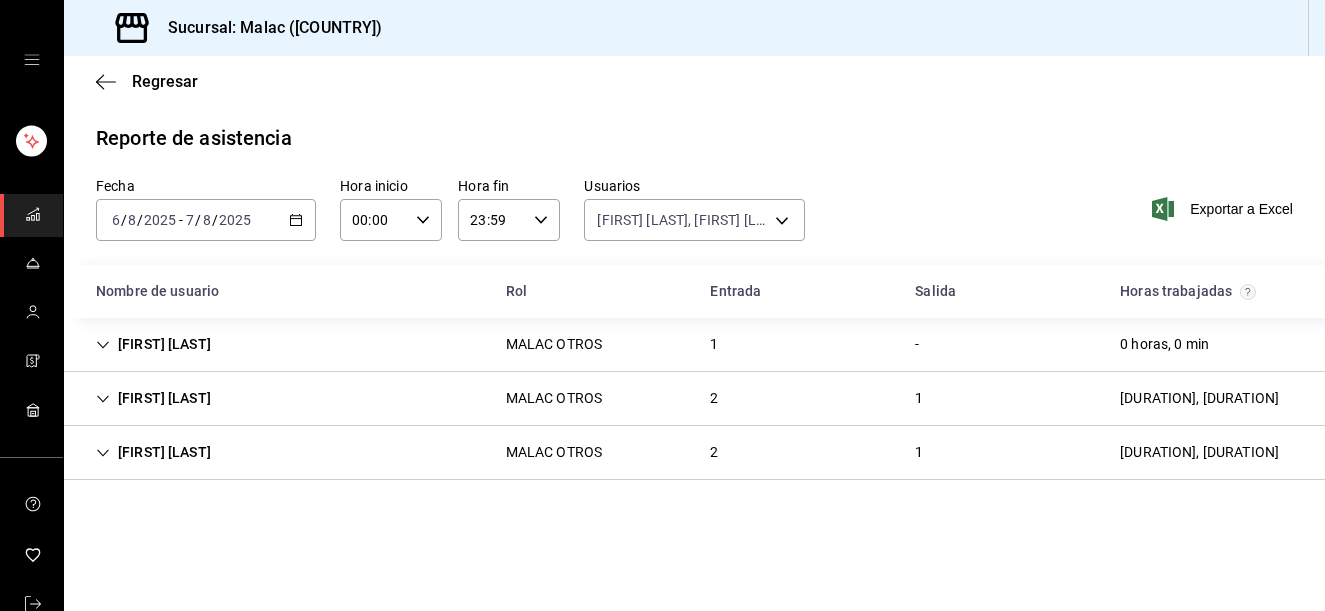 click on "[LAST] [FIRST] [LAST] [LAST] [TIME] [NUMBER] - [NUMBER] [TIME]" at bounding box center [694, 345] 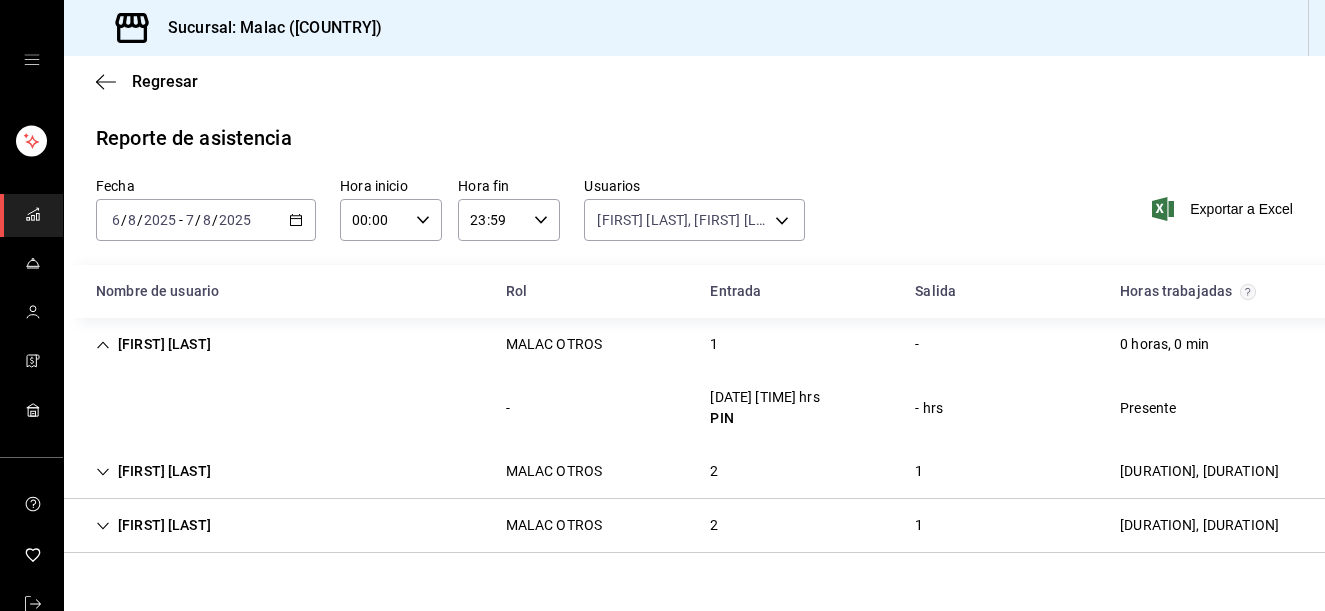 click on "[LAST] [FIRST] [LAST] [LAST] [TIME] [NUMBER] - [NUMBER] [TIME]" at bounding box center [694, 344] 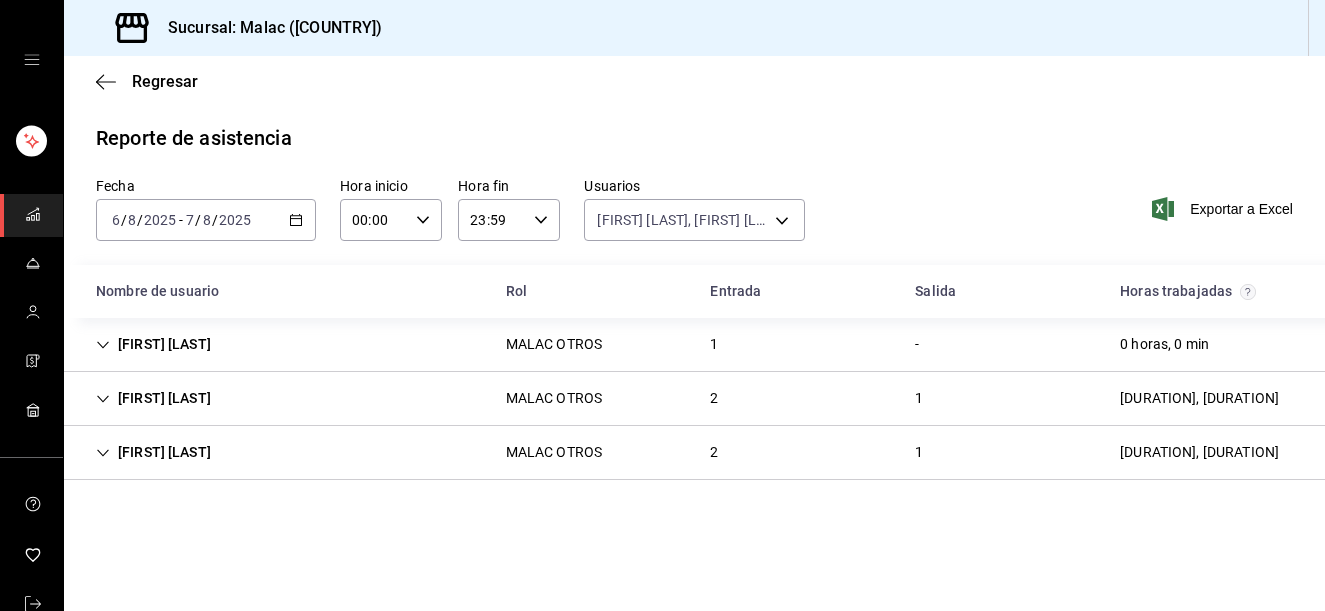 click on "[FIRST] [LAST] [LAST] [TIME] [NUMBER] [NUMBER] [TIME], [TIME] [MIN]" at bounding box center [694, 453] 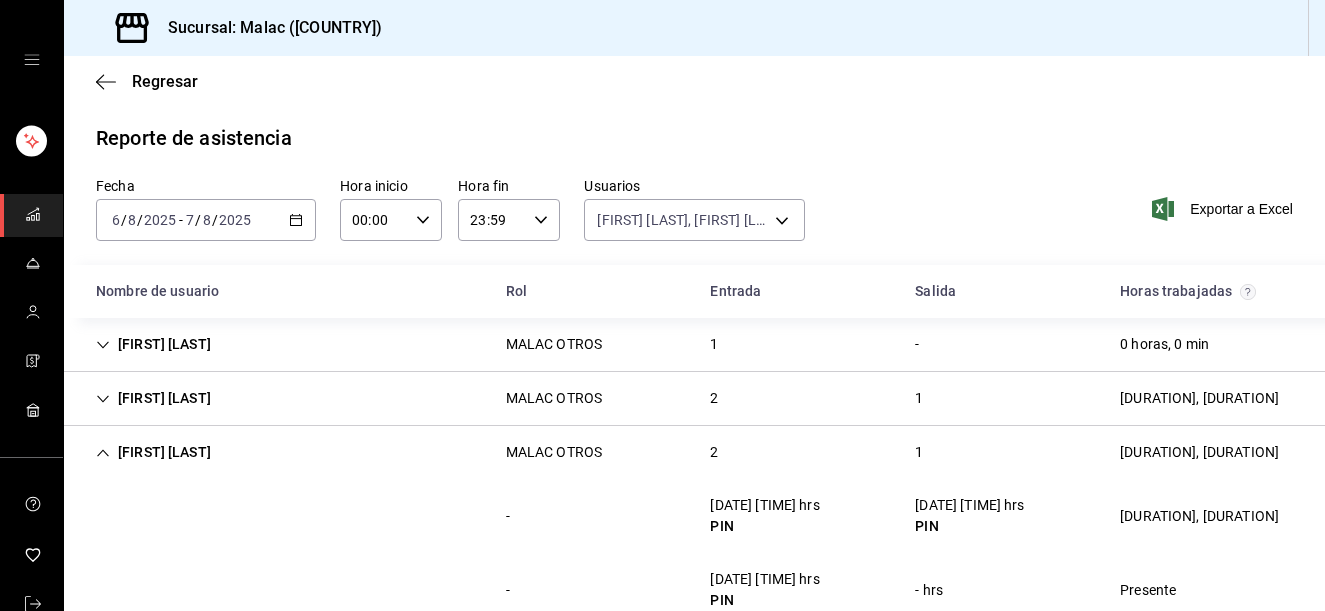 click on "MALAC OTROS" at bounding box center [554, 398] 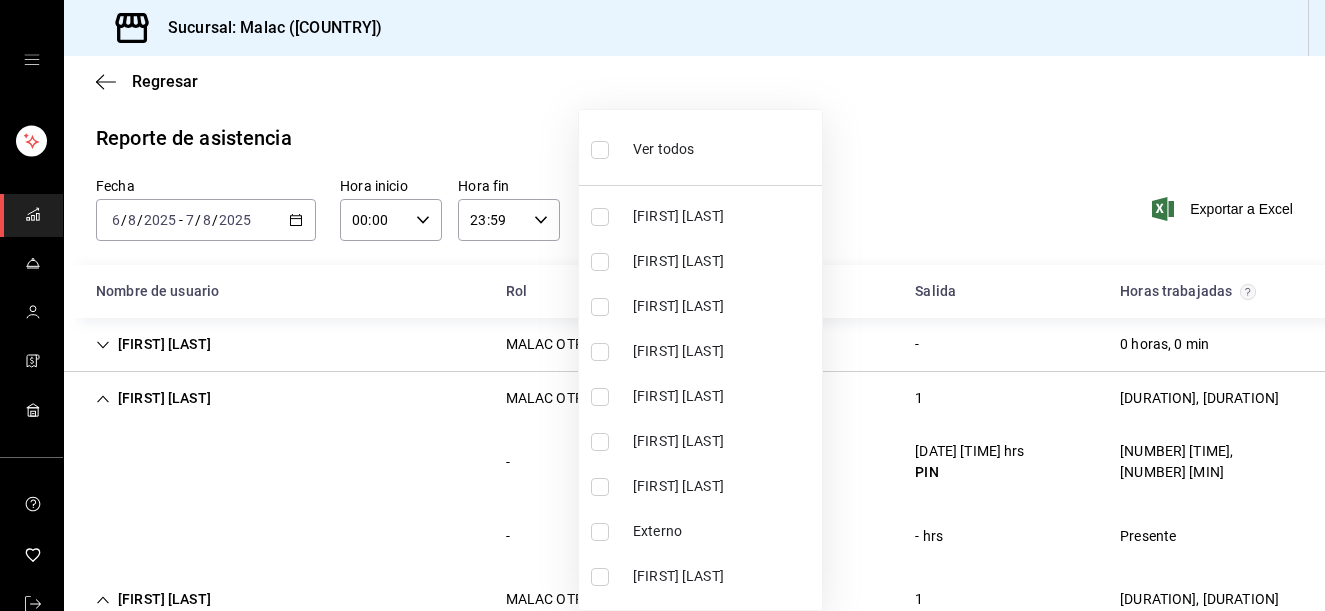 click on "Sucursal: Malac ([COUNTRY]) Regresar Reporte de asistencia Fecha [DATE] [DATE] [DATE] - [DATE] [DATE] [DATE] Hora inicio [TIME] Hora inicio Hora fin [TIME] Hora fin Usuarios [FIRST] [LAST], [FIRST] [LAST], [FIRST] [LAST] [UUID],[UUID],[UUID] Exportar a Excel Nombre de usuario Rol Entrada Salida Horas trabajadas   [FIRST] [LAST] [ROLE] [NUMBER] - [DURATION] - [DATE] [TIME]   hrs PIN -   hrs Presente [FIRST] [LAST] [ROLE] [NUMBER] [DURATION] - [DATE] [TIME]   hrs PIN [DATE] [TIME]   hrs PIN [DURATION] - [DATE] [TIME]   hrs PIN -   hrs Presente [FIRST] [LAST] [ROLE] [NUMBER] [DURATION] - [DATE] [TIME]   hrs PIN [DATE] [TIME]   hrs PIN [DURATION] - [DATE] [TIME]   hrs PIN -   hrs Presente GANA 1 MES GRATIS EN TU SUSCRIPCIÓN AQUÍ Visitar centro de ayuda [PHONE] [EMAIL] Visitar centro de ayuda [PHONE] [EMAIL] Ver todos [FIRST] [LAST] [ROLE]" at bounding box center [662, 305] 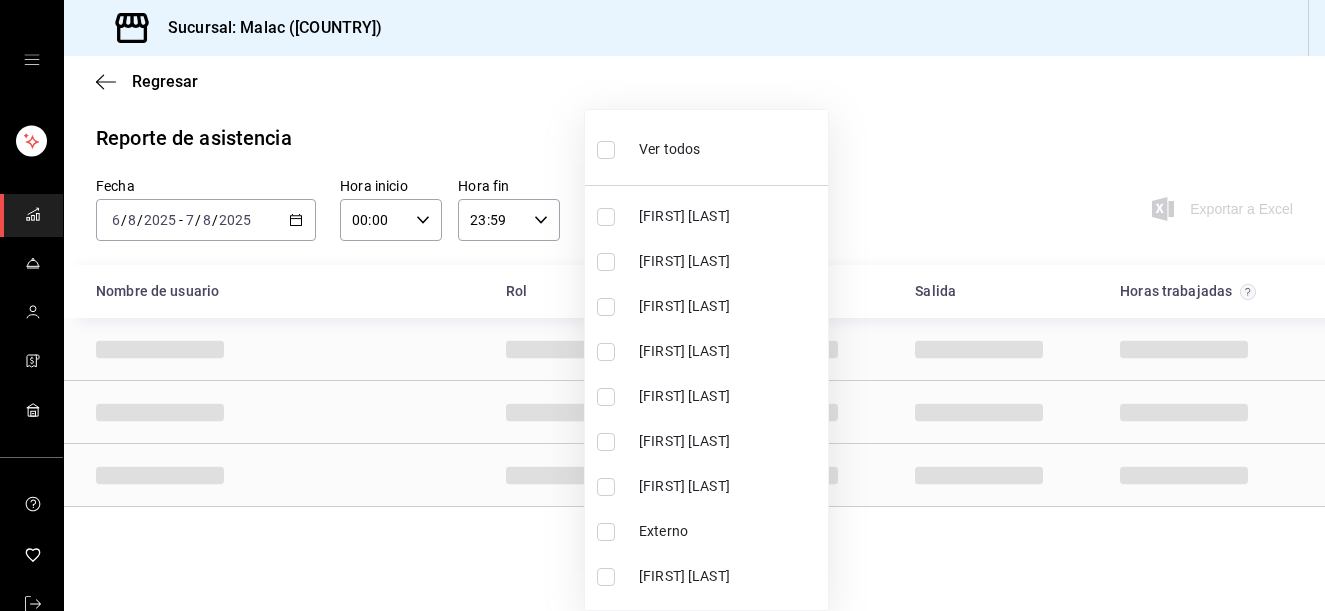 click at bounding box center (610, 149) 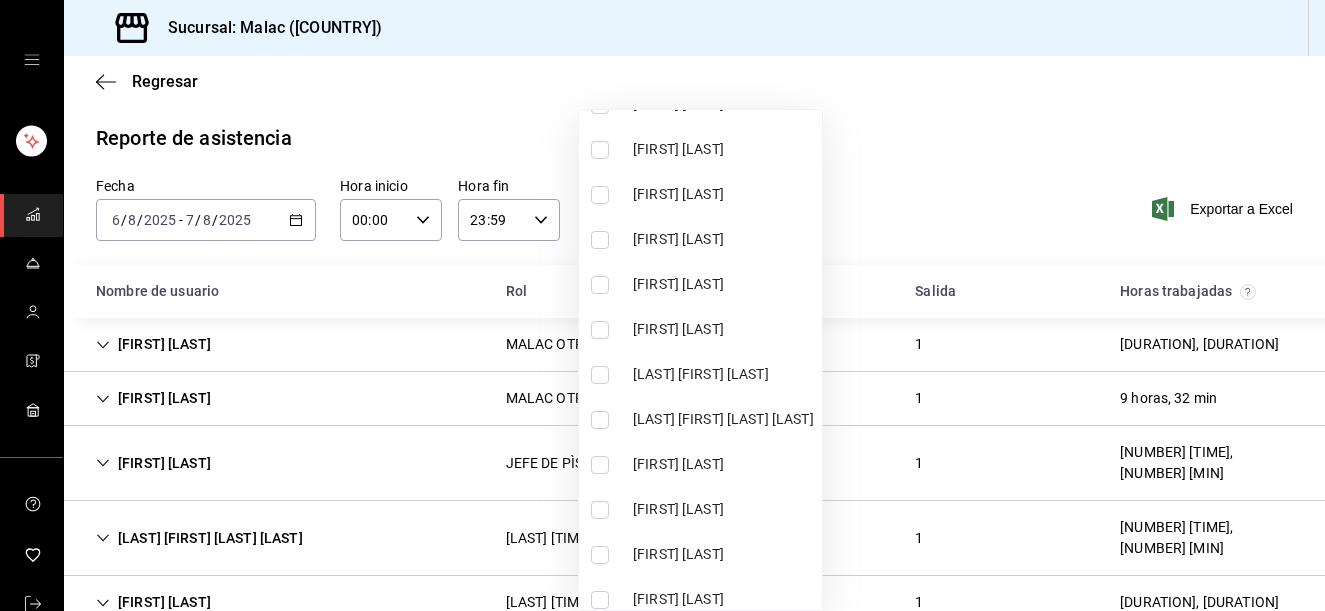scroll, scrollTop: 565, scrollLeft: 0, axis: vertical 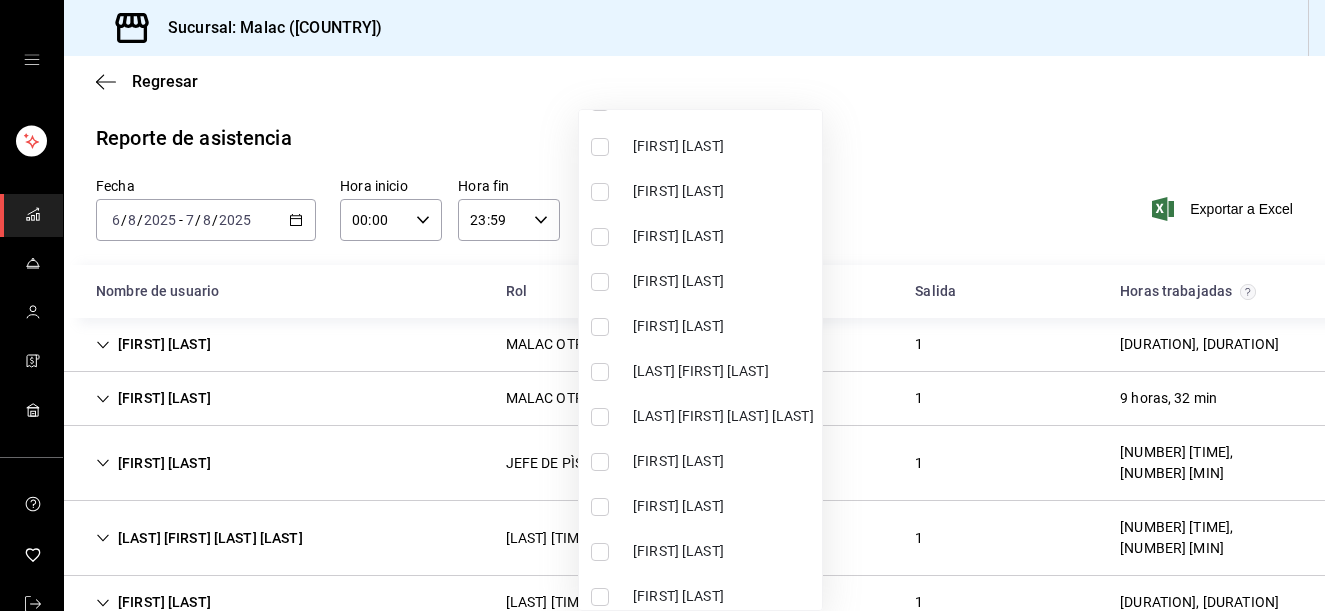 click on "[FIRST] [LAST]" at bounding box center [723, 506] 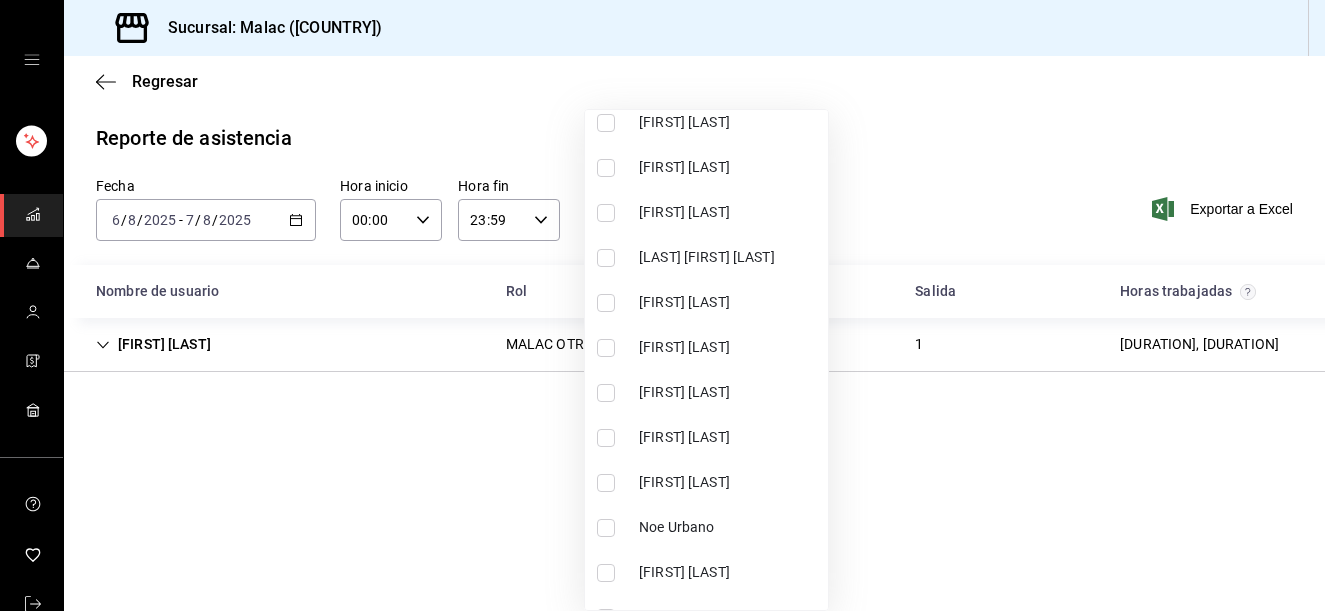 scroll, scrollTop: 1102, scrollLeft: 0, axis: vertical 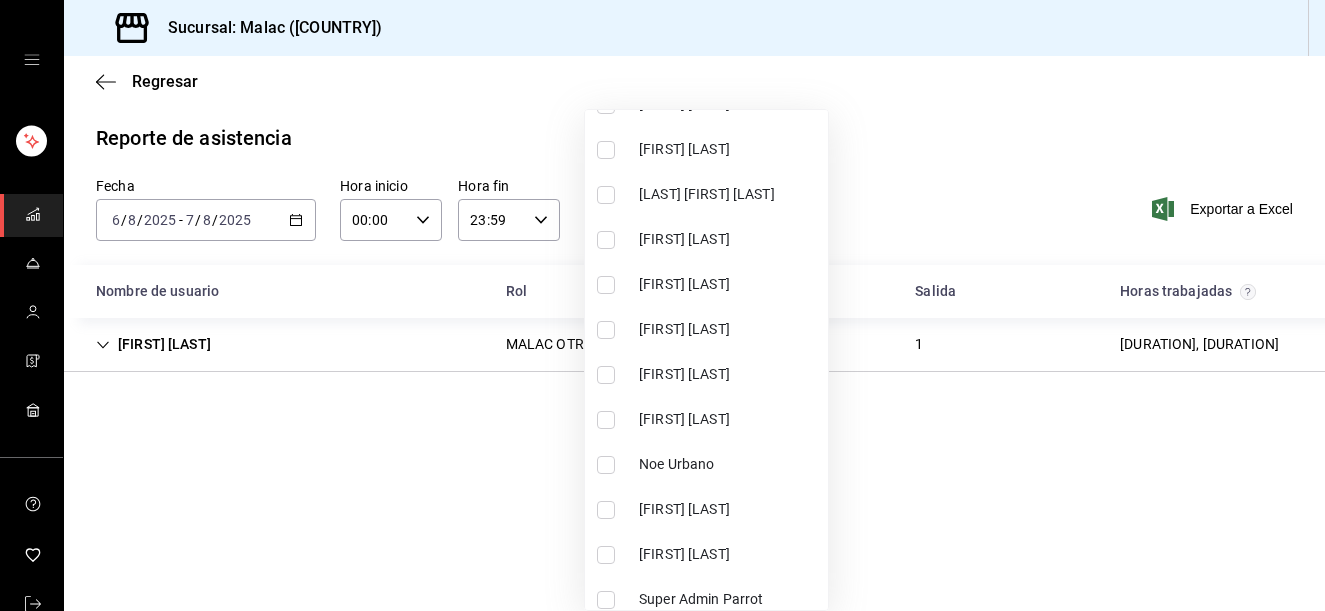 click on "[FIRST] [LAST]" at bounding box center (706, 374) 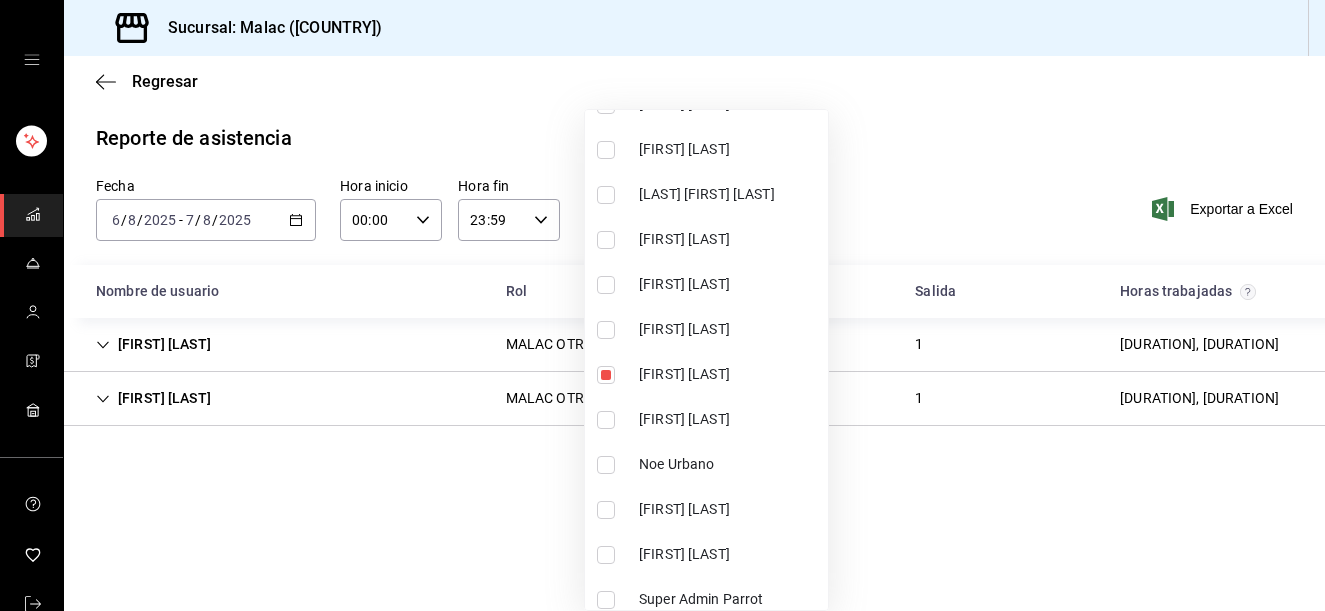click on "[FIRST] [LAST]" at bounding box center (729, 554) 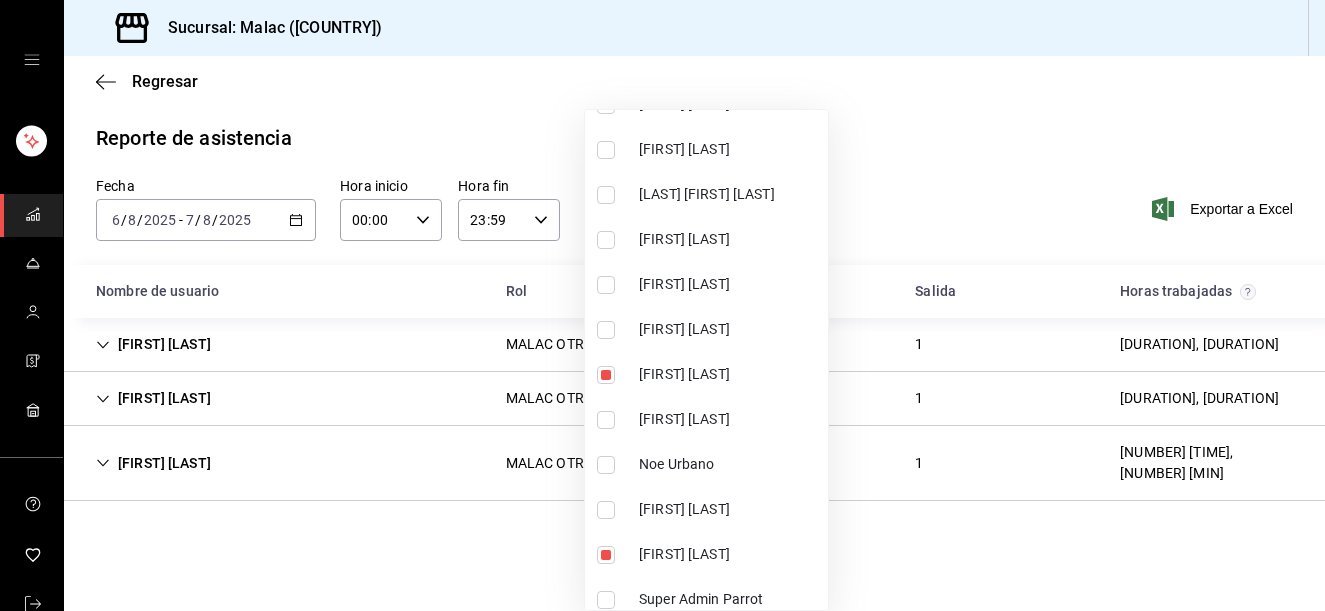 click at bounding box center (662, 305) 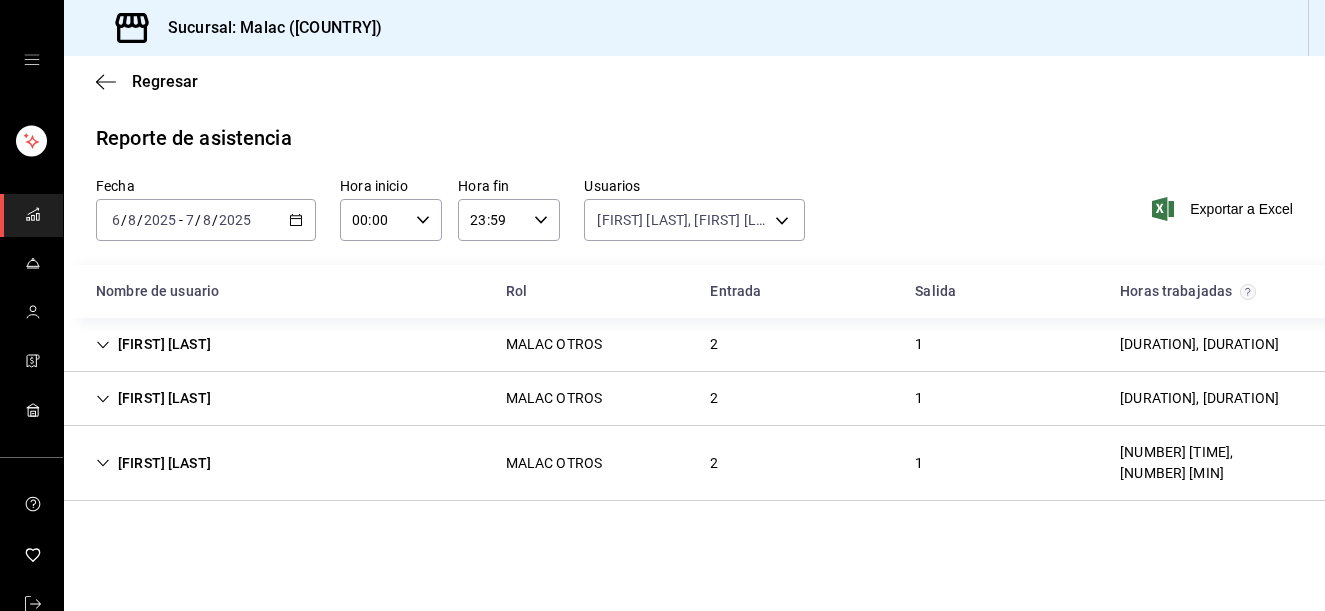 click on "MALAC OTROS" at bounding box center (554, 344) 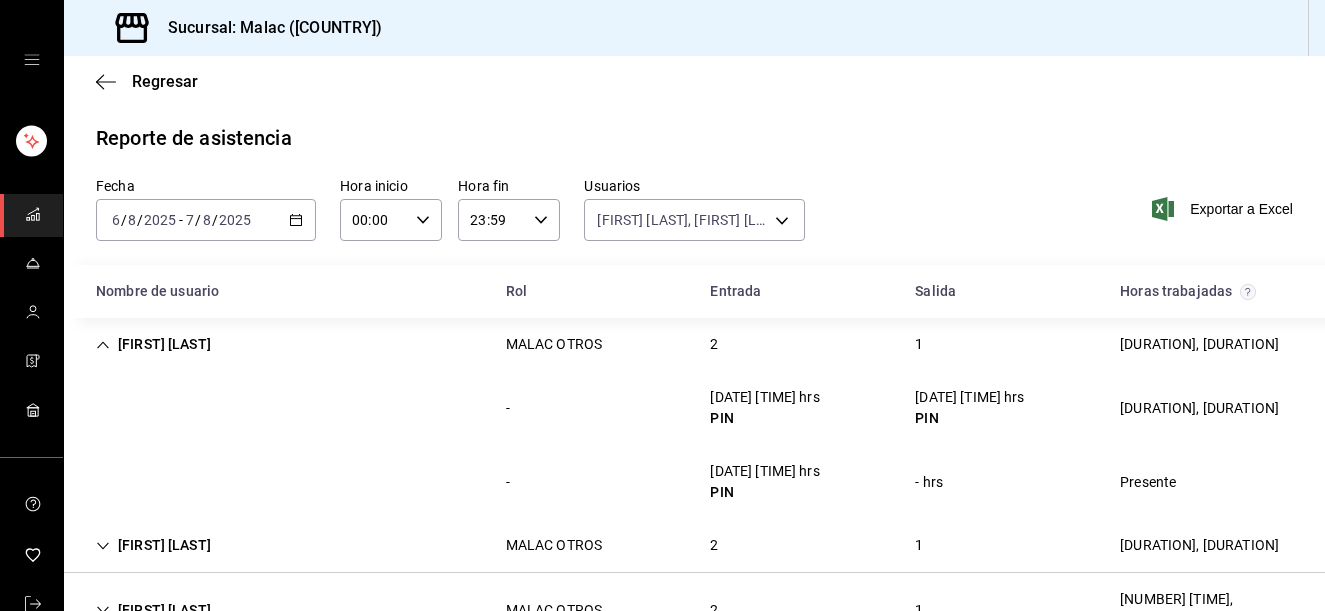 click on "[FIRST] [LAST] [ROLE] [NUMBER] [DURATION]" at bounding box center (694, 344) 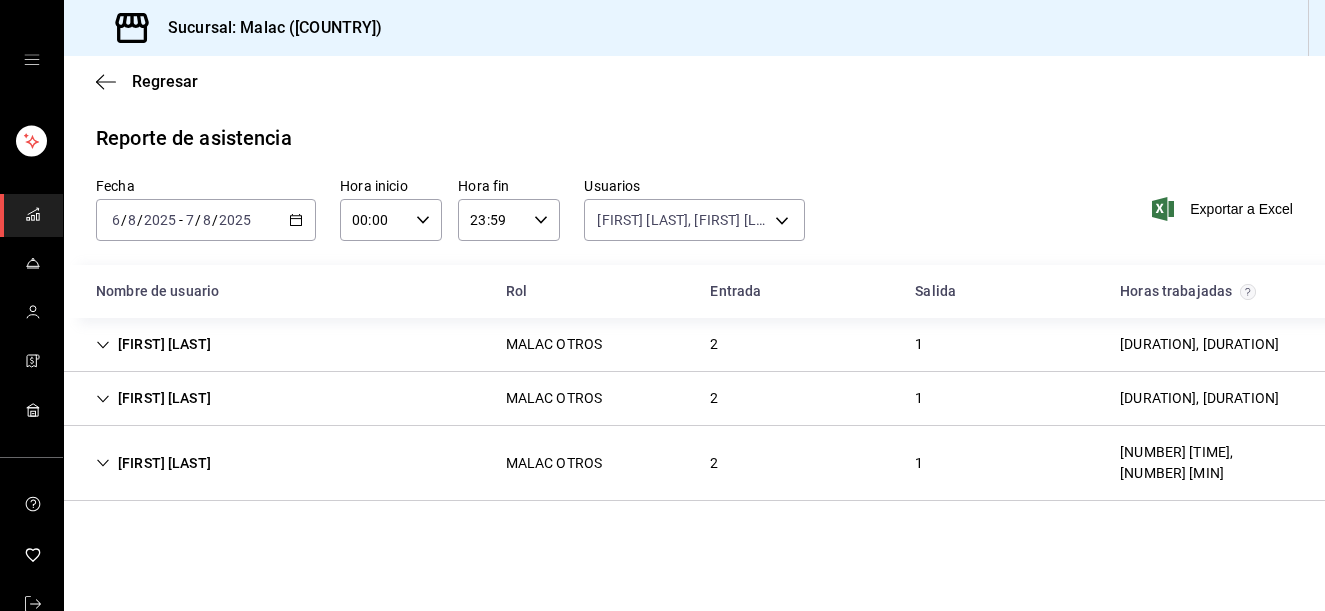 click on "[FIRST] [LAST] [ROLE] [NUMBER] [NUMBER] [DURATION]" at bounding box center [694, 463] 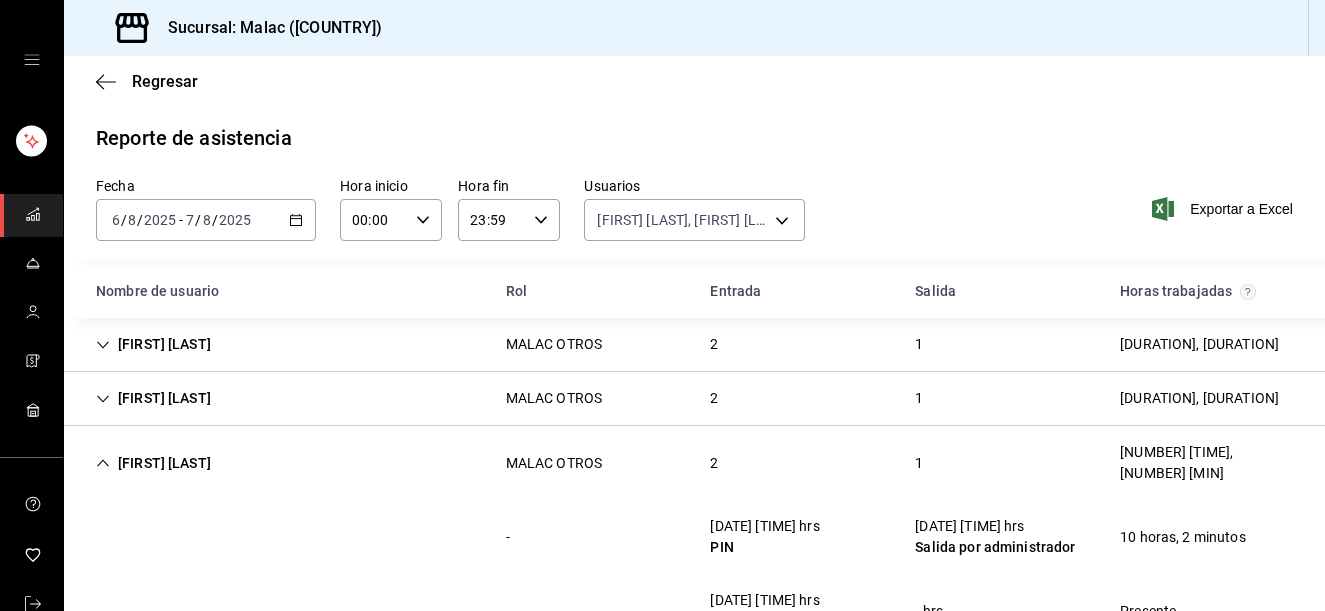 click on "MALAC OTROS" at bounding box center [554, 398] 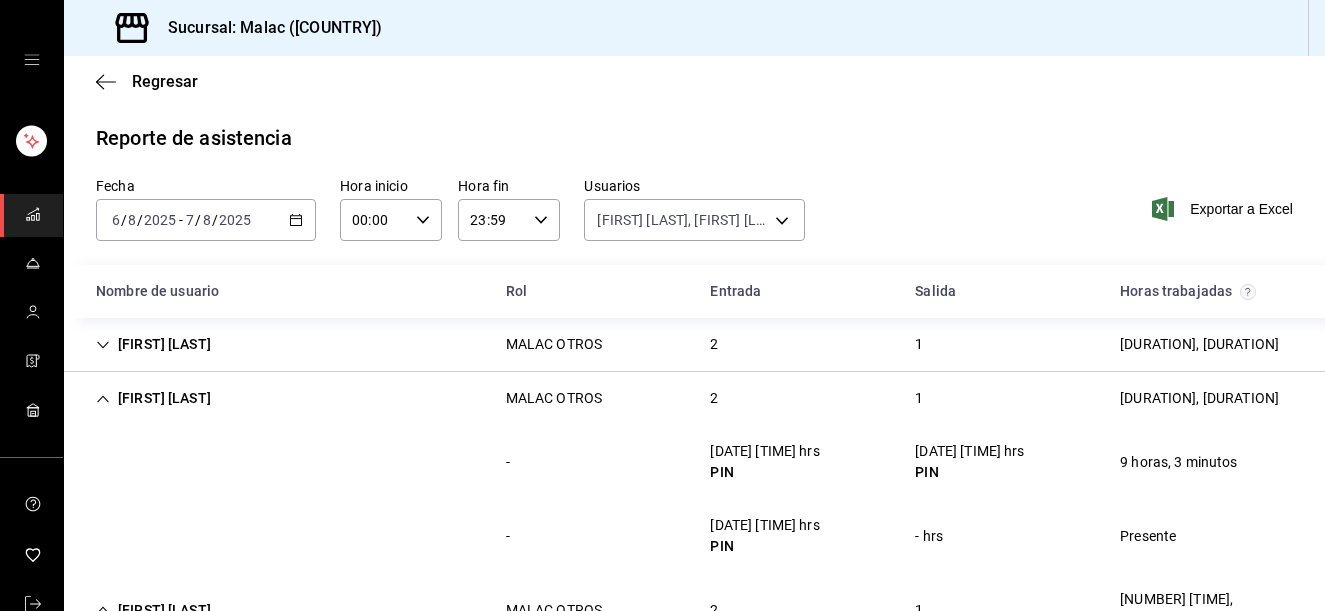 click on "MALAC OTROS" at bounding box center (554, 398) 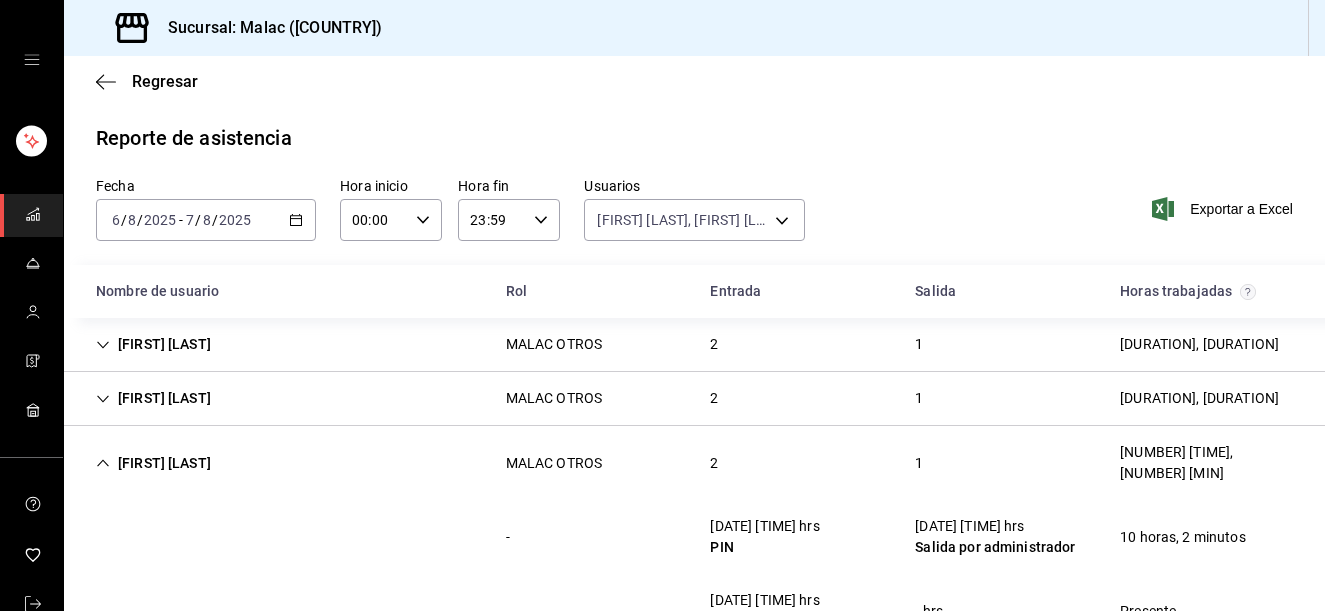 click on "[FIRST] [LAST] [ROLE] [NUMBER] [NUMBER] [DURATION]" at bounding box center (694, 463) 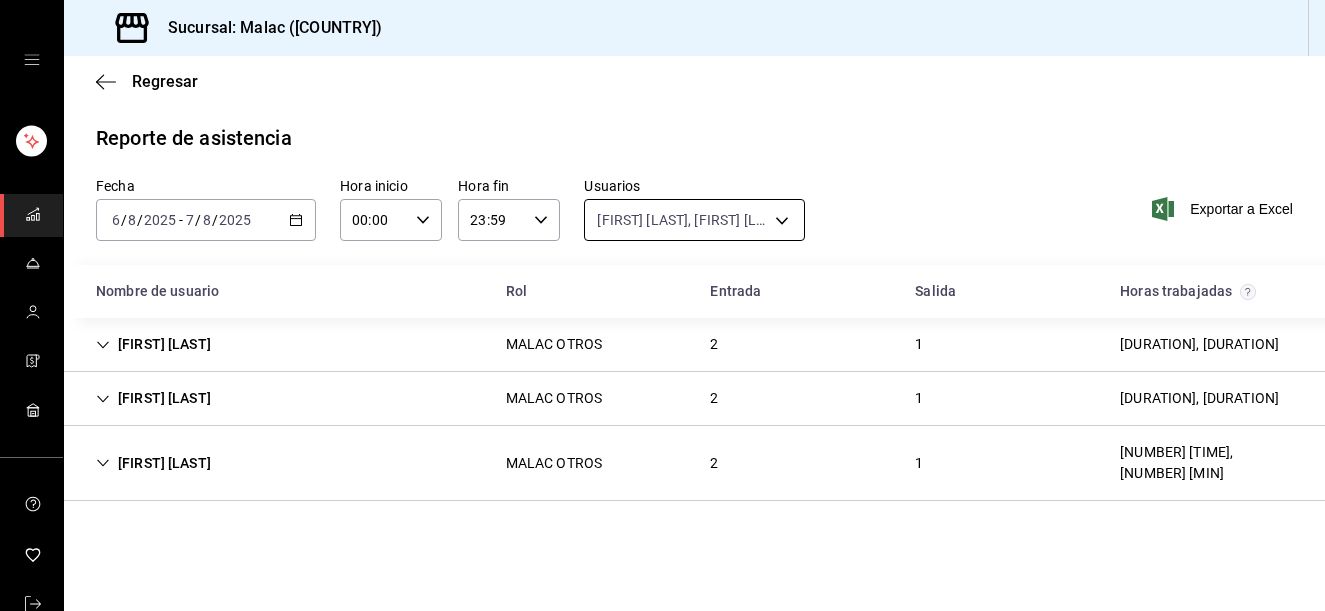 click on "Sucursal: Malac ([COUNTRY]) Regresar Reporte de asistencia Fecha [DATE] [DATE] [DATE] - [DATE] [DATE] [DATE] Hora inicio [TIME] Hora inicio Hora fin [TIME] Hora fin Usuarios [FIRST] [LAST], [FIRST] [LAST], [FIRST] [LAST] [UUID],[UUID],[UUID] Exportar a Excel Nombre de usuario Rol Entrada Salida Horas trabajadas   [FIRST] [LAST] [ROLE] [NUMBER] [DURATION] - [DATE] [TIME]   hrs PIN [DATE] [TIME]   hrs PIN [DURATION] - [DATE] [TIME]   hrs PIN -   hrs Presente [FIRST] [LAST] [ROLE] [NUMBER] [DURATION] - [DATE] [TIME]   hrs PIN [DATE] [TIME]   hrs PIN [DURATION] - [DATE] [TIME]   hrs PIN -   hrs Presente [FIRST] [LAST] [ROLE] [NUMBER] [DURATION] - [DATE] [TIME]   hrs PIN [DATE] [TIME]   hrs Salida por administrador [DURATION] - [DATE] [TIME]   hrs PIN -   hrs Presente GANA 1 MES GRATIS EN TU SUSCRIPCIÓN AQUÍ Visitar centro de ayuda [PHONE] [EMAIL]" at bounding box center (662, 305) 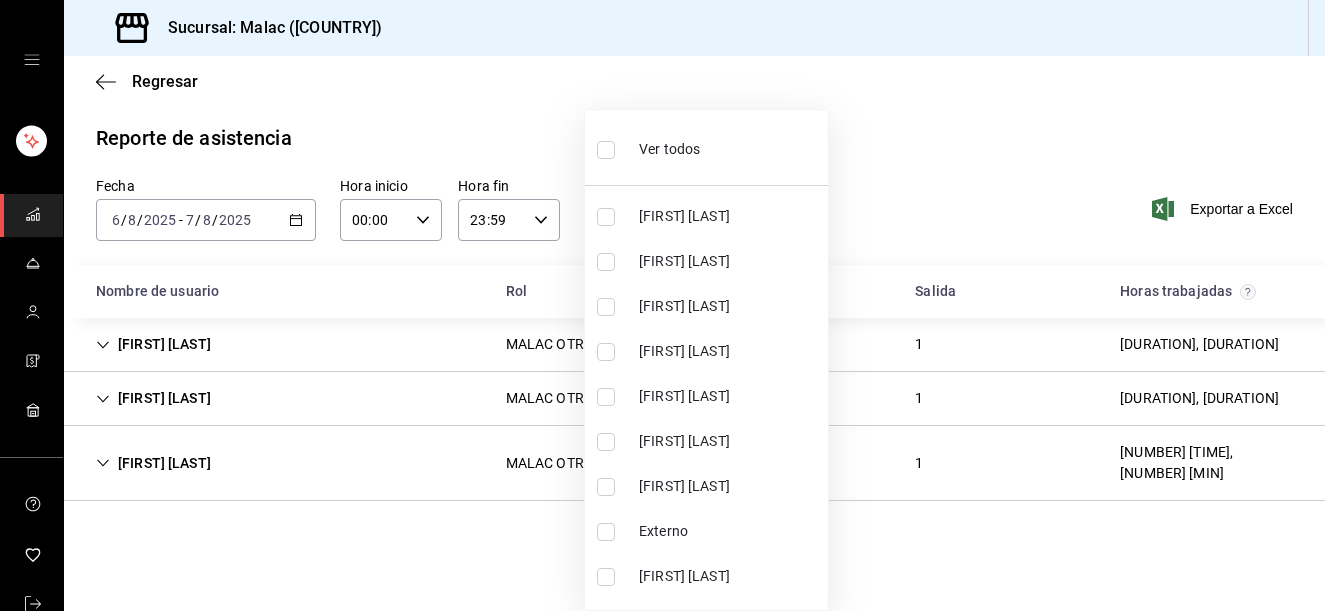 click on "Ver todos" at bounding box center [648, 147] 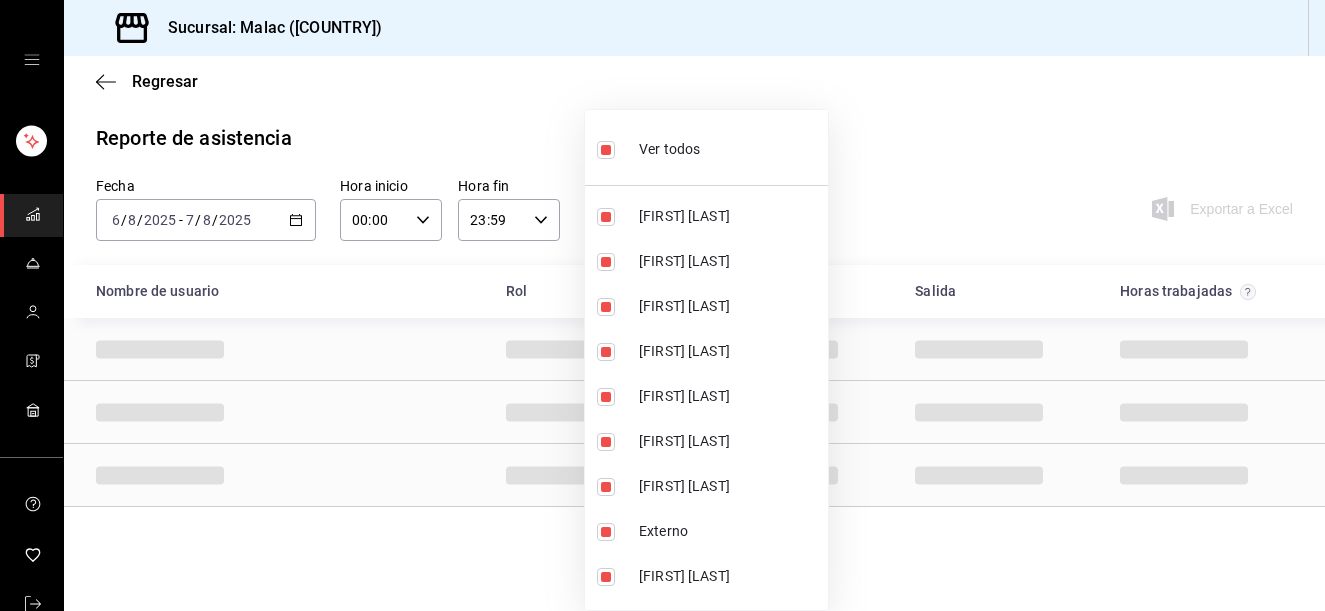 click on "Ver todos" at bounding box center (648, 147) 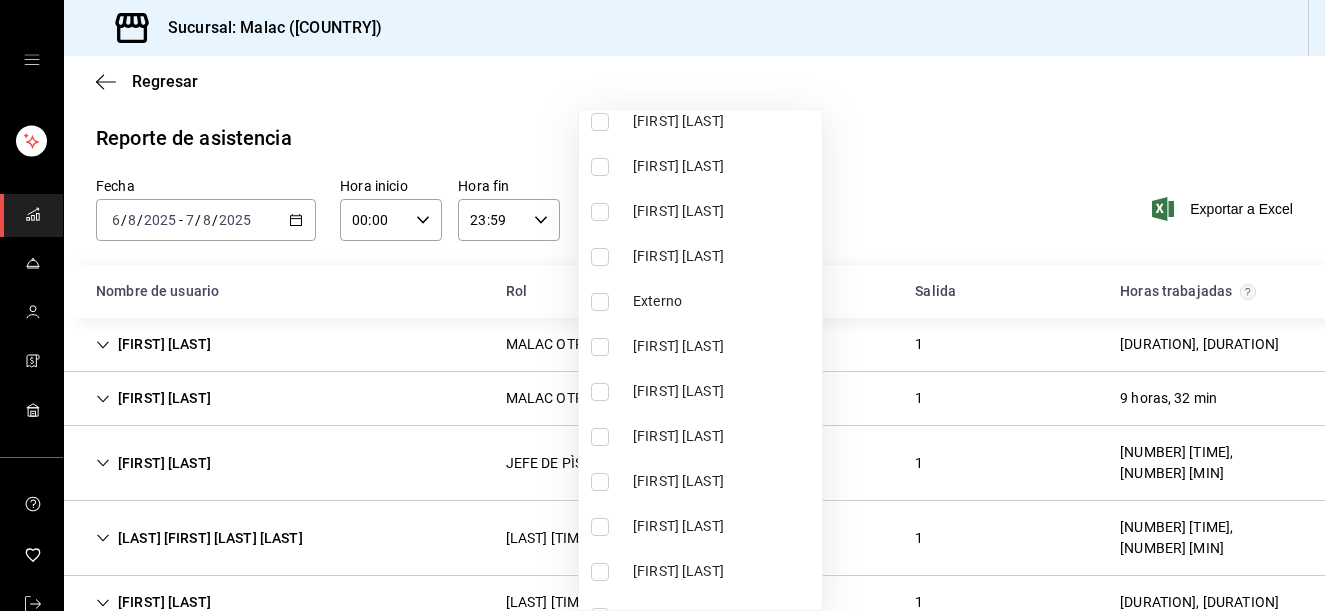 scroll, scrollTop: 233, scrollLeft: 0, axis: vertical 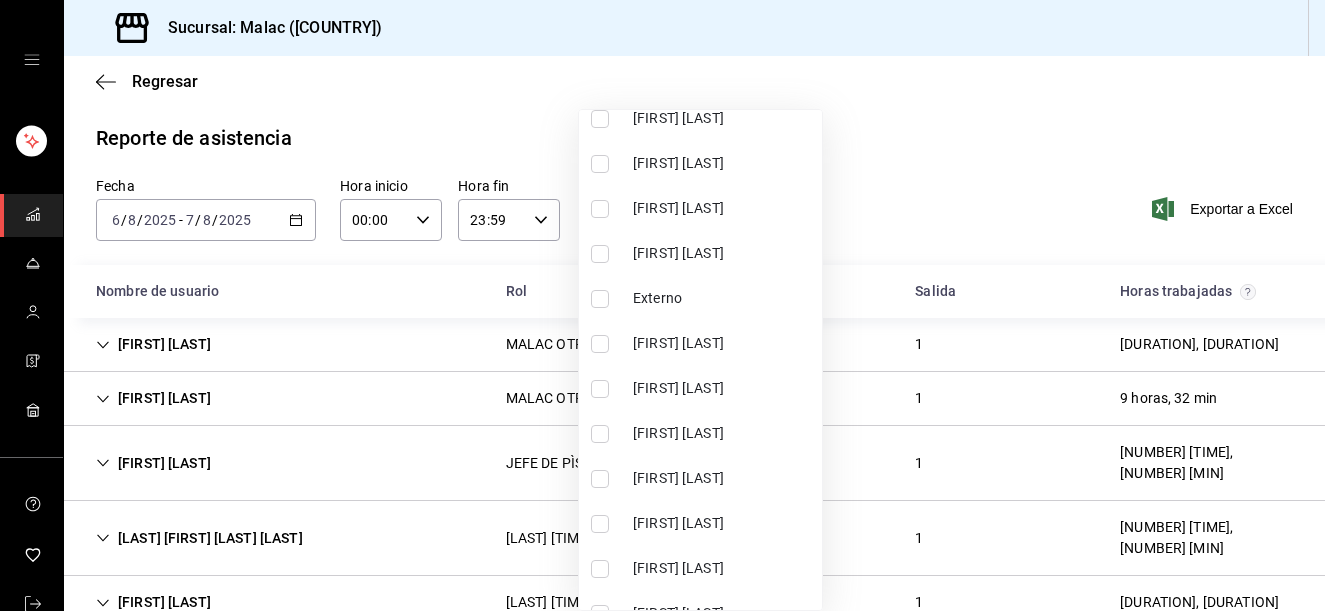 click on "[FIRST] [LAST]" at bounding box center (723, 388) 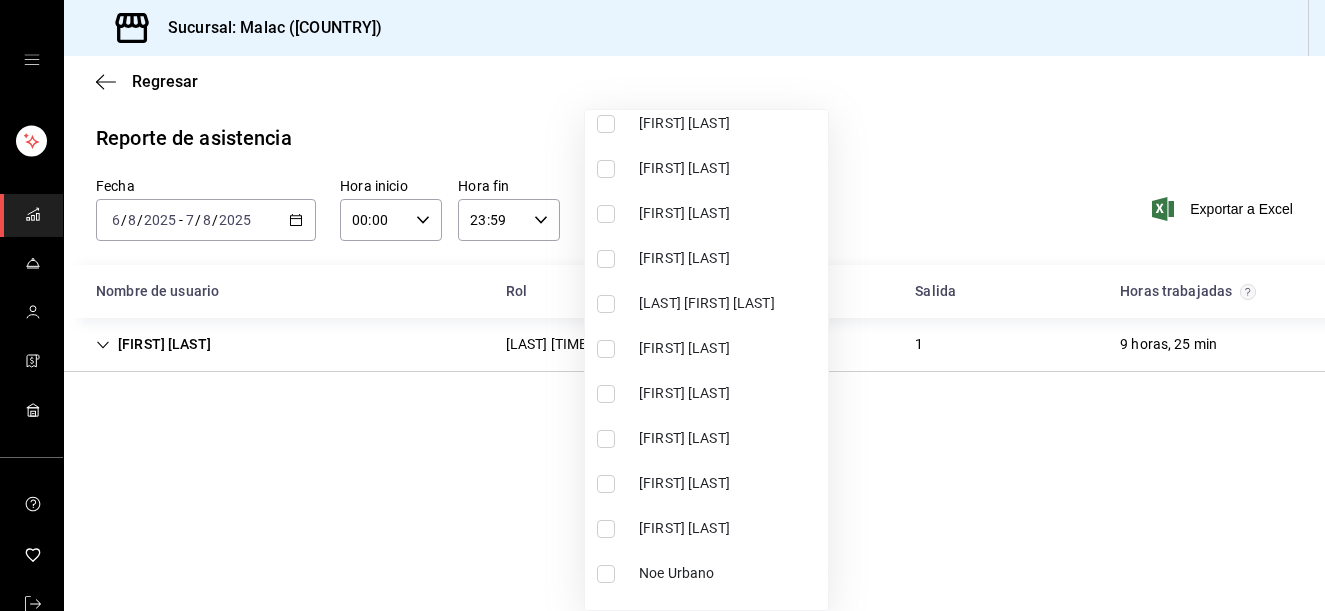 scroll, scrollTop: 982, scrollLeft: 0, axis: vertical 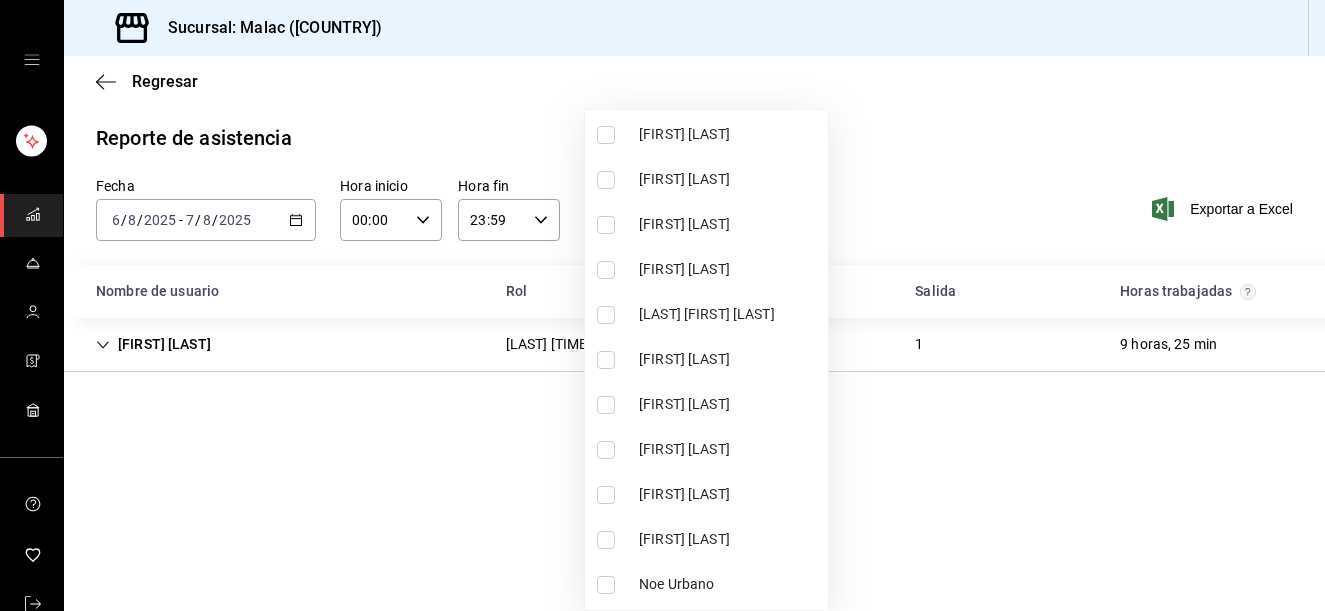 click on "[FIRST] [LAST]" at bounding box center [729, 404] 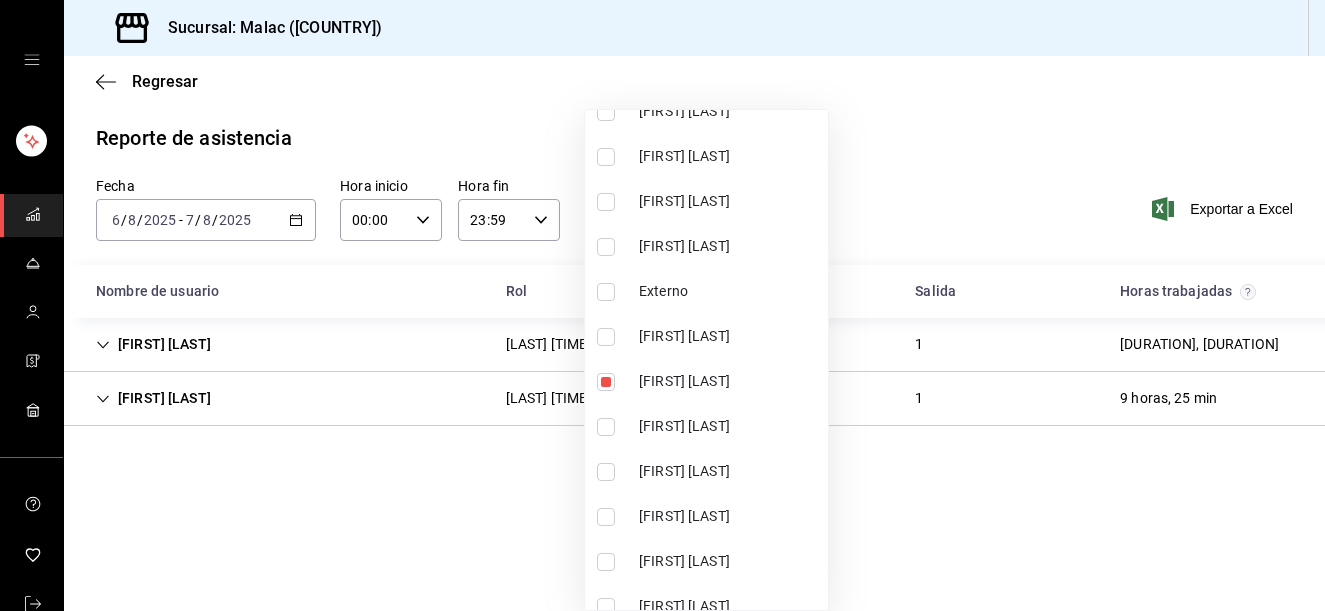 scroll, scrollTop: 254, scrollLeft: 0, axis: vertical 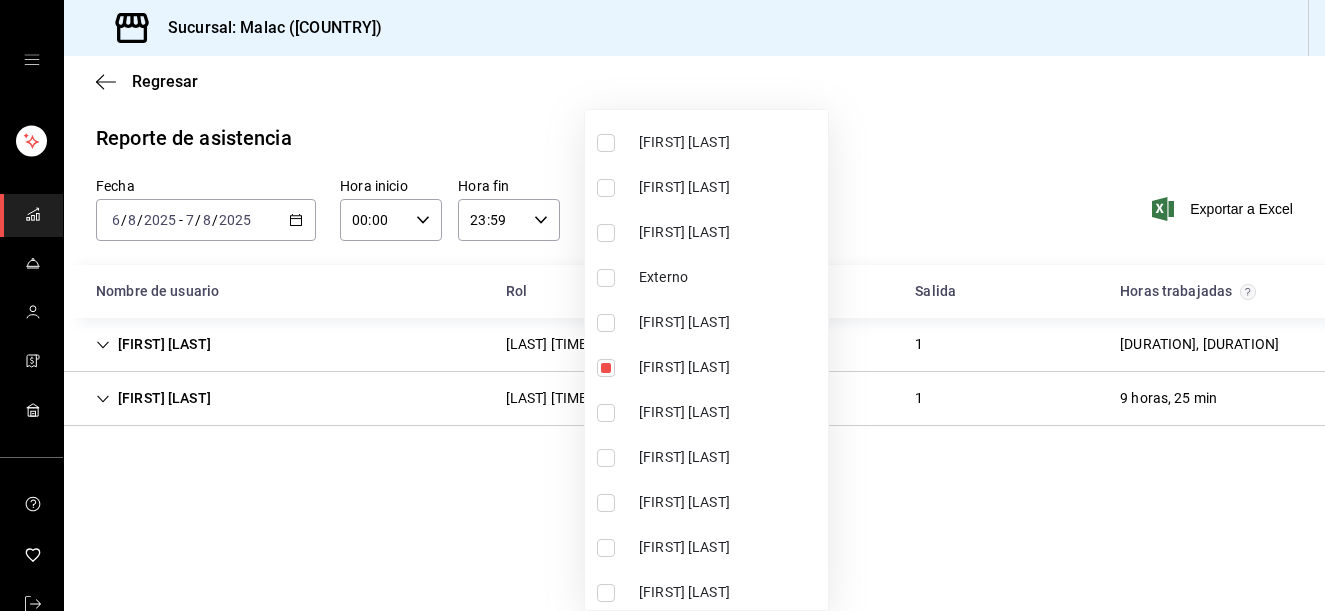 click on "[FIRST] [LAST]" at bounding box center (706, 547) 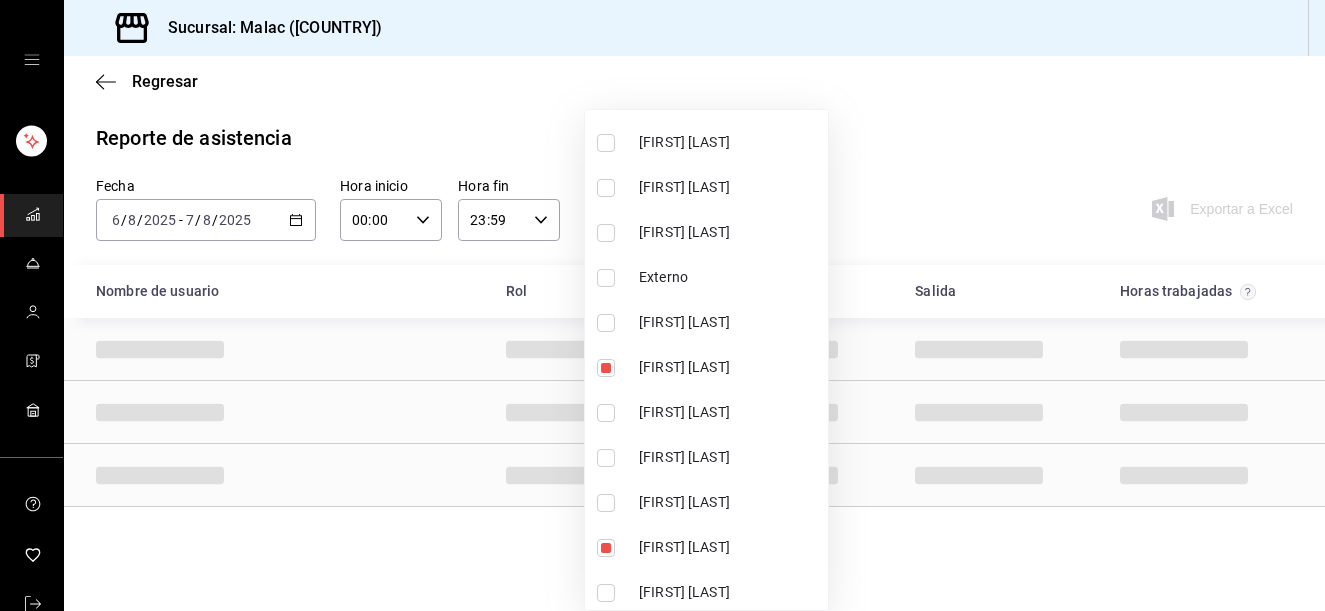 click at bounding box center (662, 305) 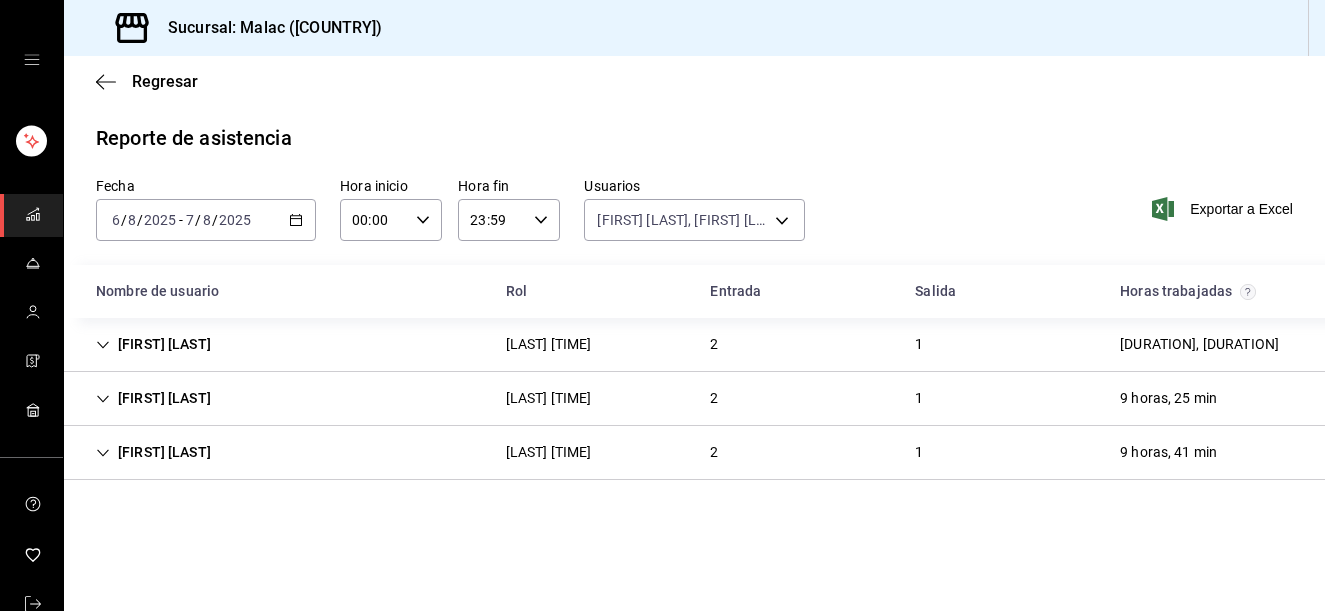 click on "[LAST] [TIME]" at bounding box center [549, 452] 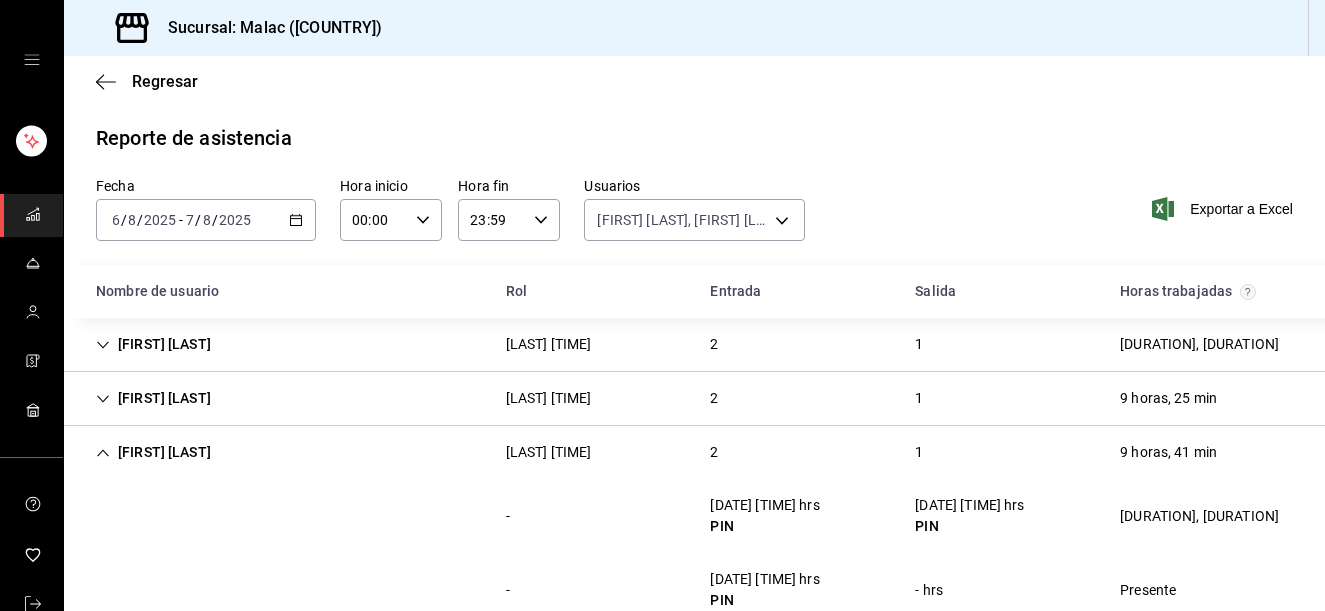 click on "[FIRST] [LAST] [ROLE] [NUMBER] [DURATION]" at bounding box center [694, 345] 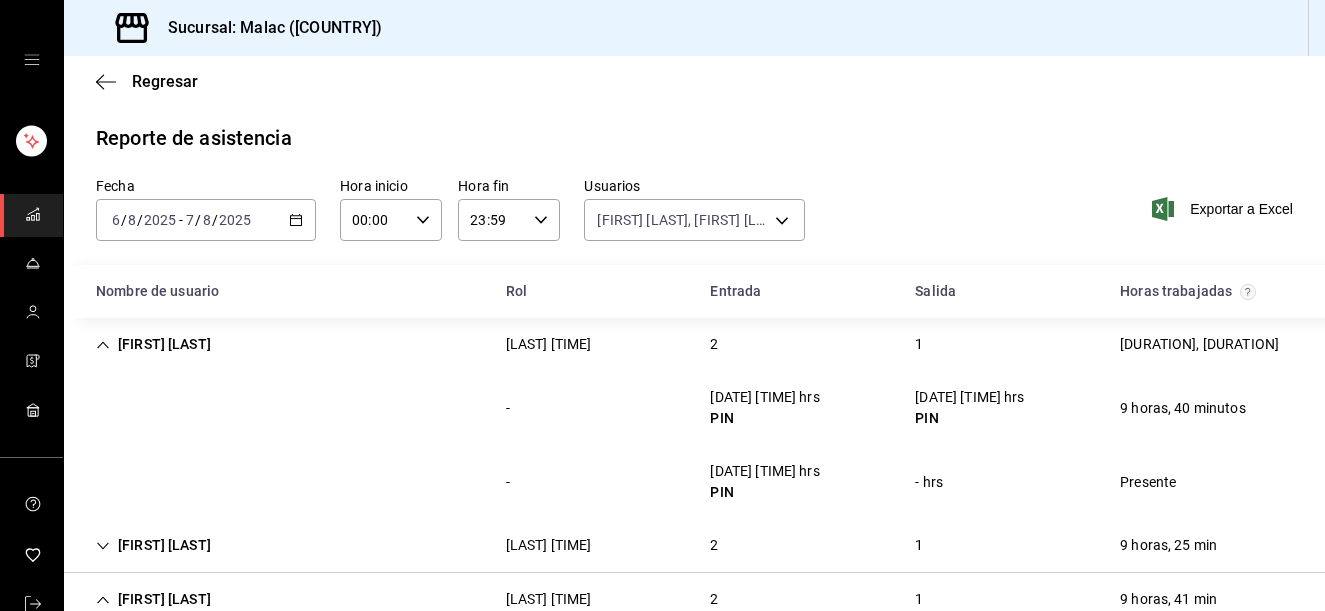 click on "[FIRST] [LAST] [ROLE] [NUMBER] [DURATION]" at bounding box center (694, 344) 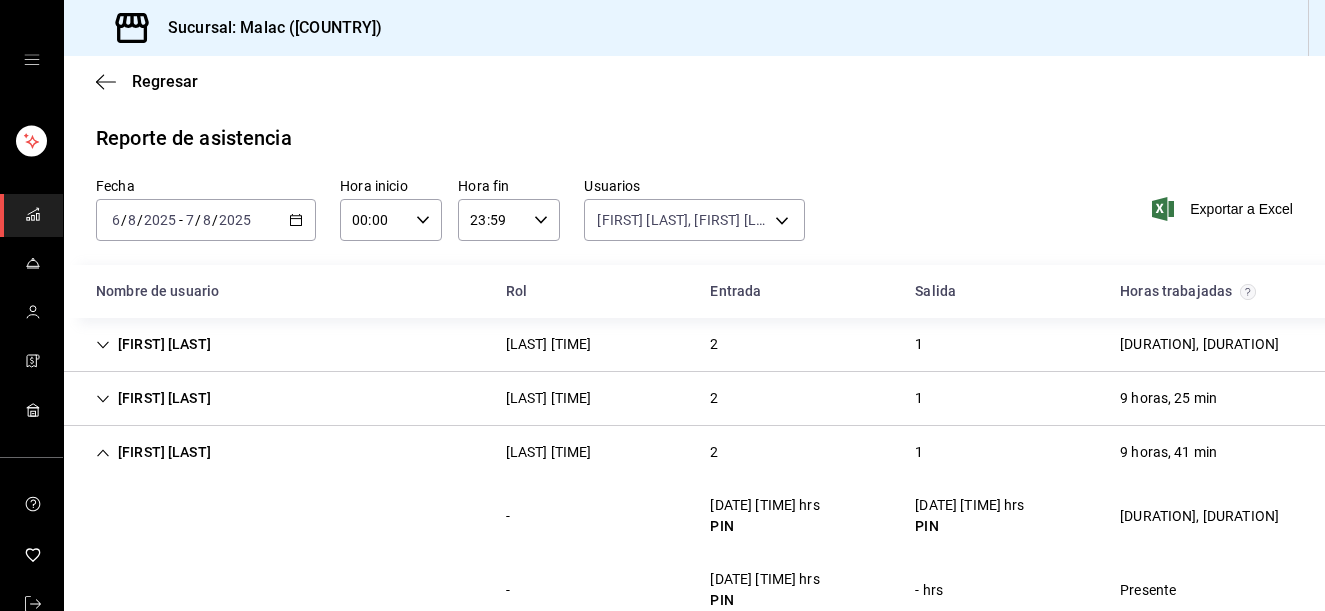click on "[FIRST] [LAST] [ROLE] [NUMBER] [DURATION]" at bounding box center (694, 399) 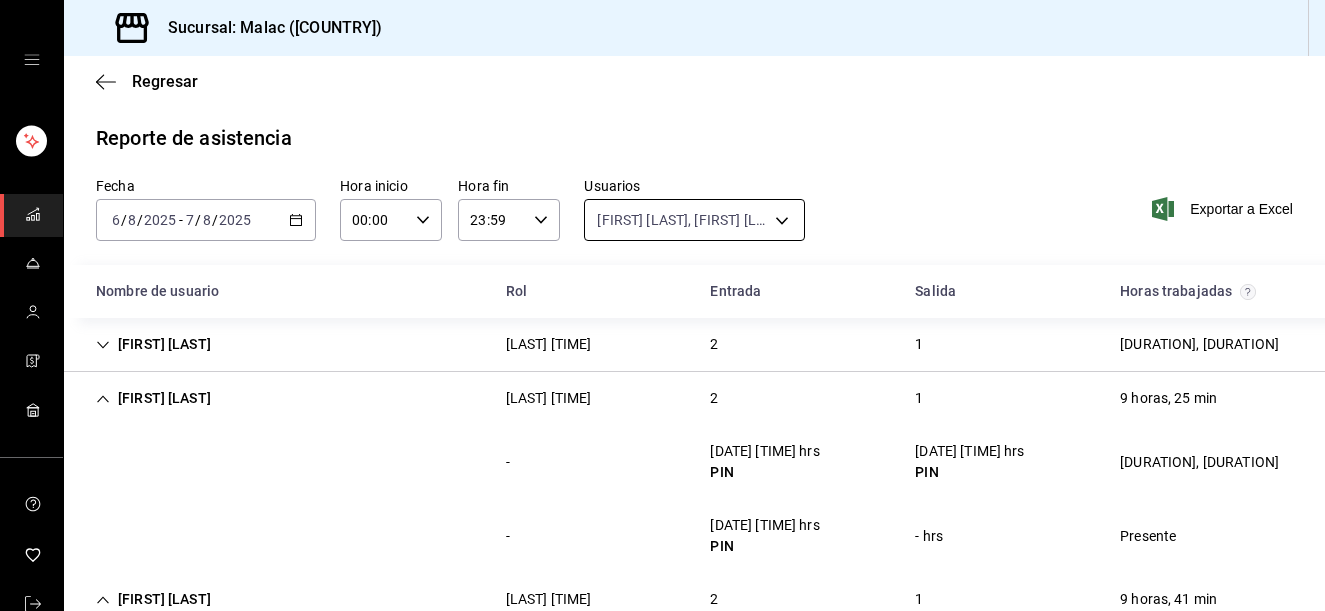 click on "Sucursal: Malac (Mex) Regresar Reporte de asistencia Fecha 2025-08-06 6 / 8 / 2025 - 2025-08-07 7 / 8 / 2025 Hora inicio 00:00 Hora inicio Hora fin 23:59 Hora fin Usuarios [FIRST] [LAST], [FIRST] [LAST], [LAST] [FIRST] [NUMBER], [NUMBER], [NUMBER] Exportar a Excel Nombre de usuario Rol Entrada Salida Horas trabajadas   [LAST] [FIRST] [LAST] [LAST] [TIME] [NUMBER] [NUMBER] [TIME] - [DATE] [TIME]   hrs PIN [DATE] [TIME]   hrs PIN [NUMBER] [TIME], [NUMBER] [MIN] - [DATE] [TIME]   hrs PIN -   hrs Presente [FIRST] [LAST] [LAST] [TIME] [NUMBER] [NUMBER] [TIME] - [DATE] [TIME]   hrs PIN [DATE] [TIME]   hrs PIN [NUMBER] [TIME], [NUMBER] [MIN] - [DATE] [TIME]   hrs PIN -   hrs Presente [FIRST] [LAST] [LAST] [TIME] [NUMBER] [NUMBER] [TIME] - [DATE] [TIME]   hrs PIN [DATE] [TIME]   hrs PIN [NUMBER] [TIME], [NUMBER] [MIN] - [DATE] [TIME]   hrs PIN -   hrs Presente GANA 1 MES GRATIS EN TU SUSCRIPCIÓN AQUÍ Visitar centro de ayuda (81) 2046 6363 soporte@parrotsoftware.io Visitar centro de ayuda" at bounding box center [662, 305] 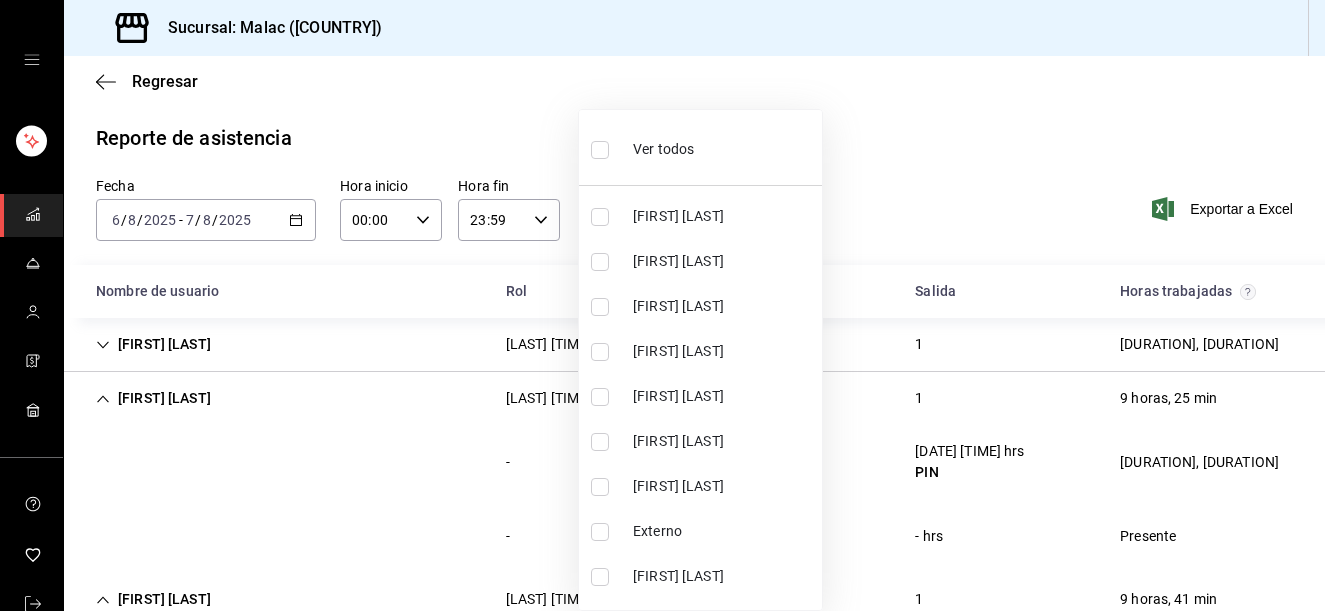 click on "Ver todos" at bounding box center (700, 147) 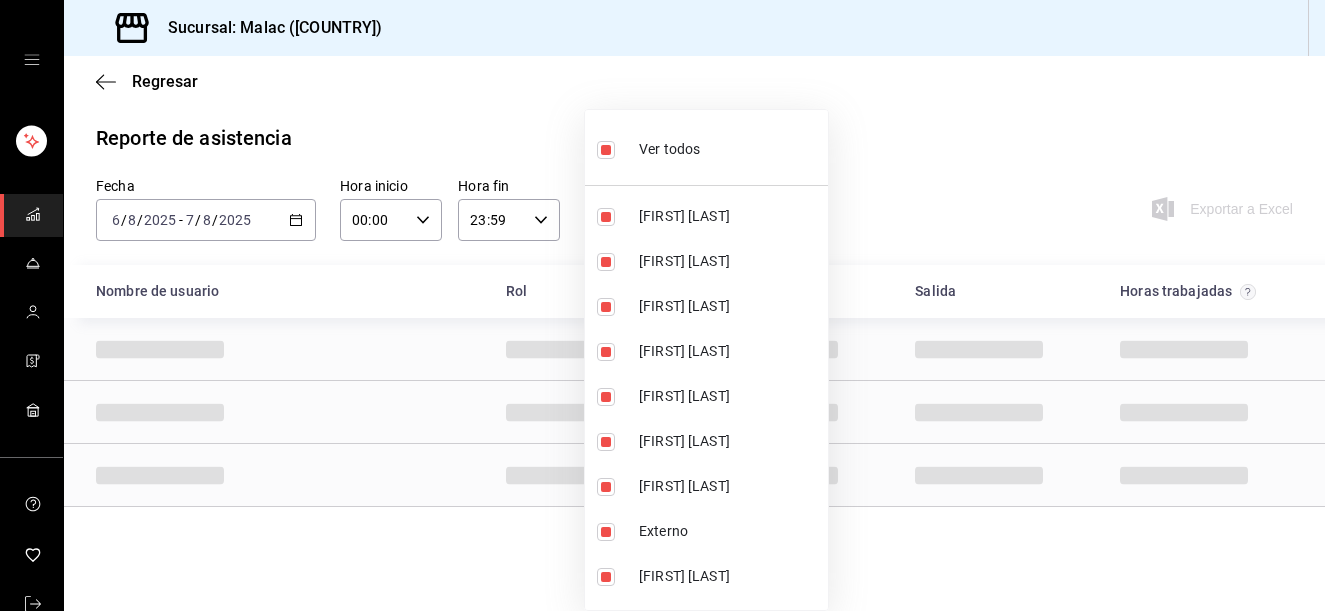 click on "Ver todos" at bounding box center (706, 147) 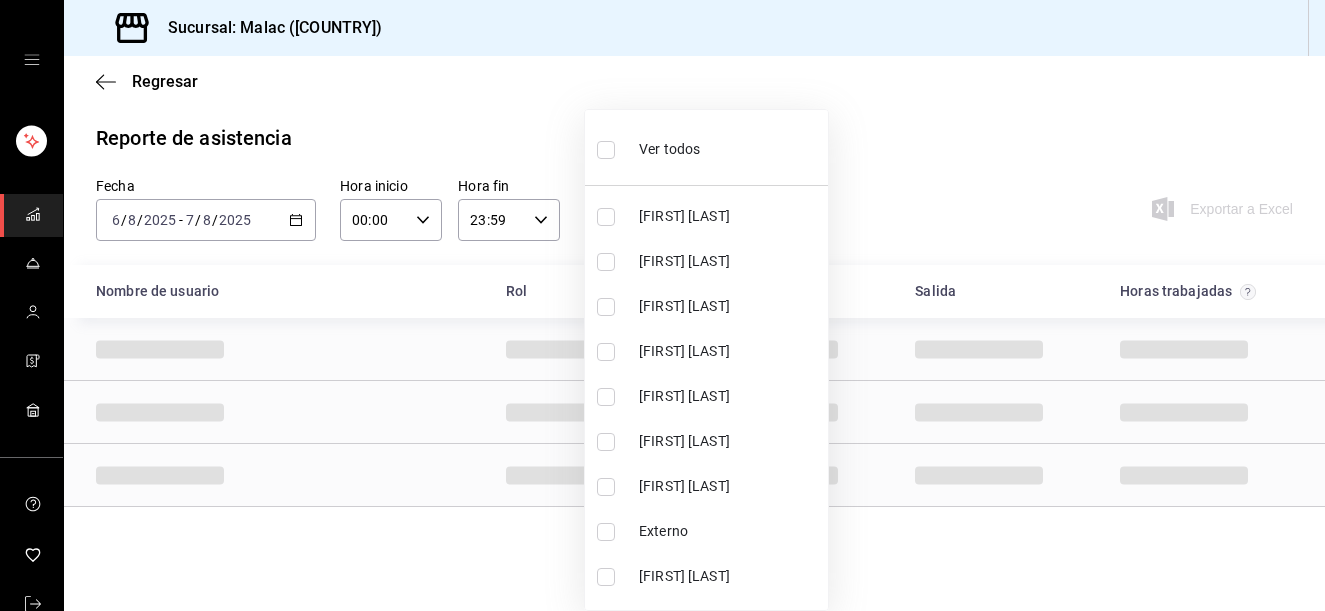 click on "[FIRST] [LAST]" at bounding box center [729, 486] 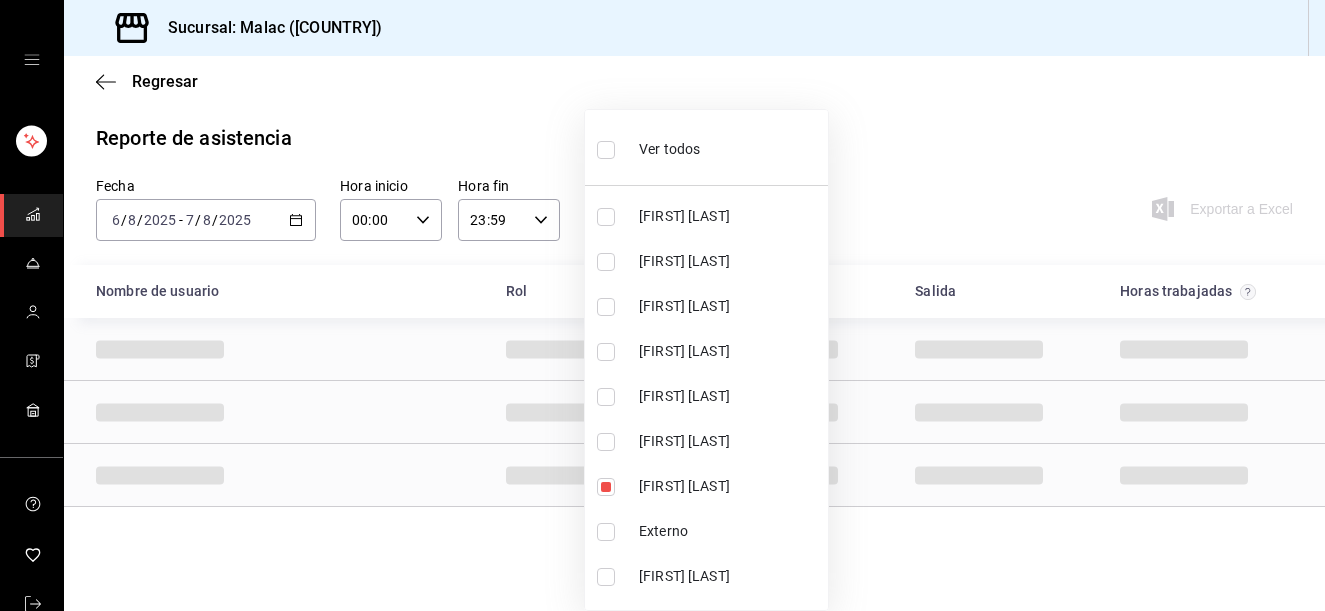 click on "[FIRST] [LAST]" at bounding box center (729, 441) 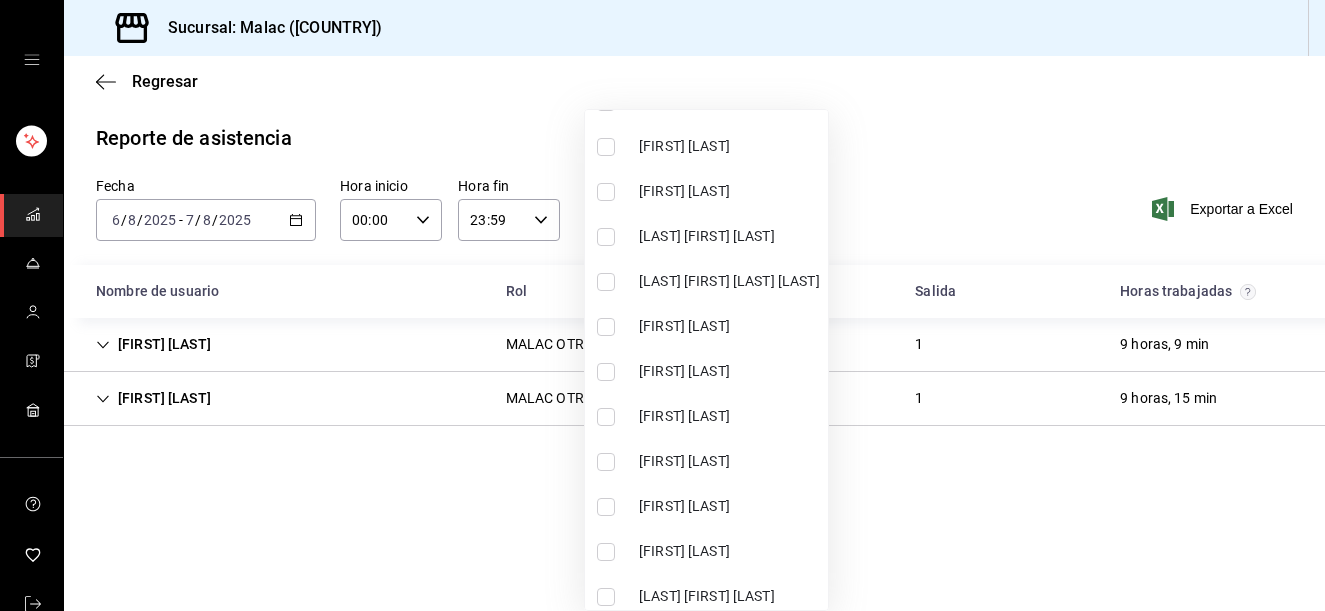 scroll, scrollTop: 707, scrollLeft: 0, axis: vertical 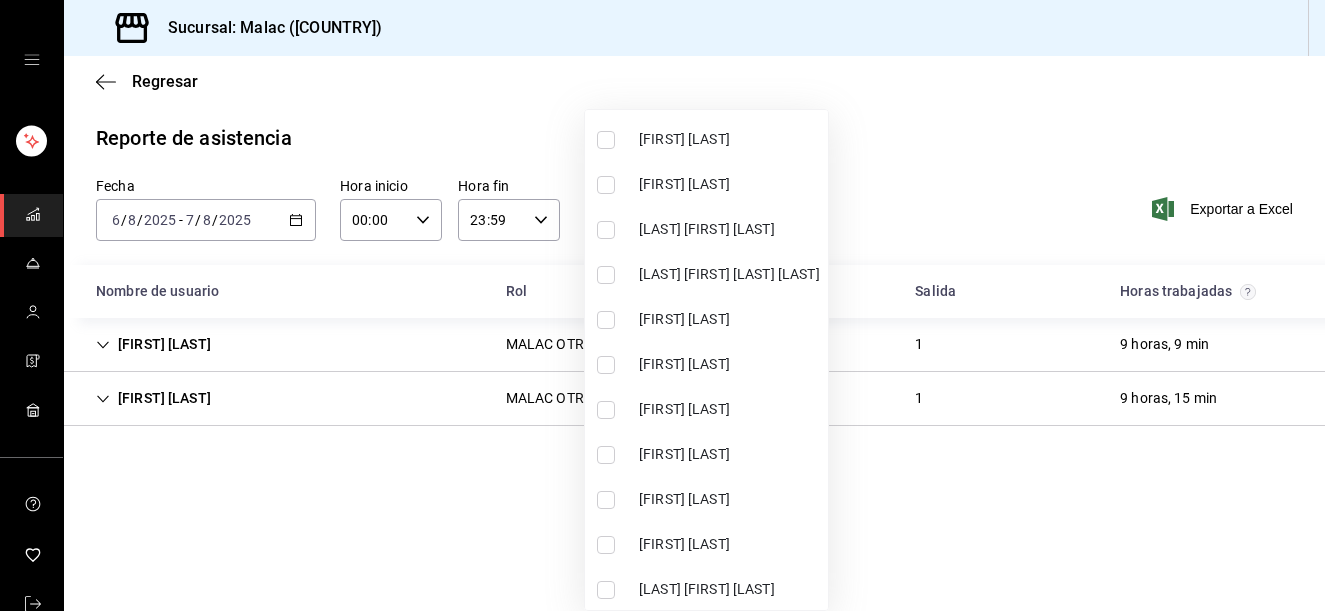 click on "[FIRST] [LAST]" at bounding box center (706, 409) 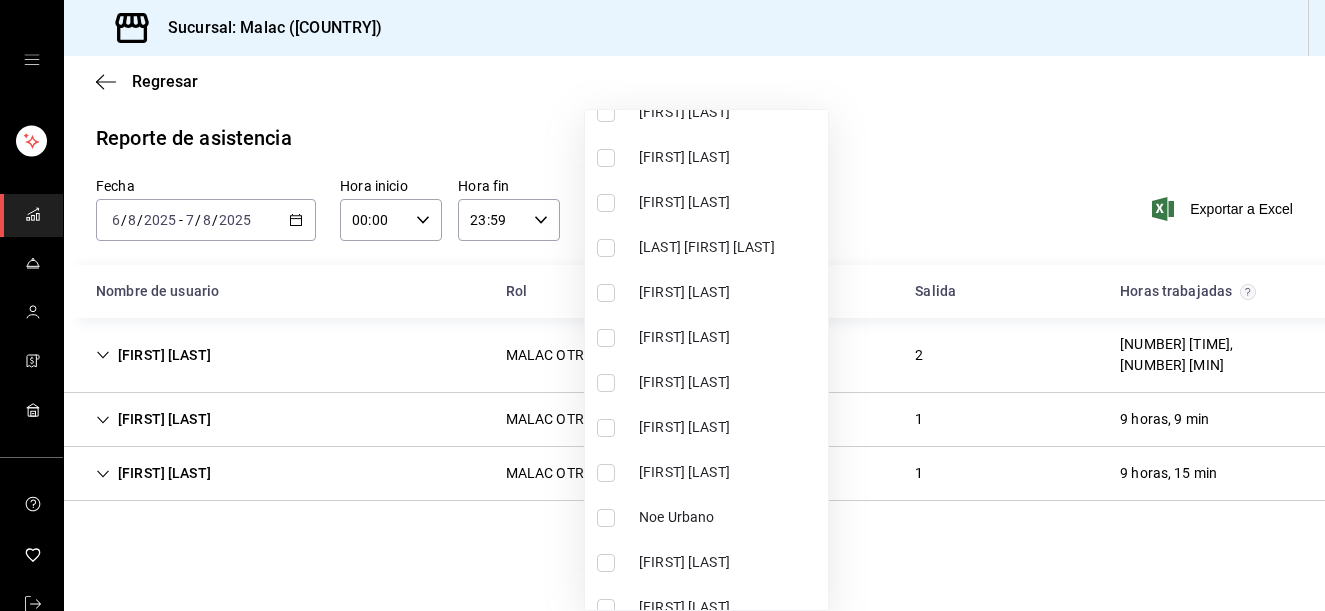 scroll, scrollTop: 1057, scrollLeft: 0, axis: vertical 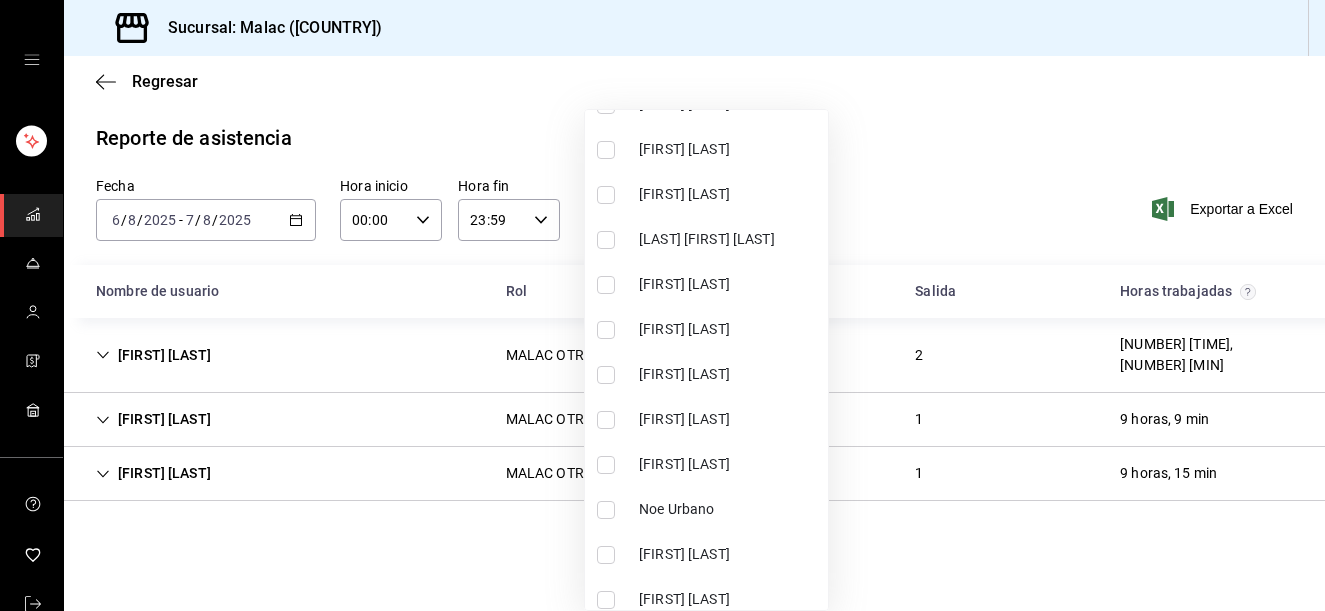 click on "Noe Urbano" at bounding box center (729, 509) 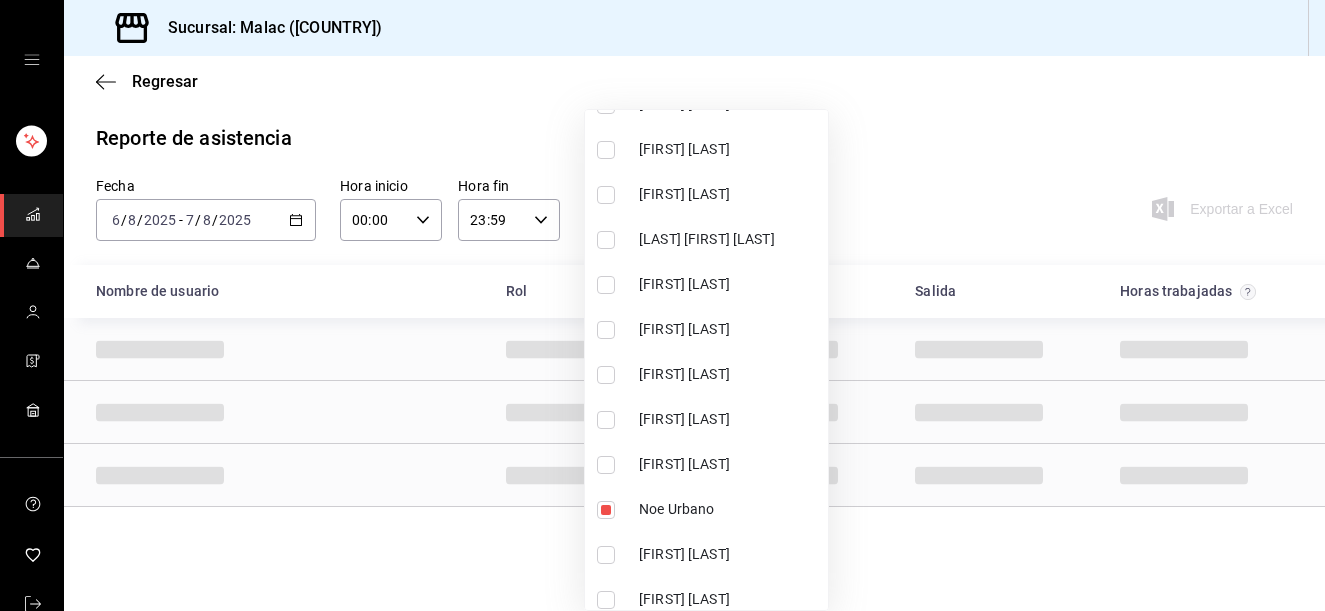 click at bounding box center (662, 305) 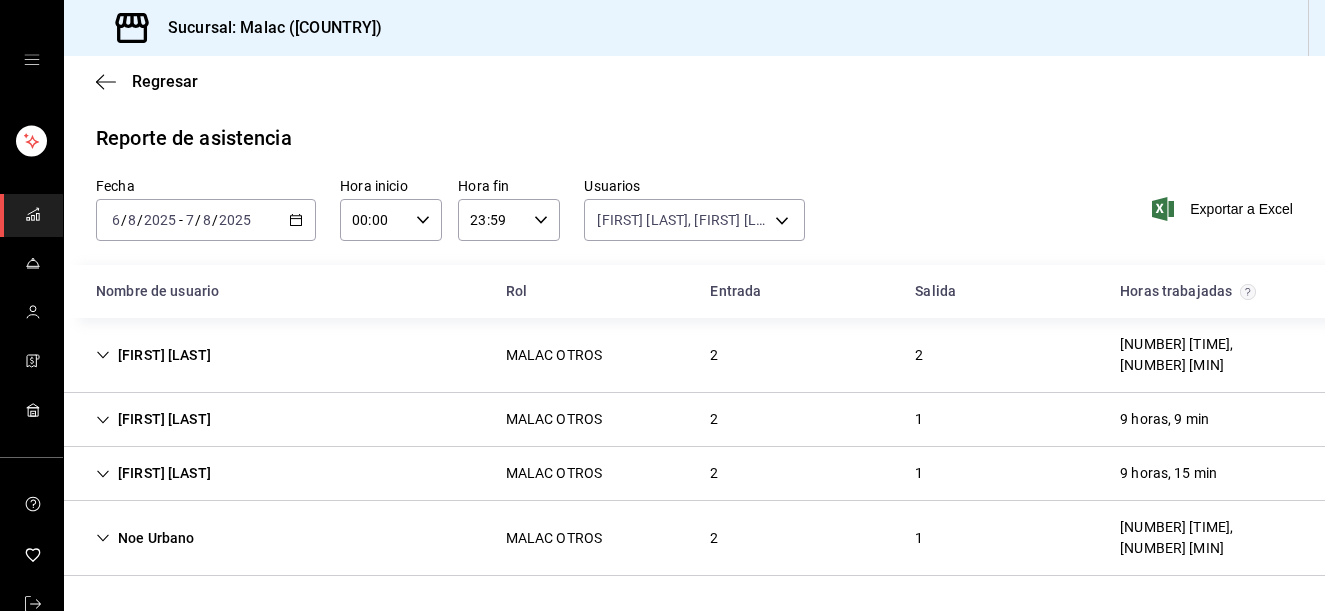 click on "[FIRST] [LAST] [ROLE] [NUMBER] [NUMBER] [DURATION]" at bounding box center [694, 355] 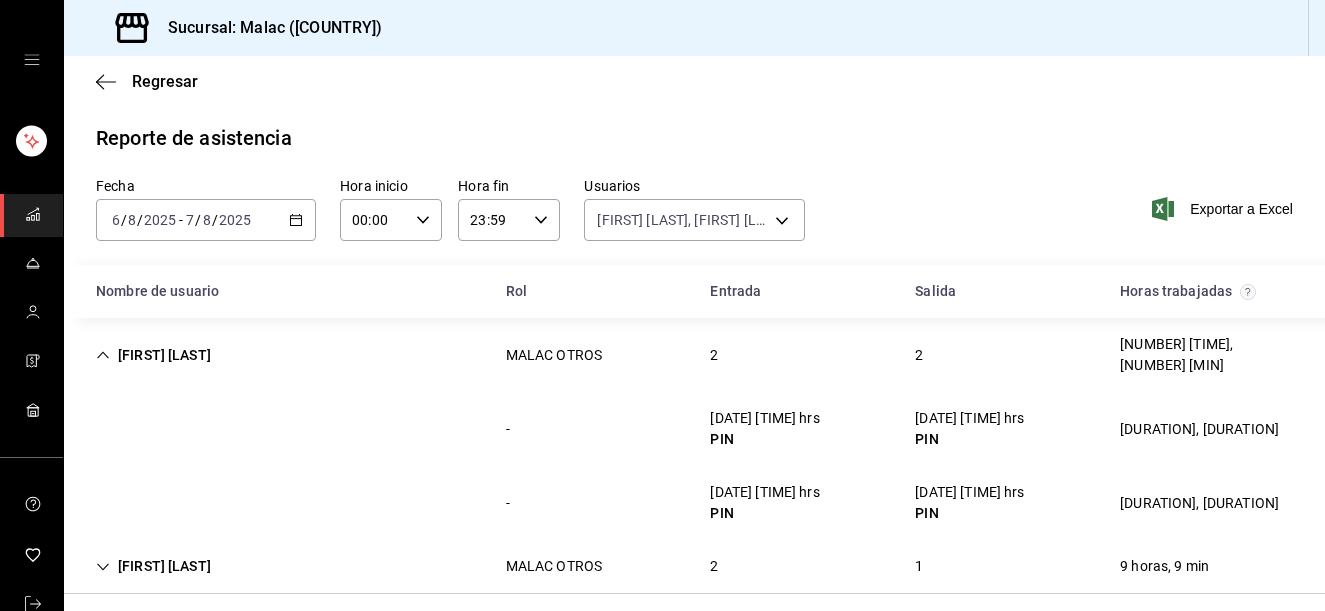 click on "[FIRST] [LAST] [ROLE] [NUMBER] [NUMBER] [DURATION]" at bounding box center [694, 355] 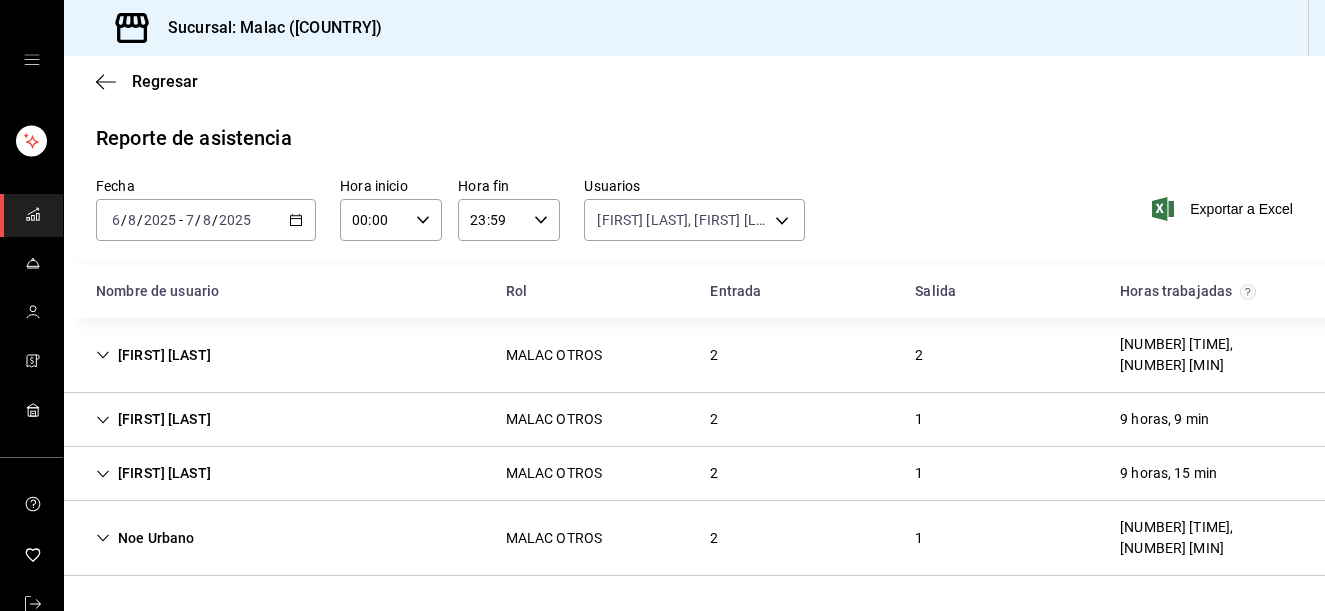 click on "[FIRST] [LAST] [ROLE] [NUMBER] [DURATION]" at bounding box center (694, 420) 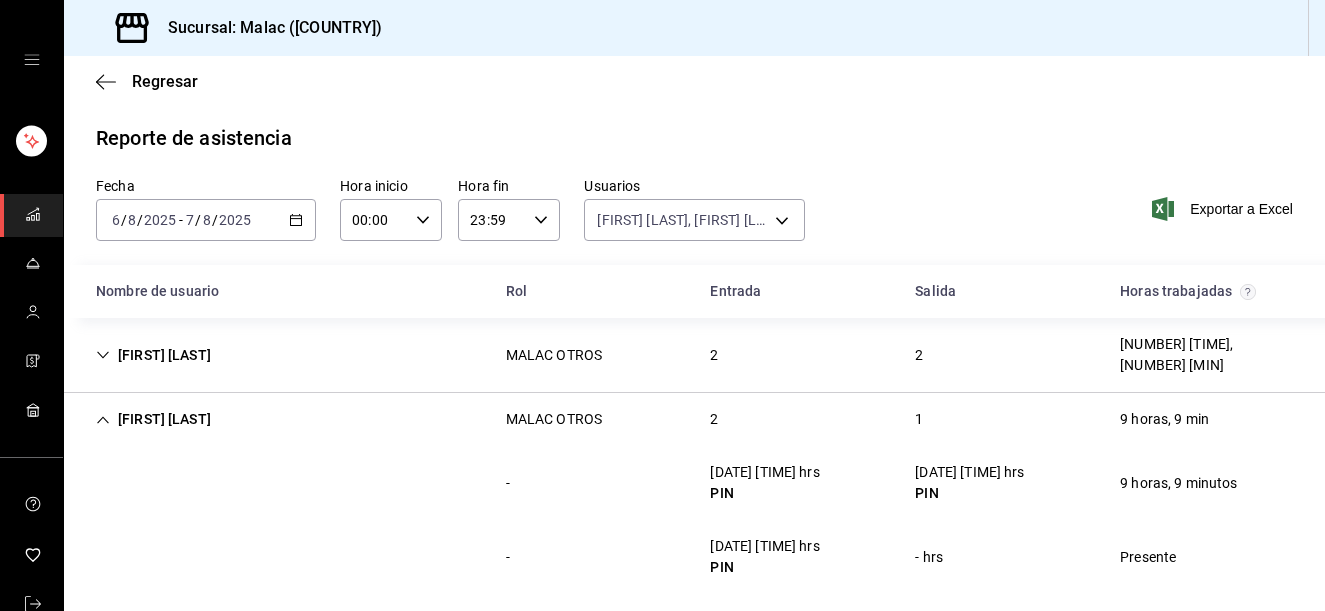 click on "[FIRST] [LAST] [ROLE] [NUMBER] [DURATION]" at bounding box center (694, 419) 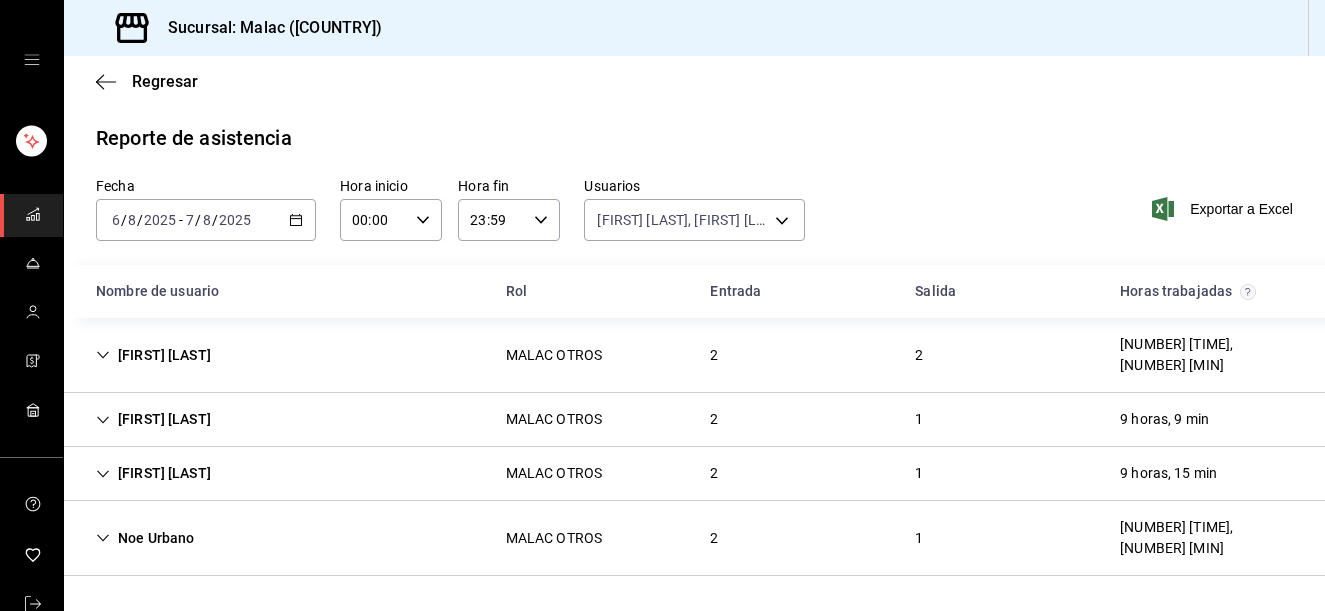 click on "[FIRST] [LAST] [ROLE] [NUMBER] [DURATION]" at bounding box center (694, 474) 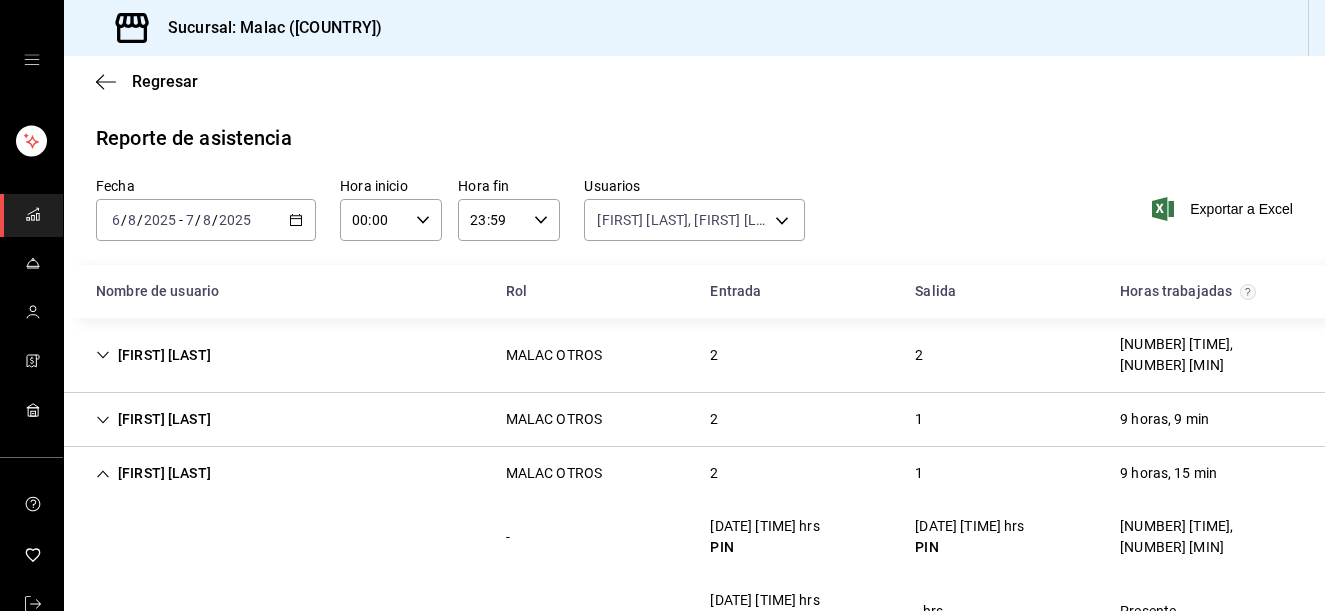 click on "[FIRST] [LAST] [ROLE] [NUMBER] [DURATION]" at bounding box center (694, 473) 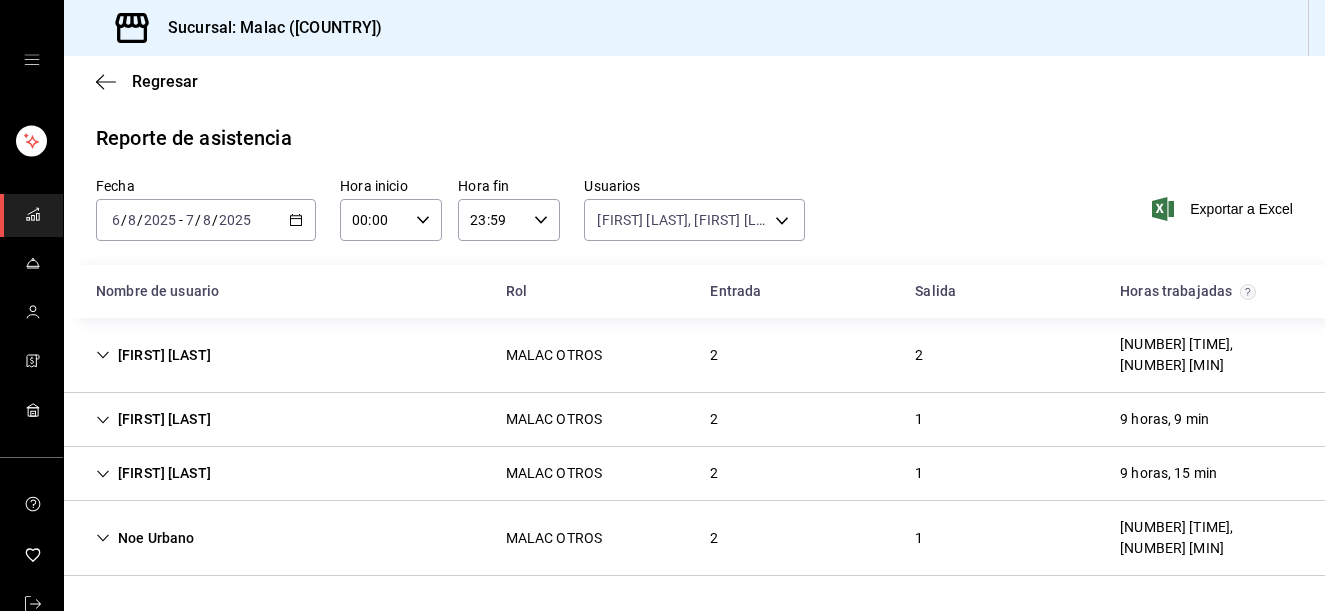 click on "2" at bounding box center (714, 538) 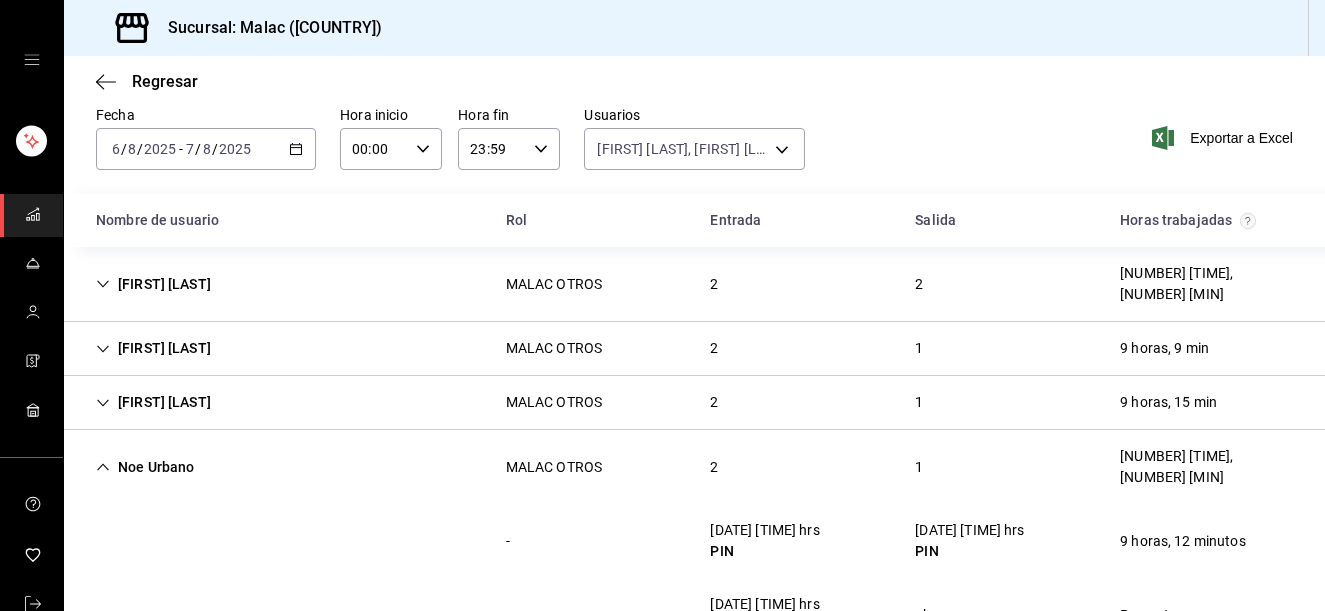 scroll, scrollTop: 88, scrollLeft: 0, axis: vertical 